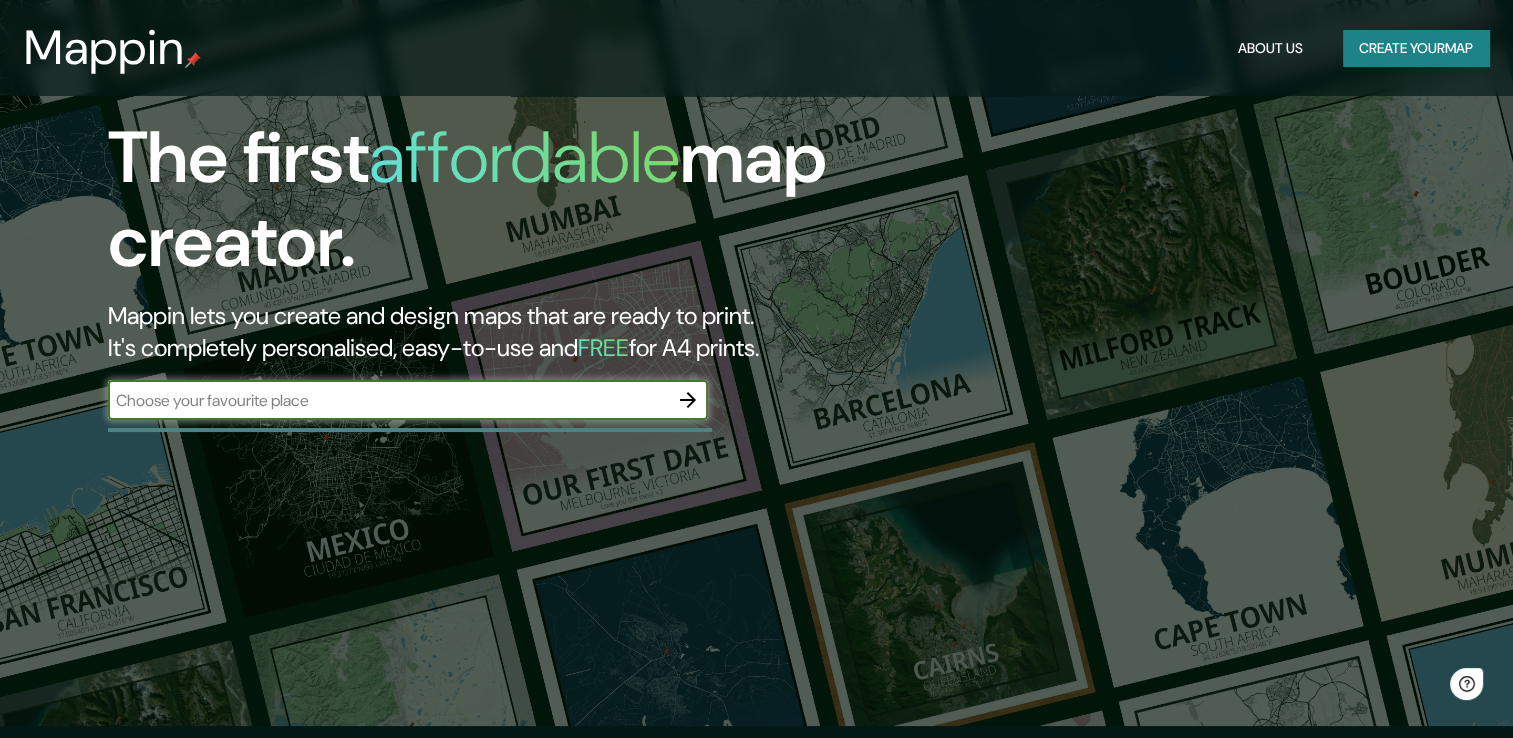 scroll, scrollTop: 0, scrollLeft: 0, axis: both 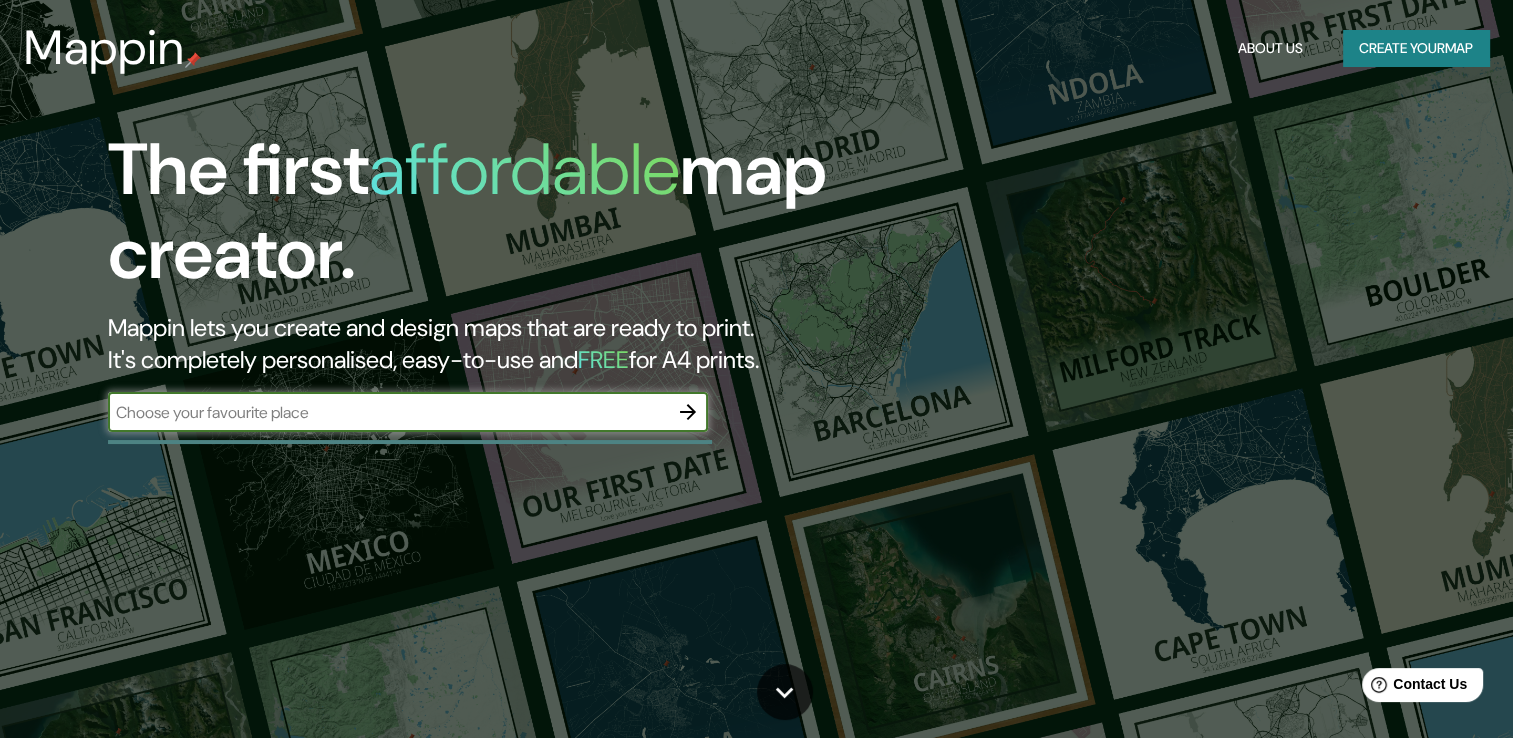 click on "Create your   map" at bounding box center [1416, 48] 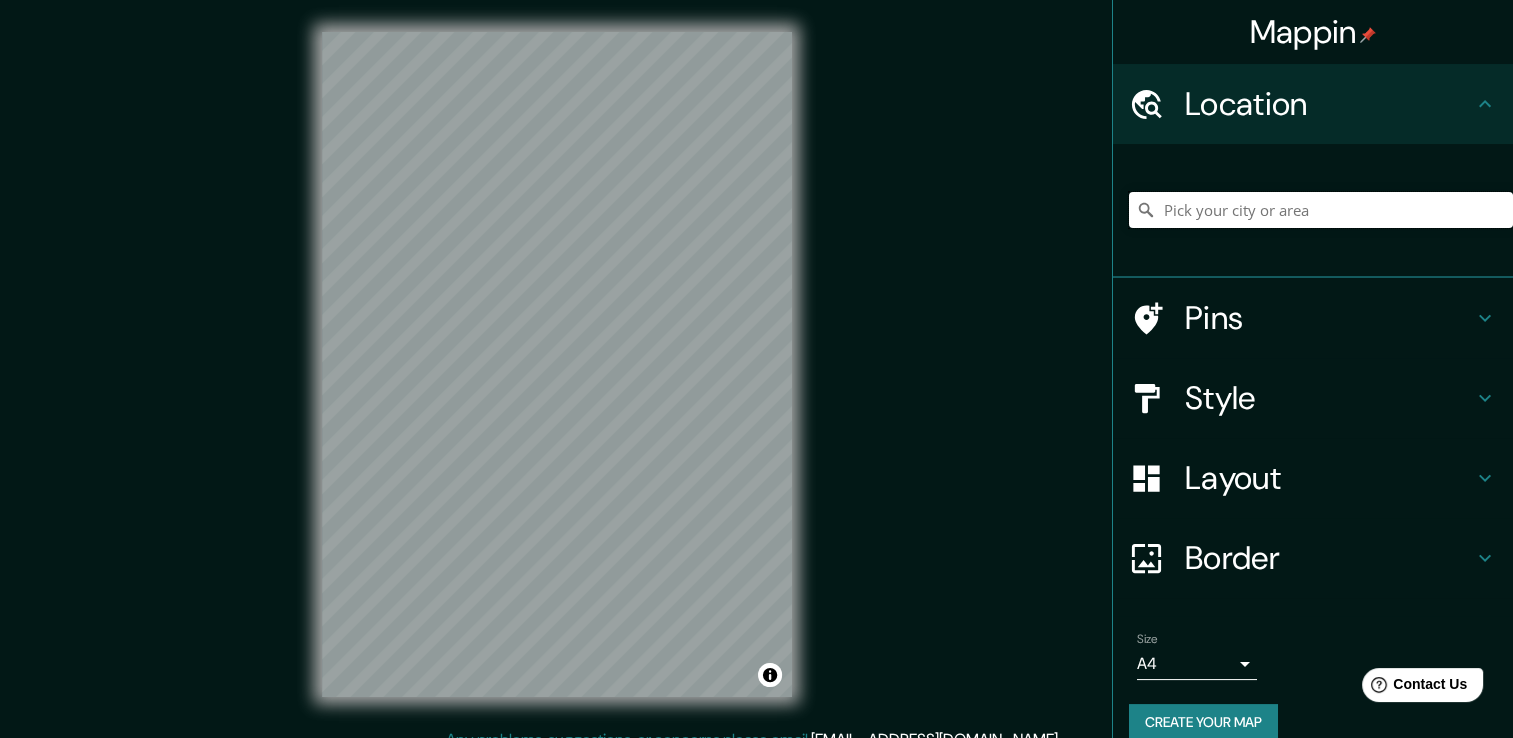 click at bounding box center (1321, 210) 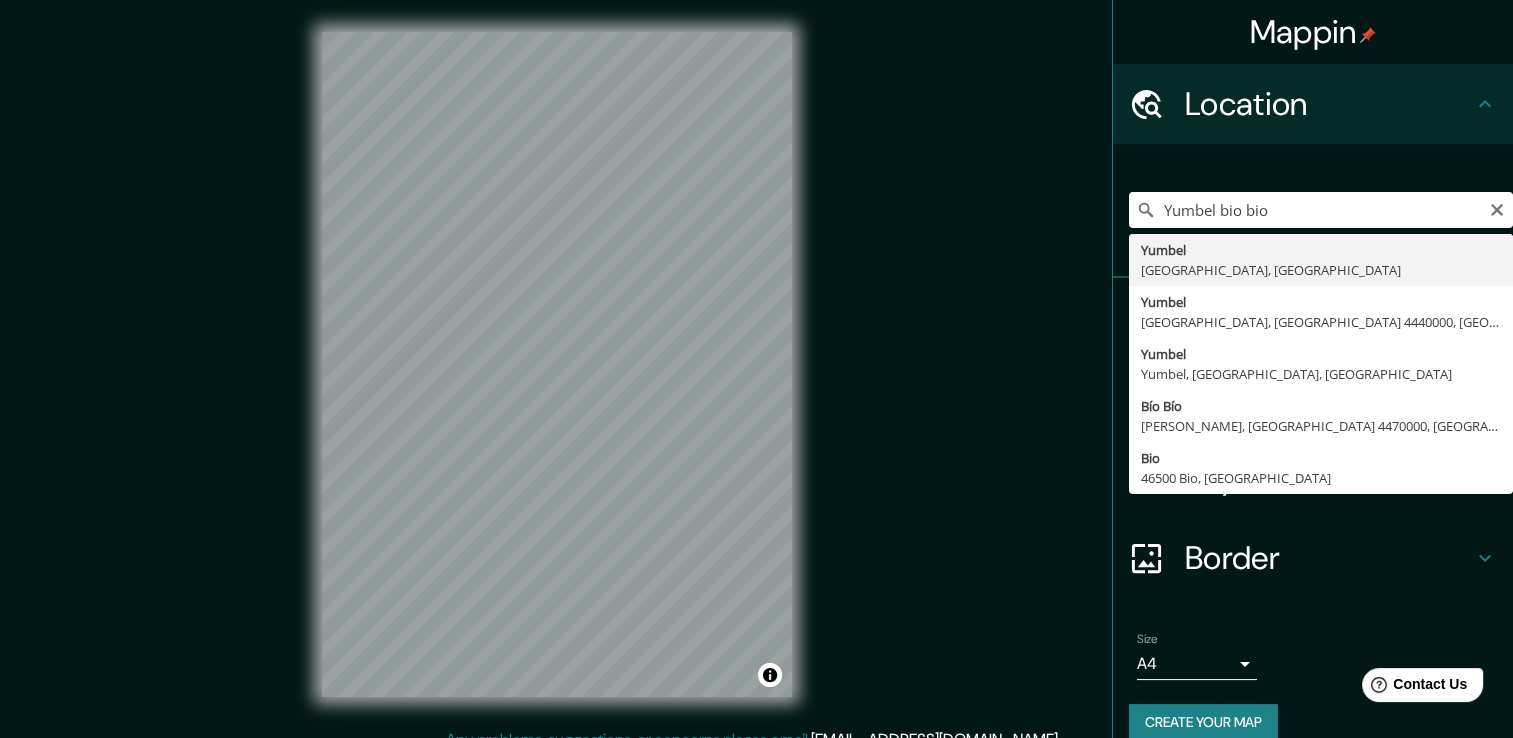 type on "Yumbel, [GEOGRAPHIC_DATA], [GEOGRAPHIC_DATA]" 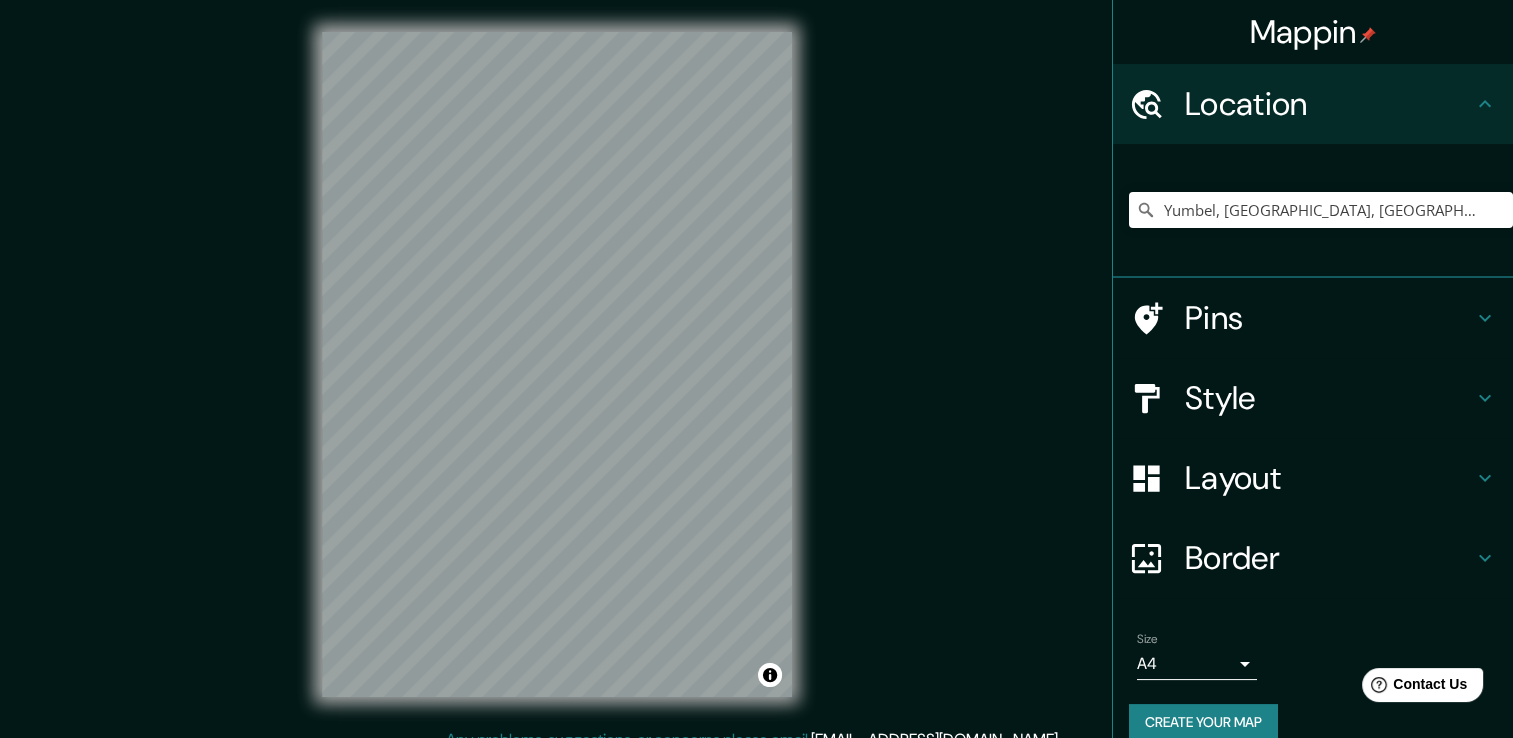 click on "Style" at bounding box center (1329, 398) 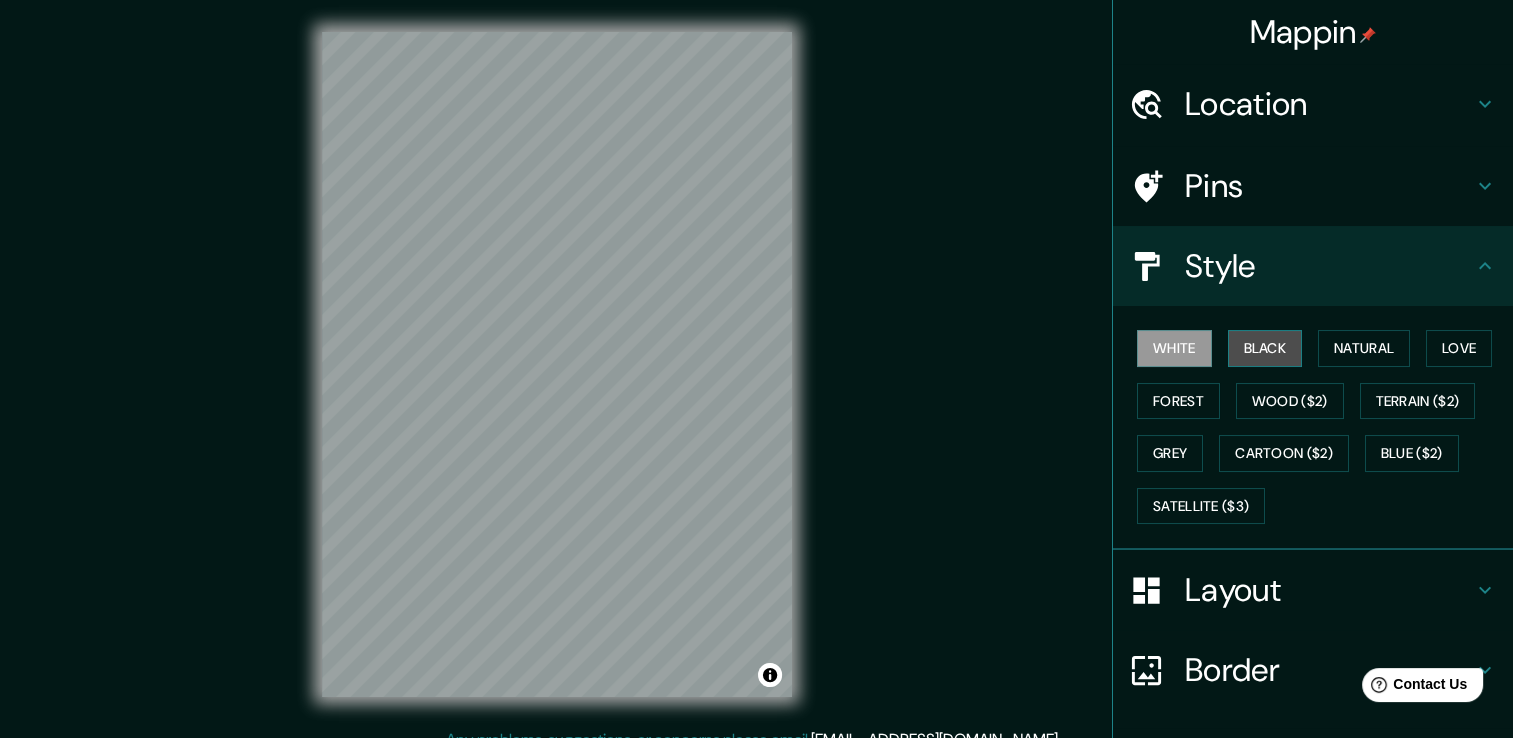 click on "Black" at bounding box center [1265, 348] 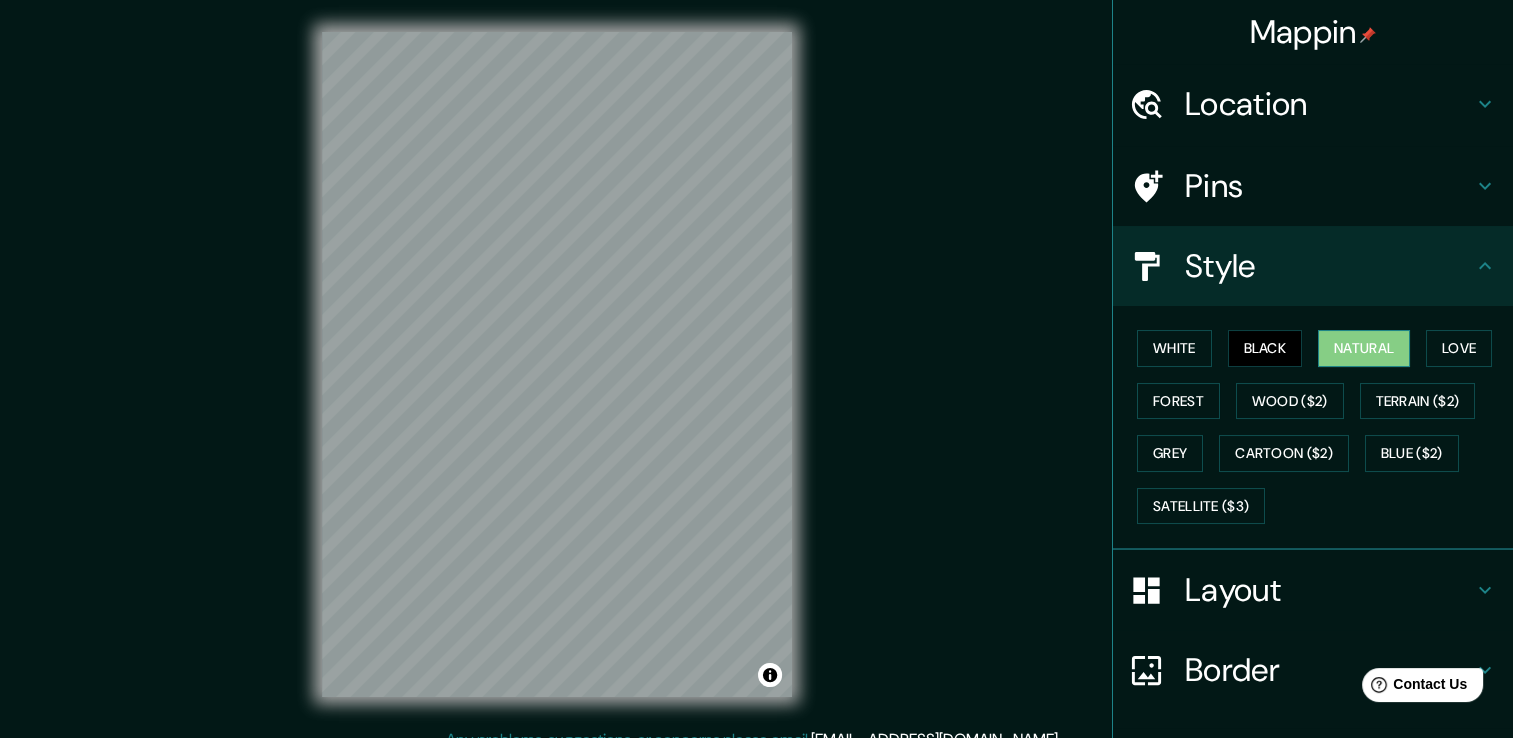 click on "Natural" at bounding box center [1364, 348] 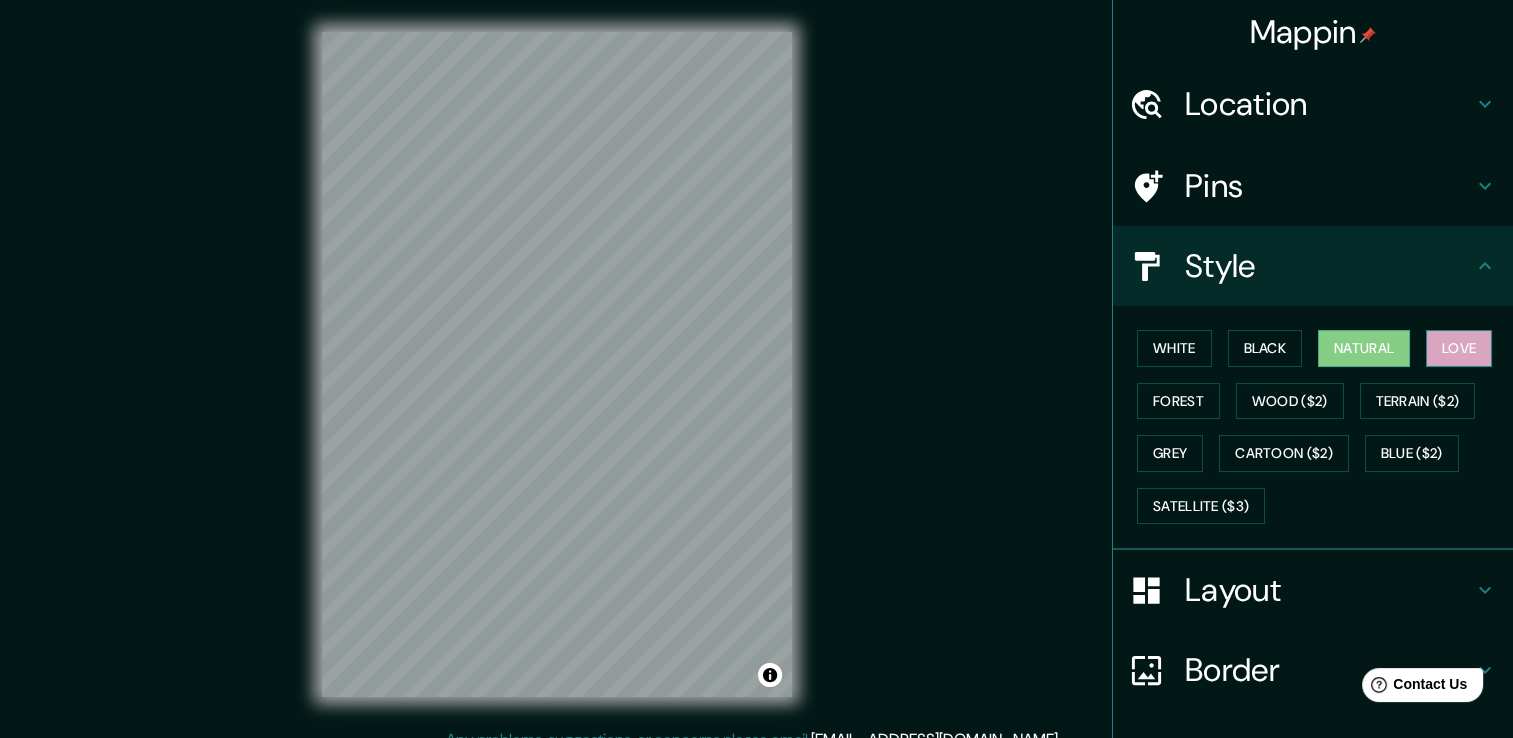 click on "Love" at bounding box center (1459, 348) 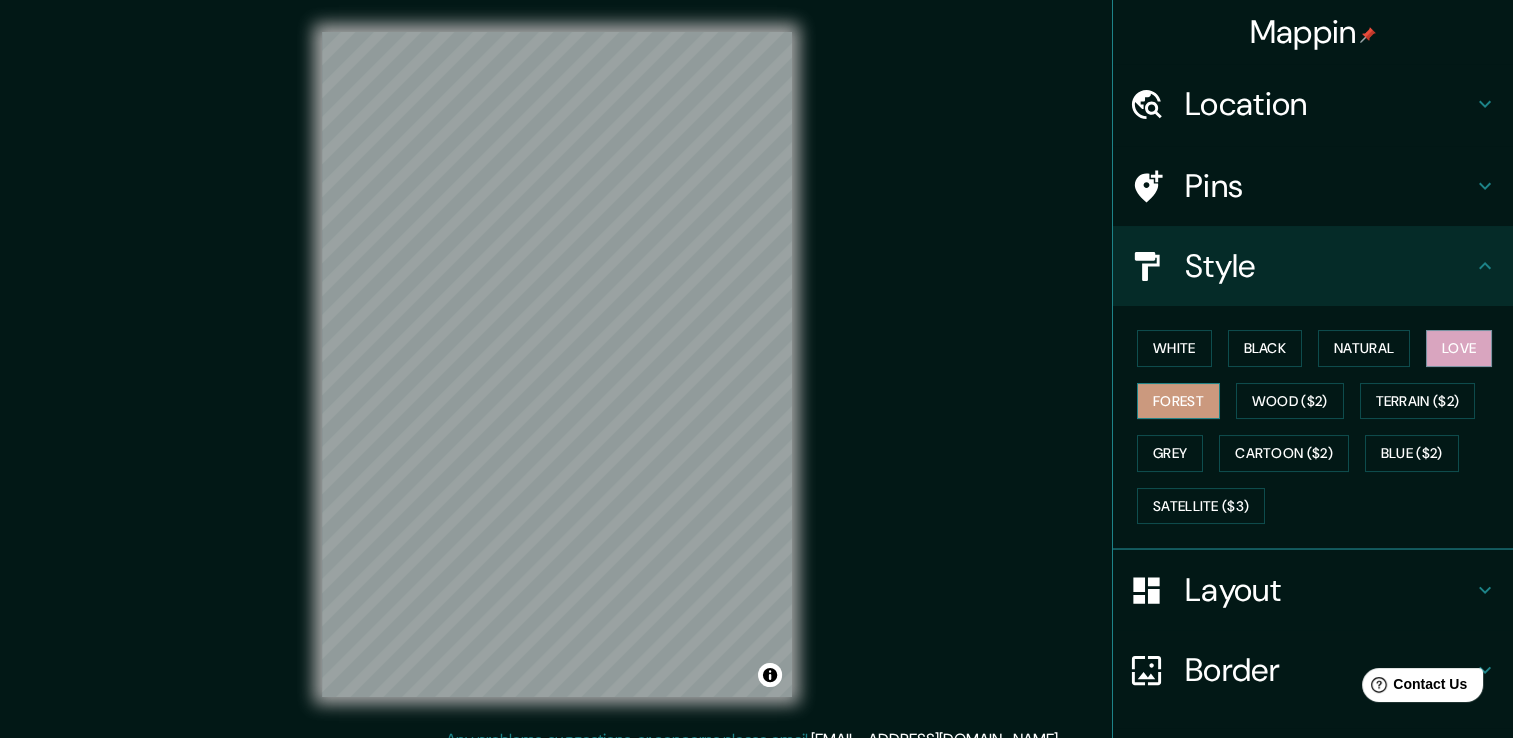 click on "Forest" at bounding box center (1178, 401) 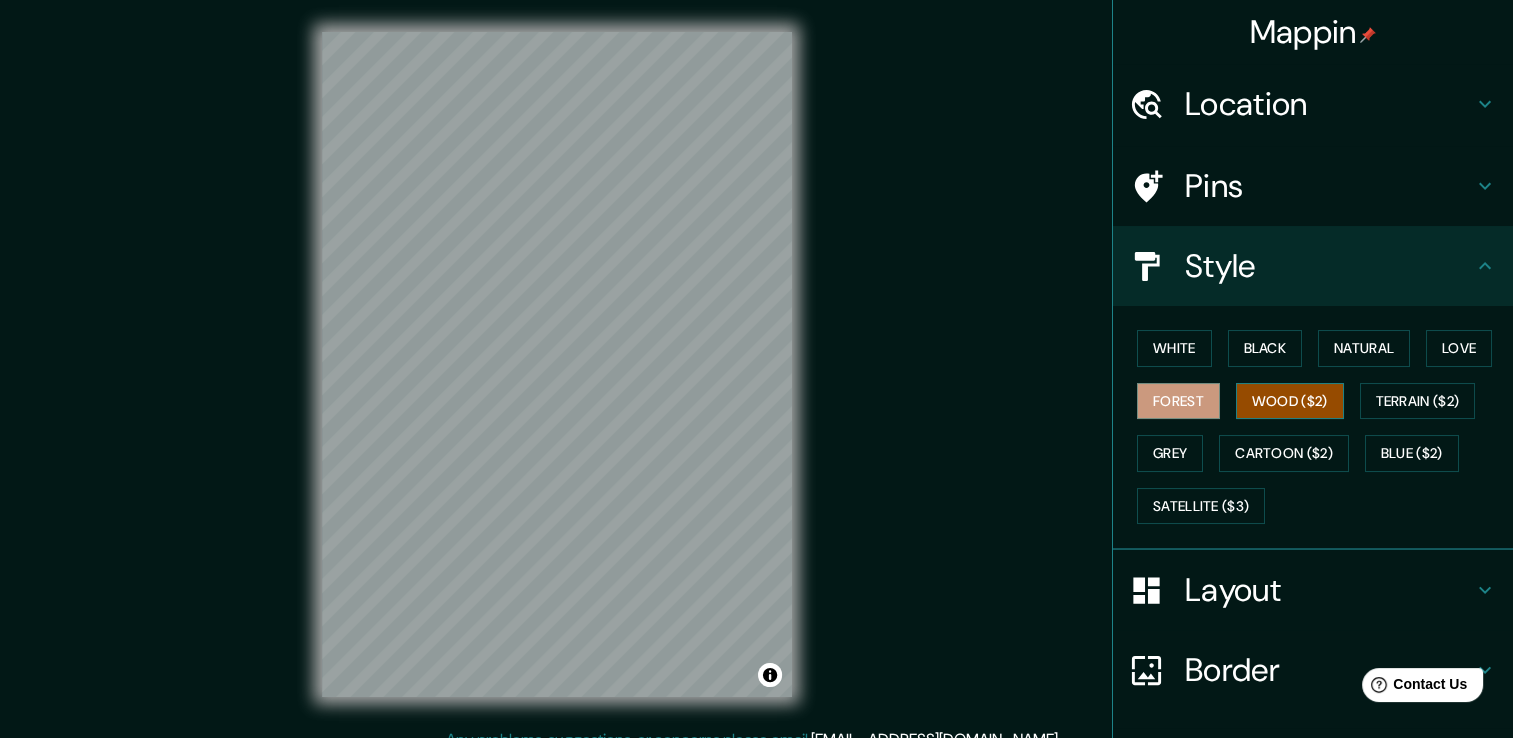 click on "Wood ($2)" at bounding box center [1290, 401] 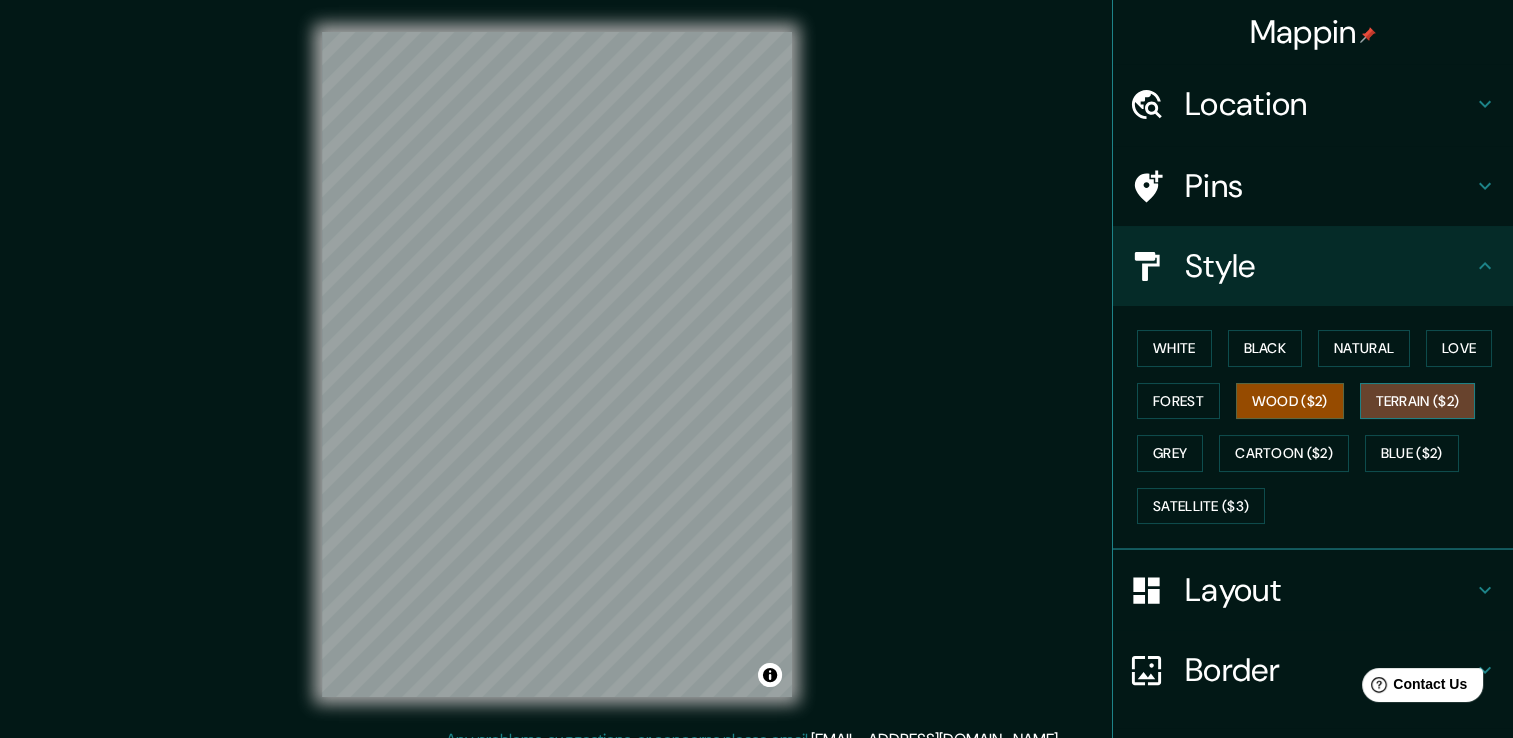click on "Terrain ($2)" at bounding box center [1418, 401] 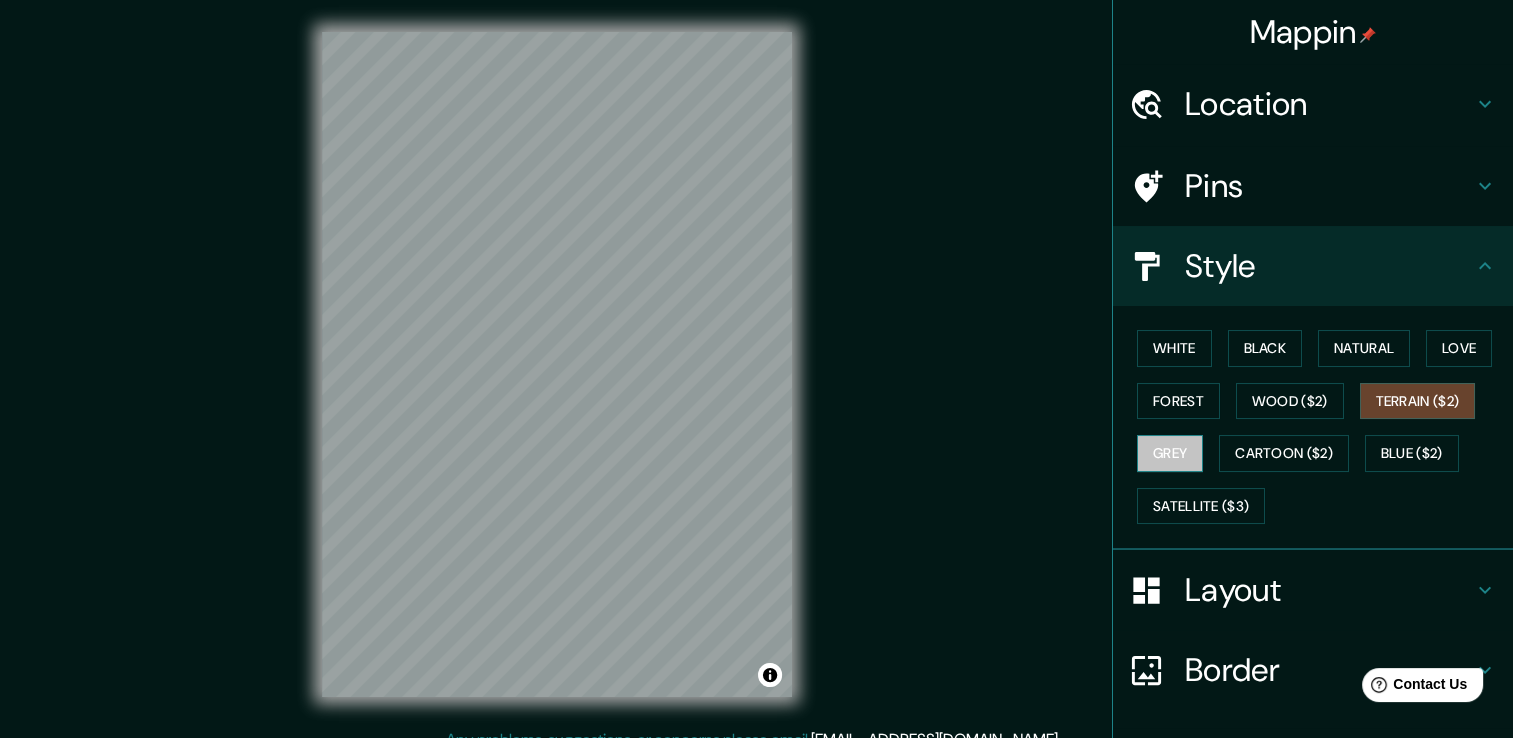 click on "Grey" at bounding box center (1170, 453) 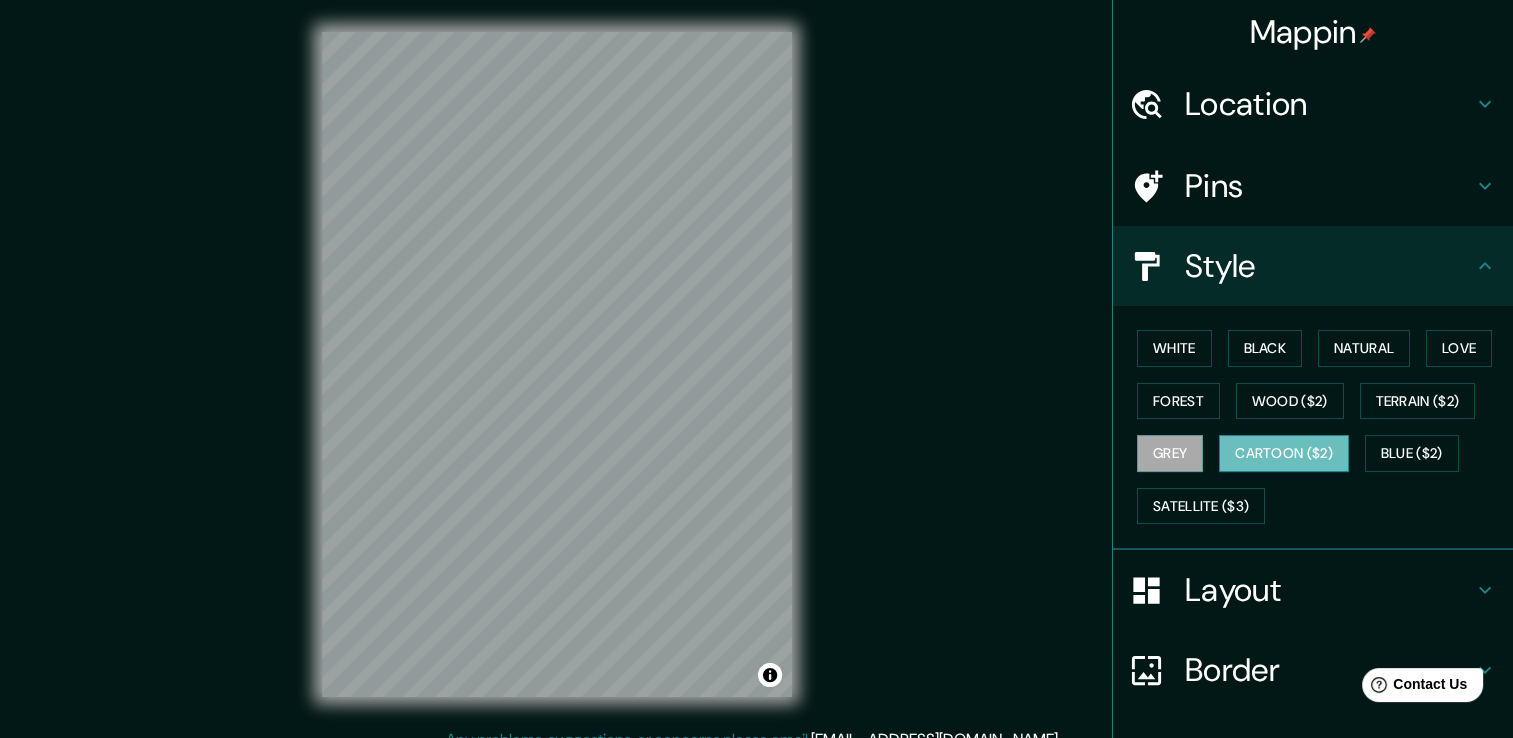 click on "Cartoon ($2)" at bounding box center [1284, 453] 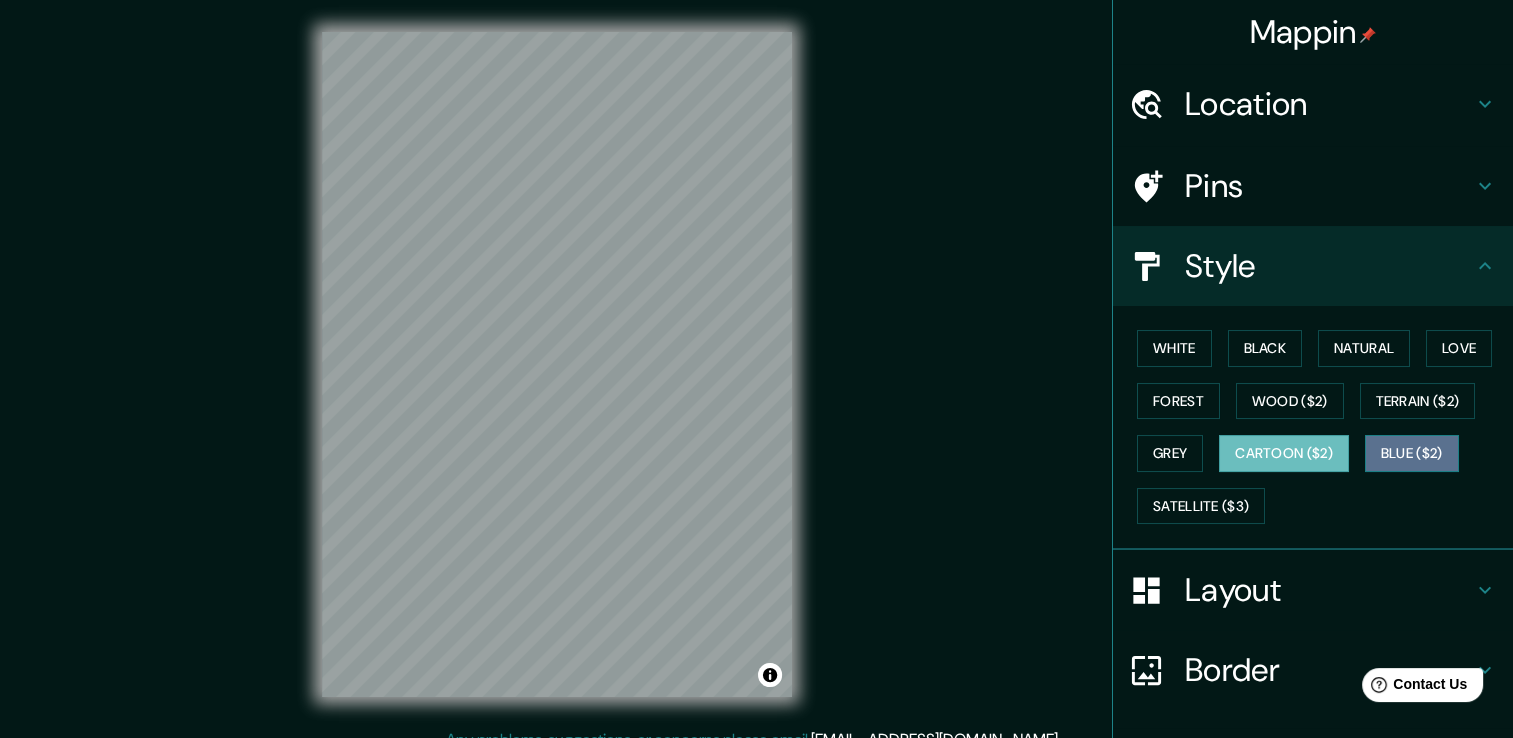 click on "Blue ($2)" at bounding box center [1412, 453] 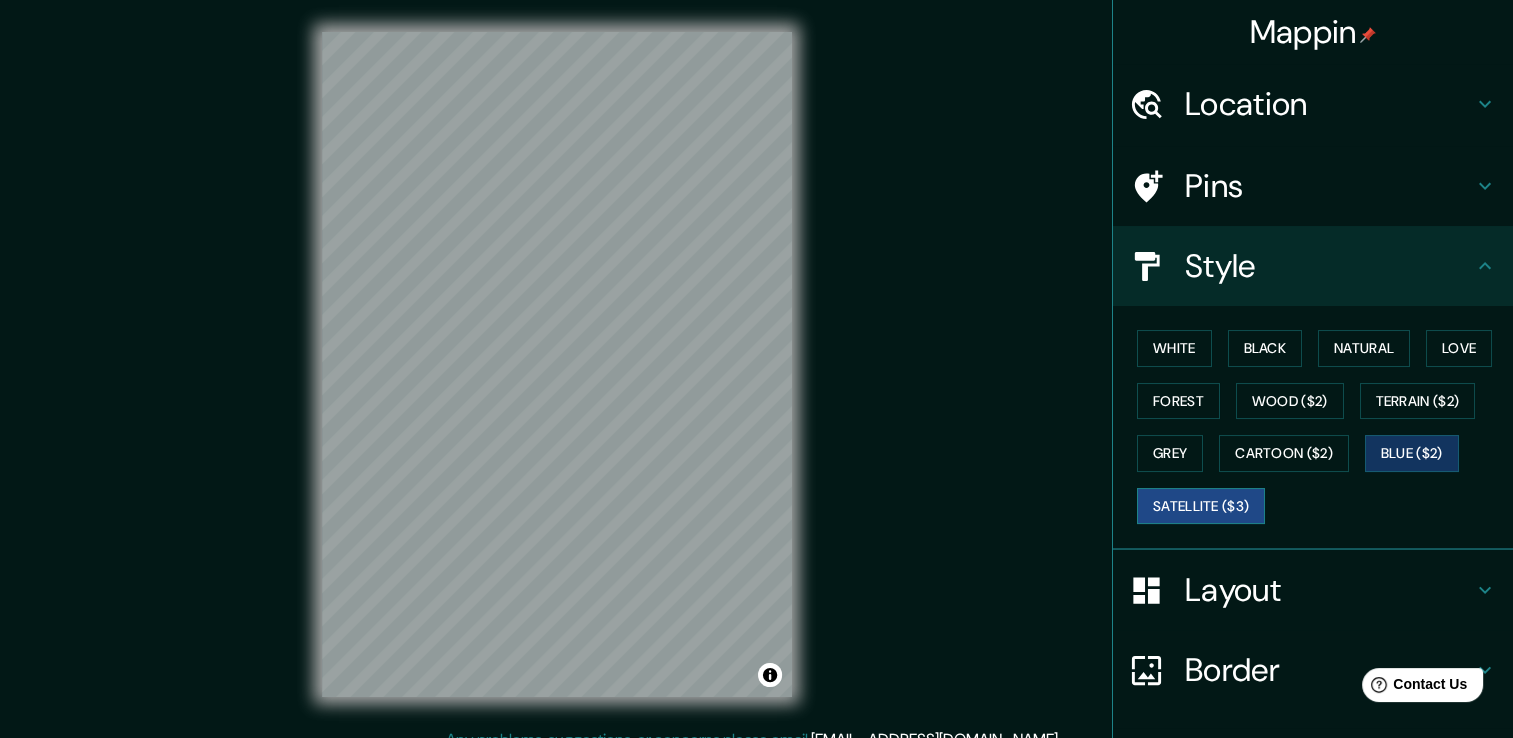 click on "Satellite ($3)" at bounding box center [1201, 506] 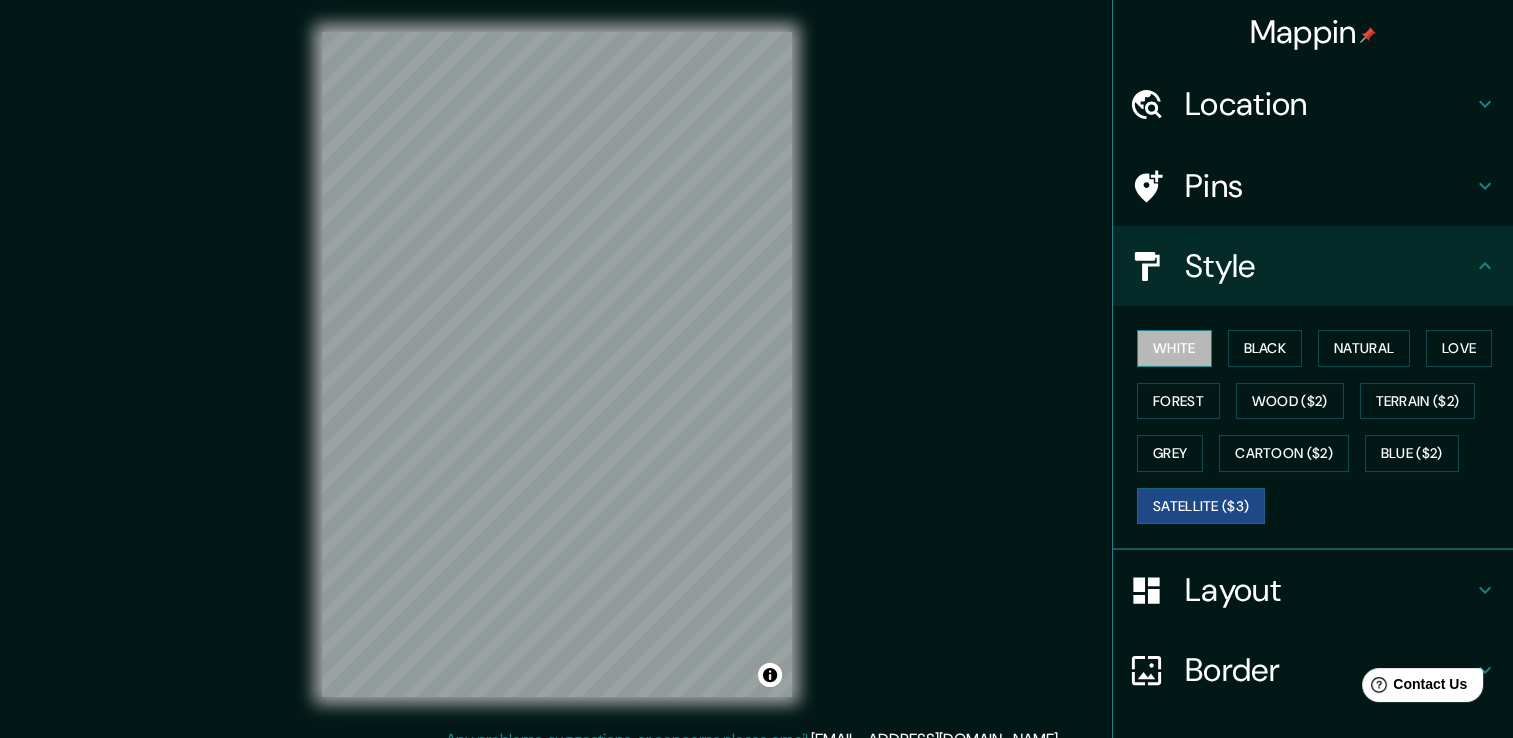 click on "White" at bounding box center [1174, 348] 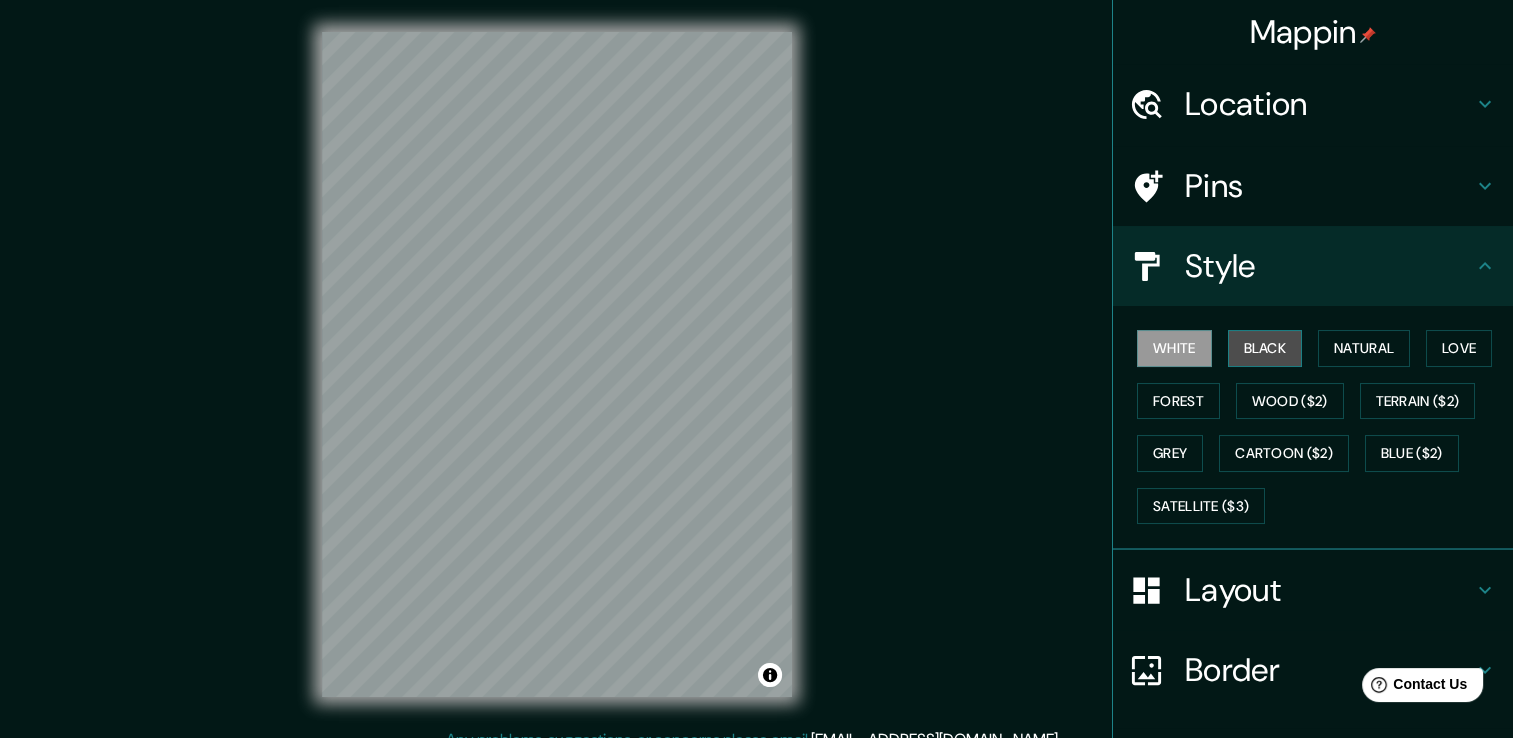 click on "Black" at bounding box center (1265, 348) 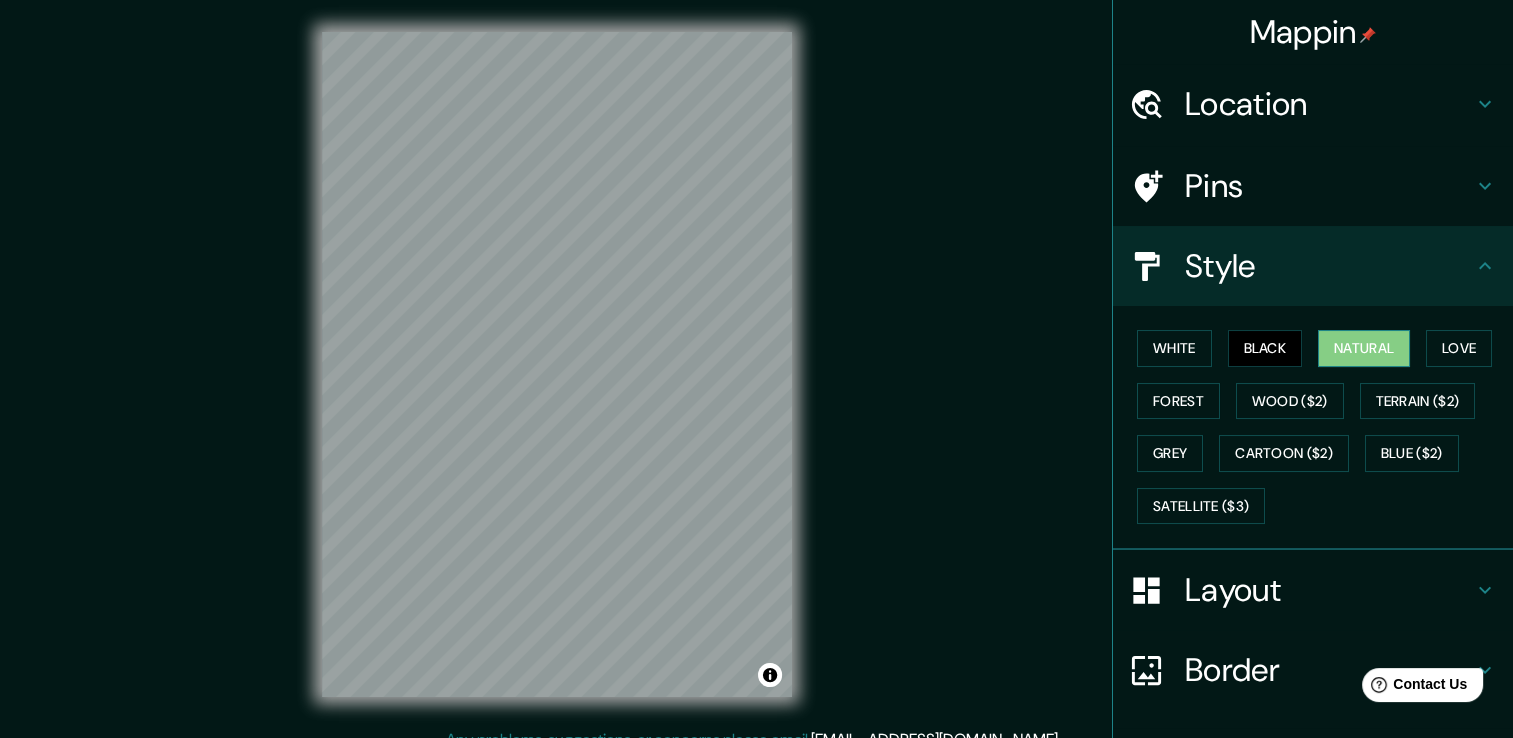 click on "Natural" at bounding box center [1364, 348] 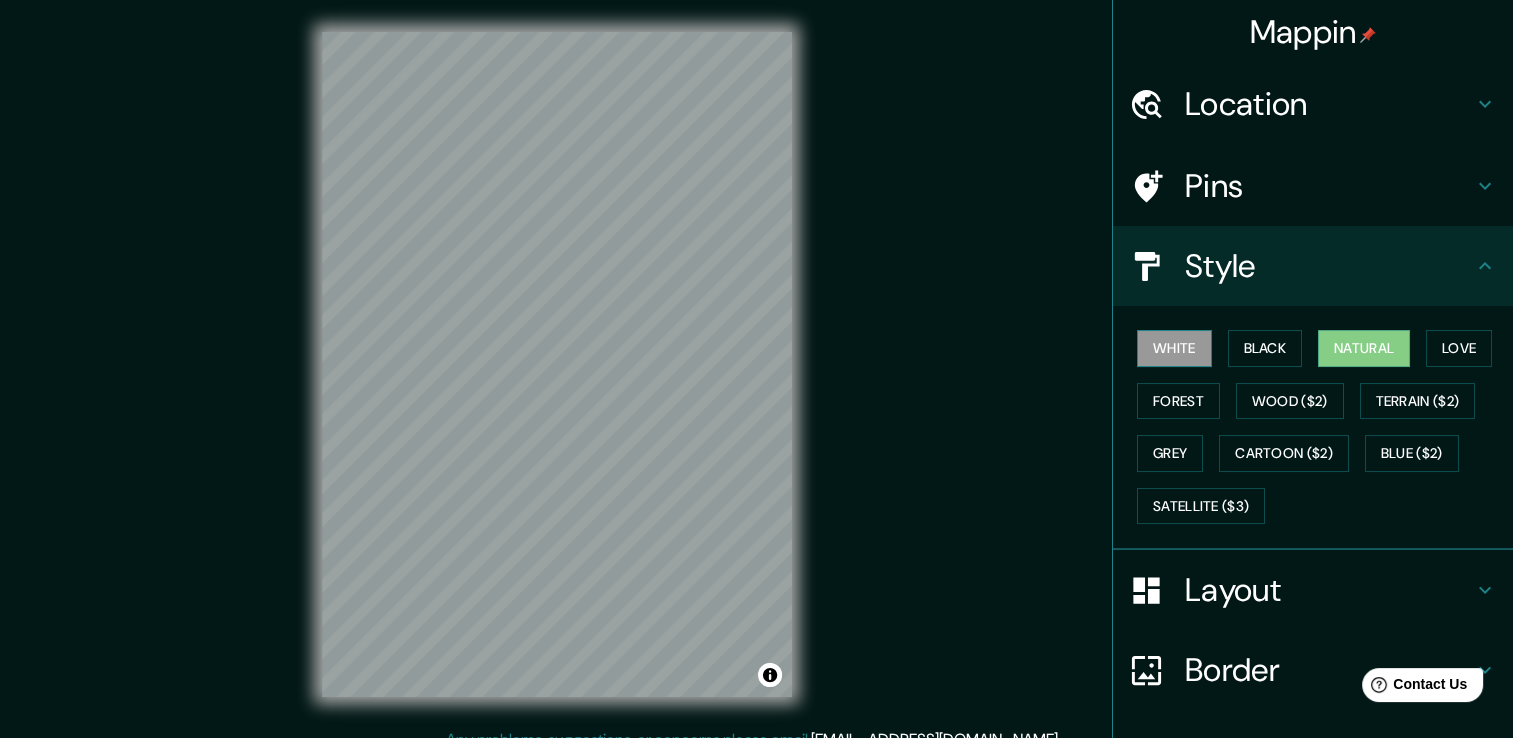 click on "White" at bounding box center [1174, 348] 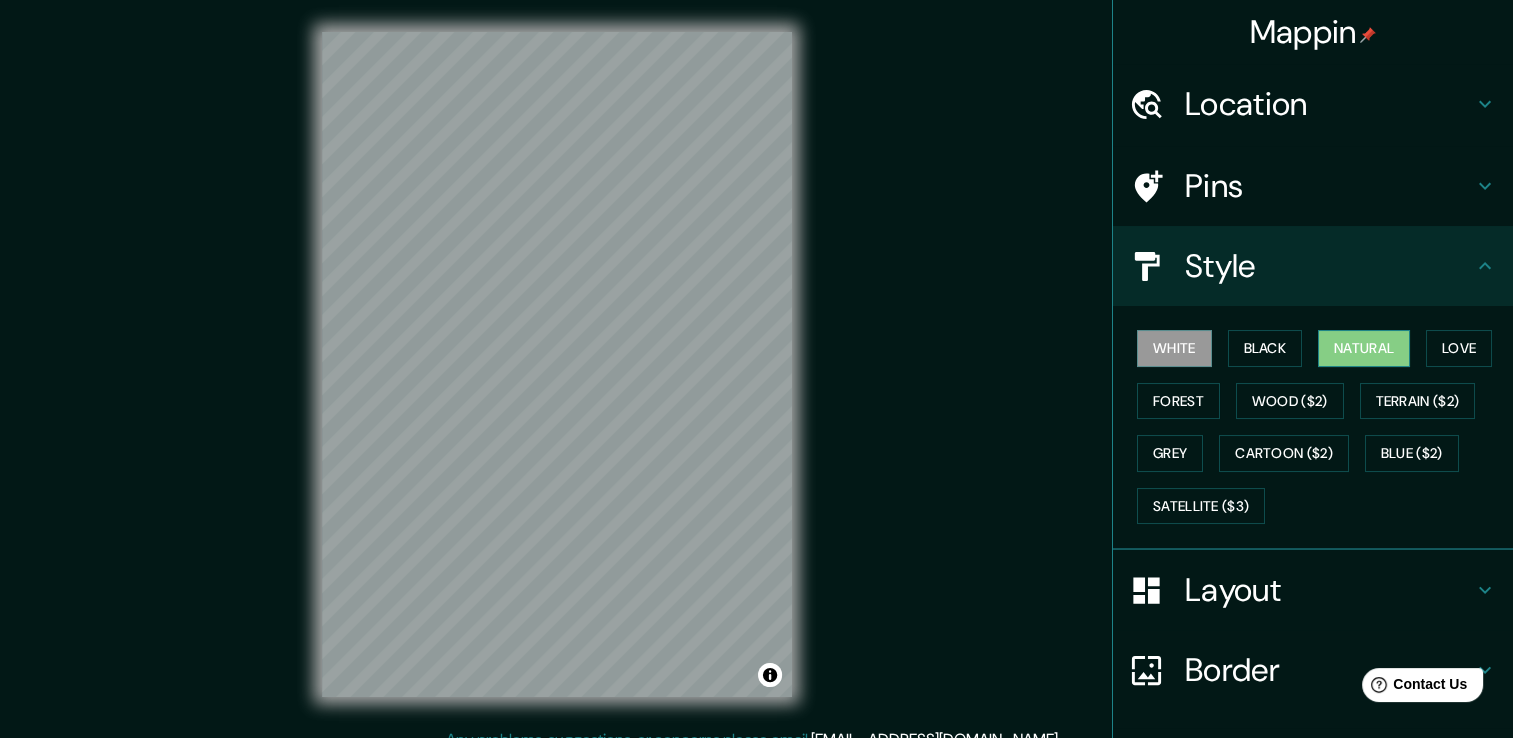 click on "Natural" at bounding box center [1364, 348] 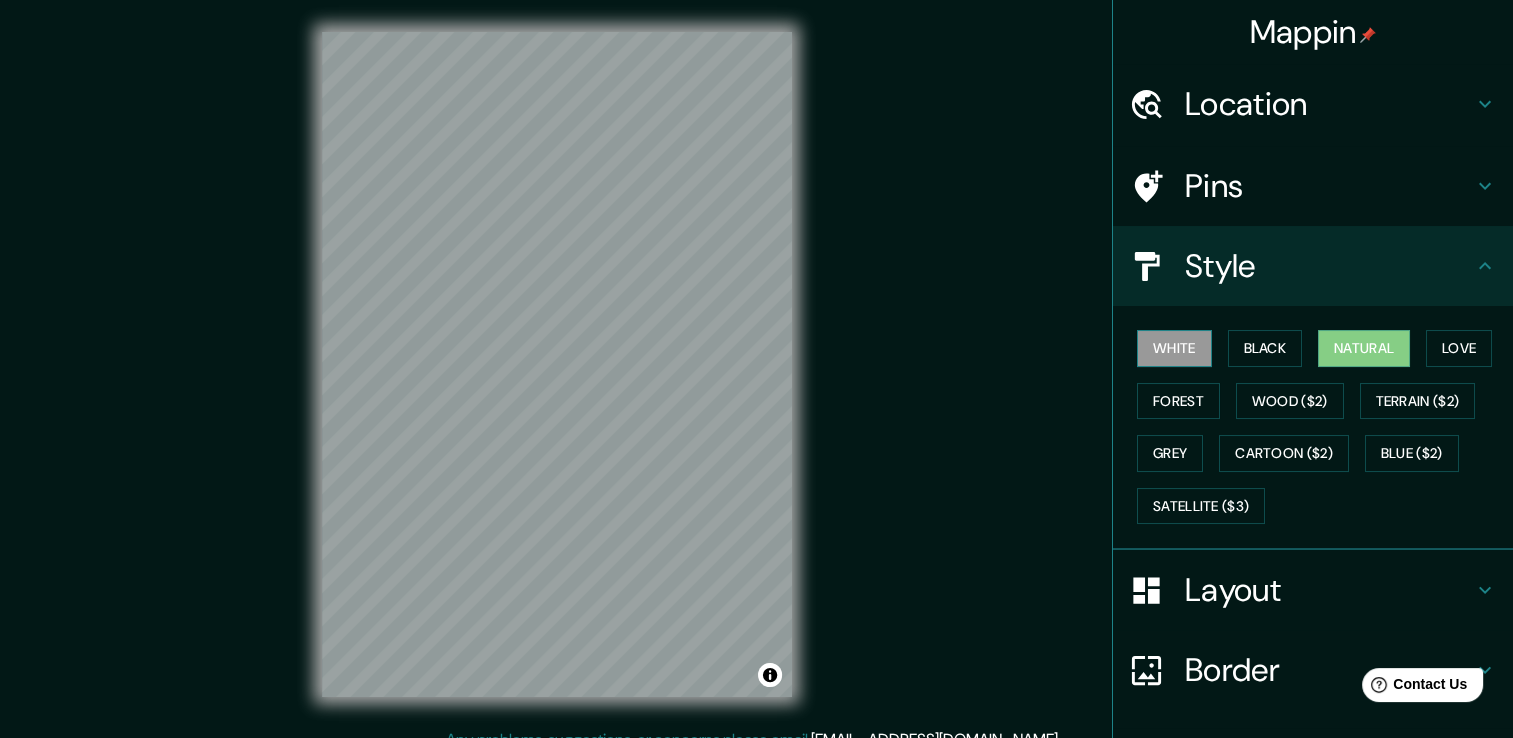 click on "White" at bounding box center (1174, 348) 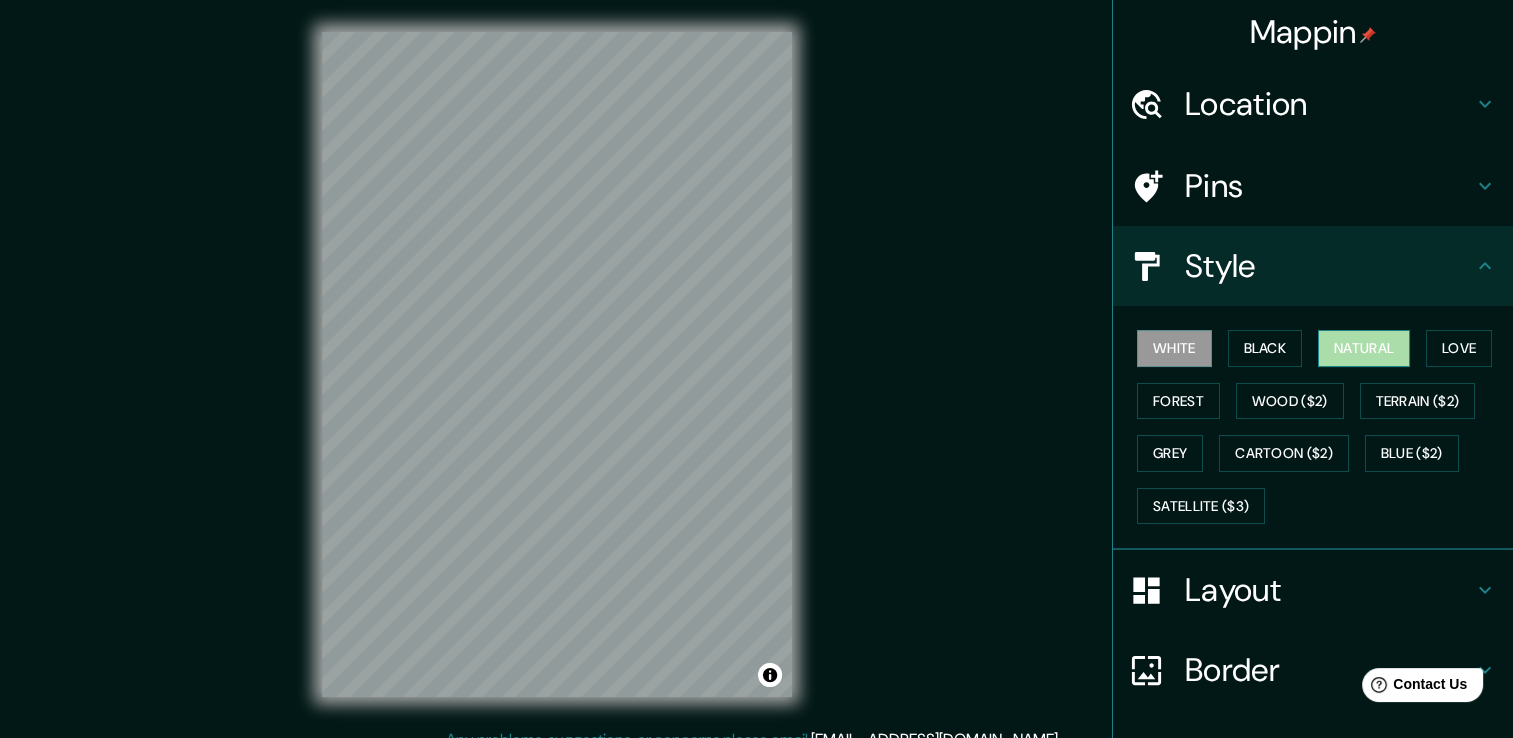 click on "Natural" at bounding box center [1364, 348] 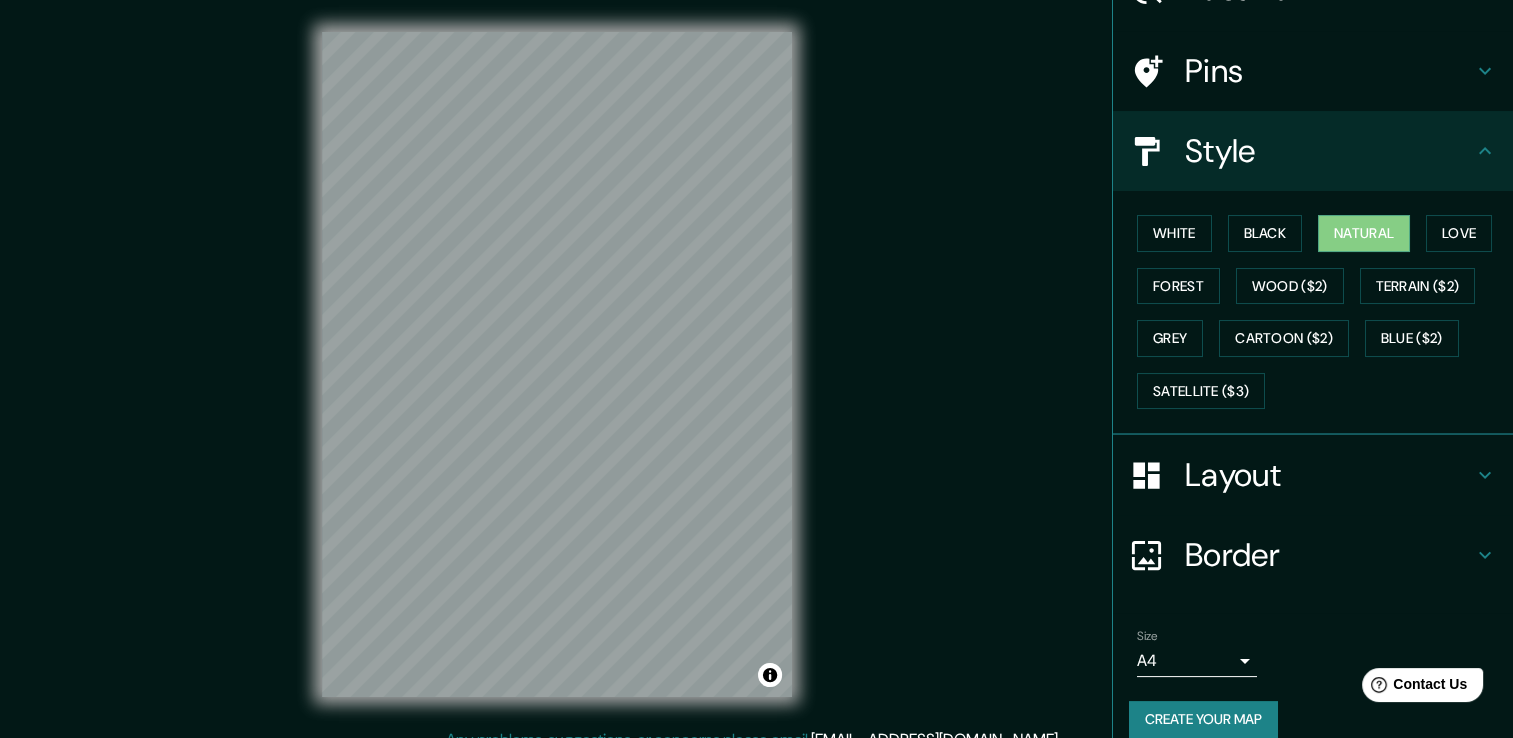 scroll, scrollTop: 135, scrollLeft: 0, axis: vertical 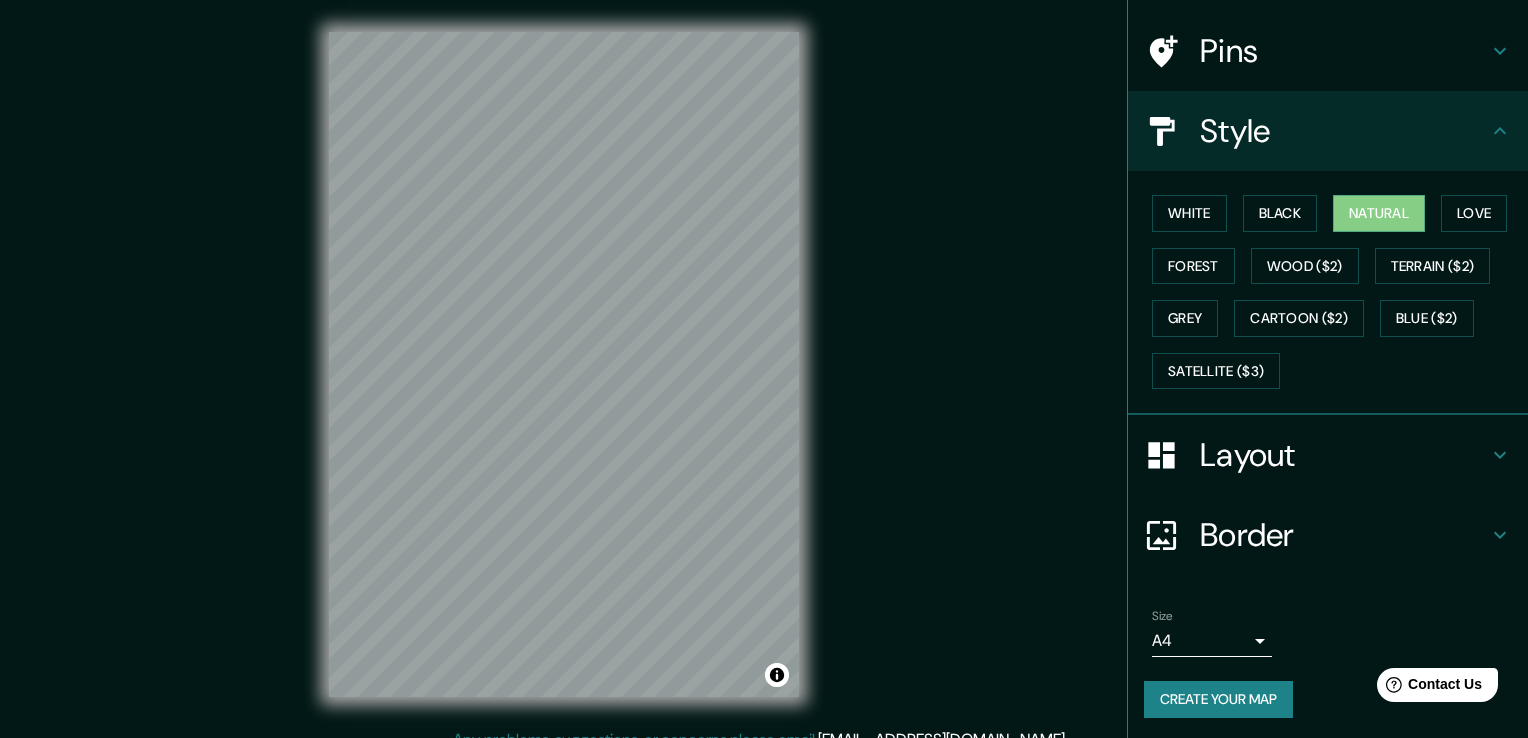 click on "Mappin Location Yumbel, Región del Biobío, Chile Pins Style White Black Natural Love Forest Wood ($2) Terrain ($2) Grey Cartoon ($2) Blue ($2) Satellite ($3) Layout Border Choose a border.  Hint : you can make layers of the frame opaque to create some cool effects. None Simple Transparent Fancy Size A4 single Create your map © Mapbox   © OpenStreetMap   Improve this map Any problems, suggestions, or concerns please email    help@mappin.pro . . ." at bounding box center (764, 369) 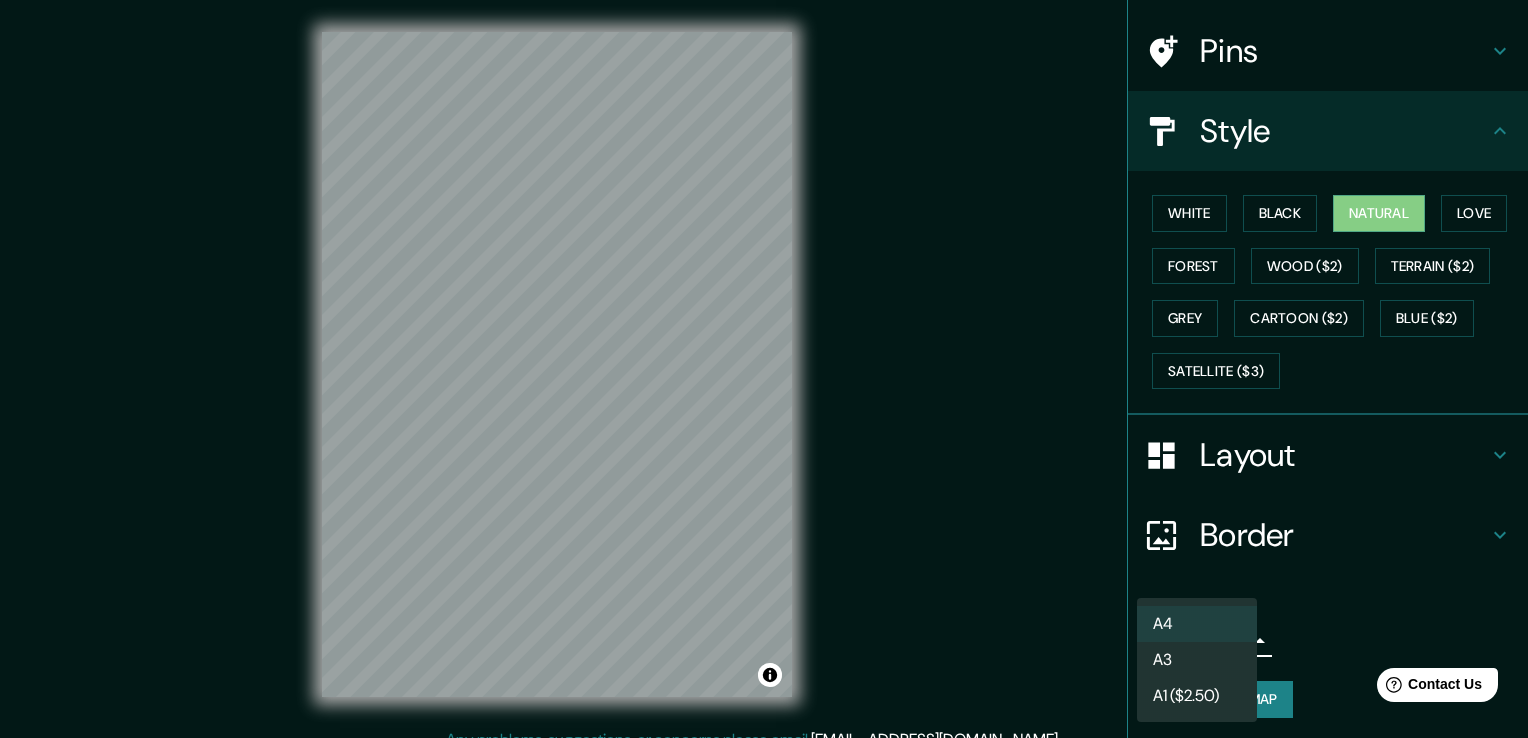 click at bounding box center [764, 369] 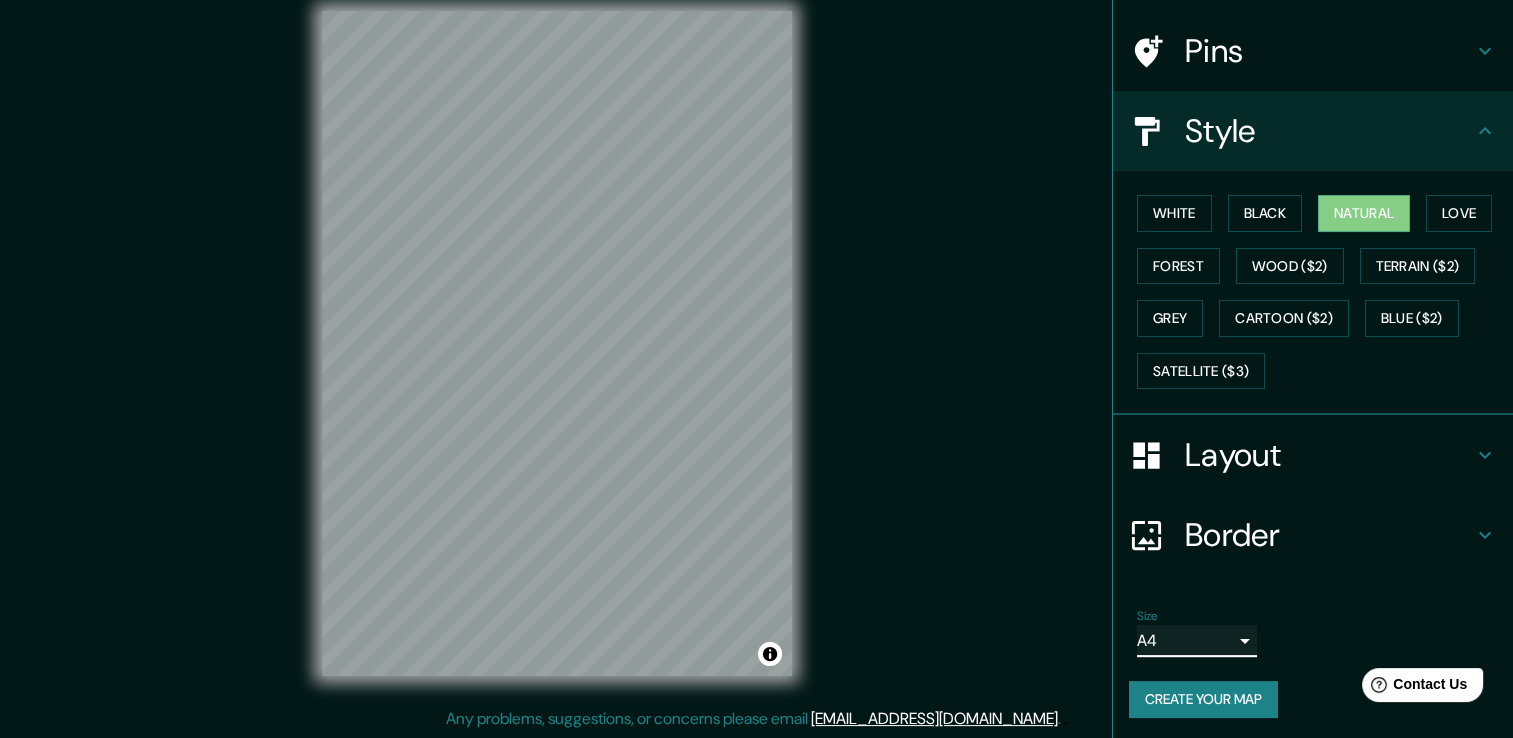 scroll, scrollTop: 22, scrollLeft: 0, axis: vertical 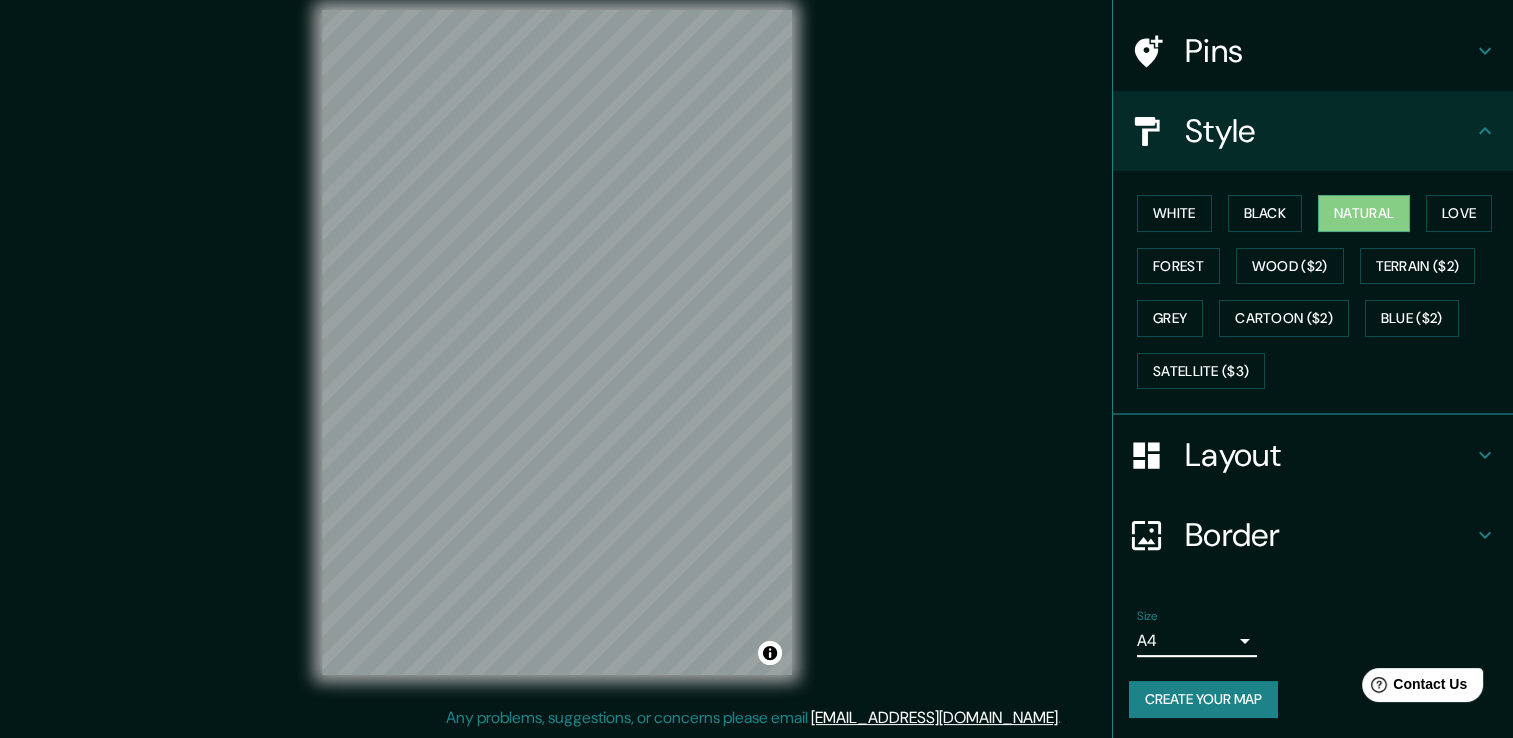 click on "Create your map" at bounding box center (1203, 699) 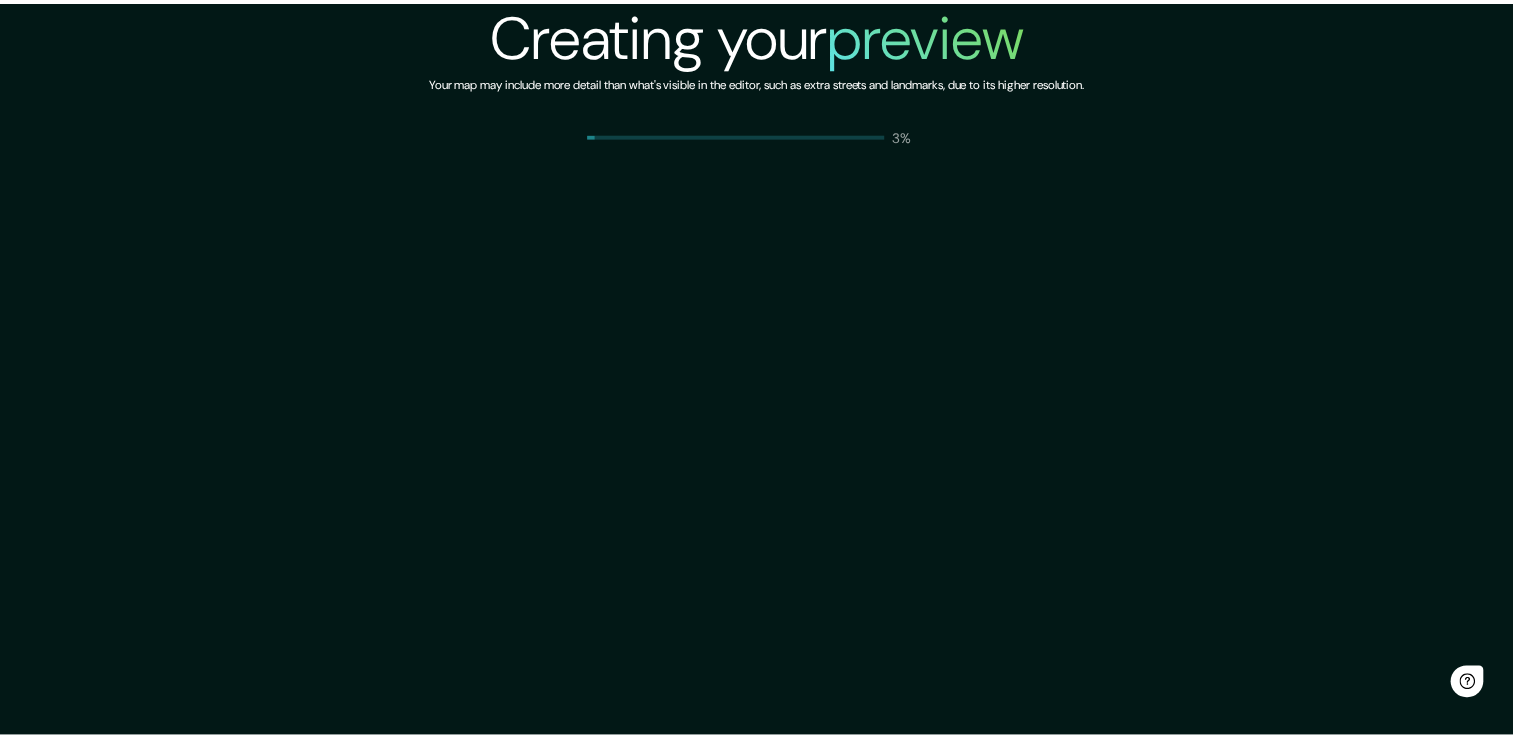 scroll, scrollTop: 0, scrollLeft: 0, axis: both 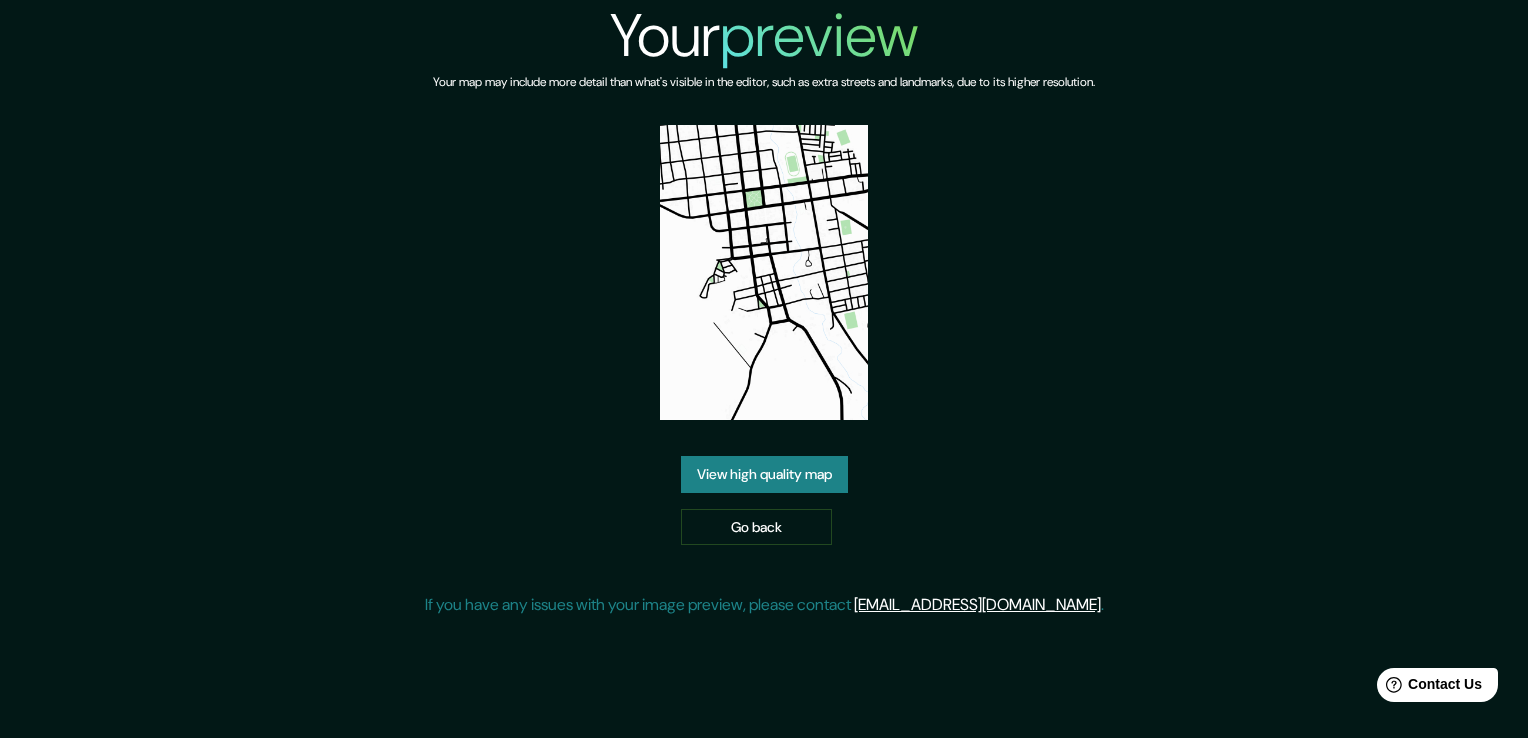 click on "View high quality map" at bounding box center [764, 474] 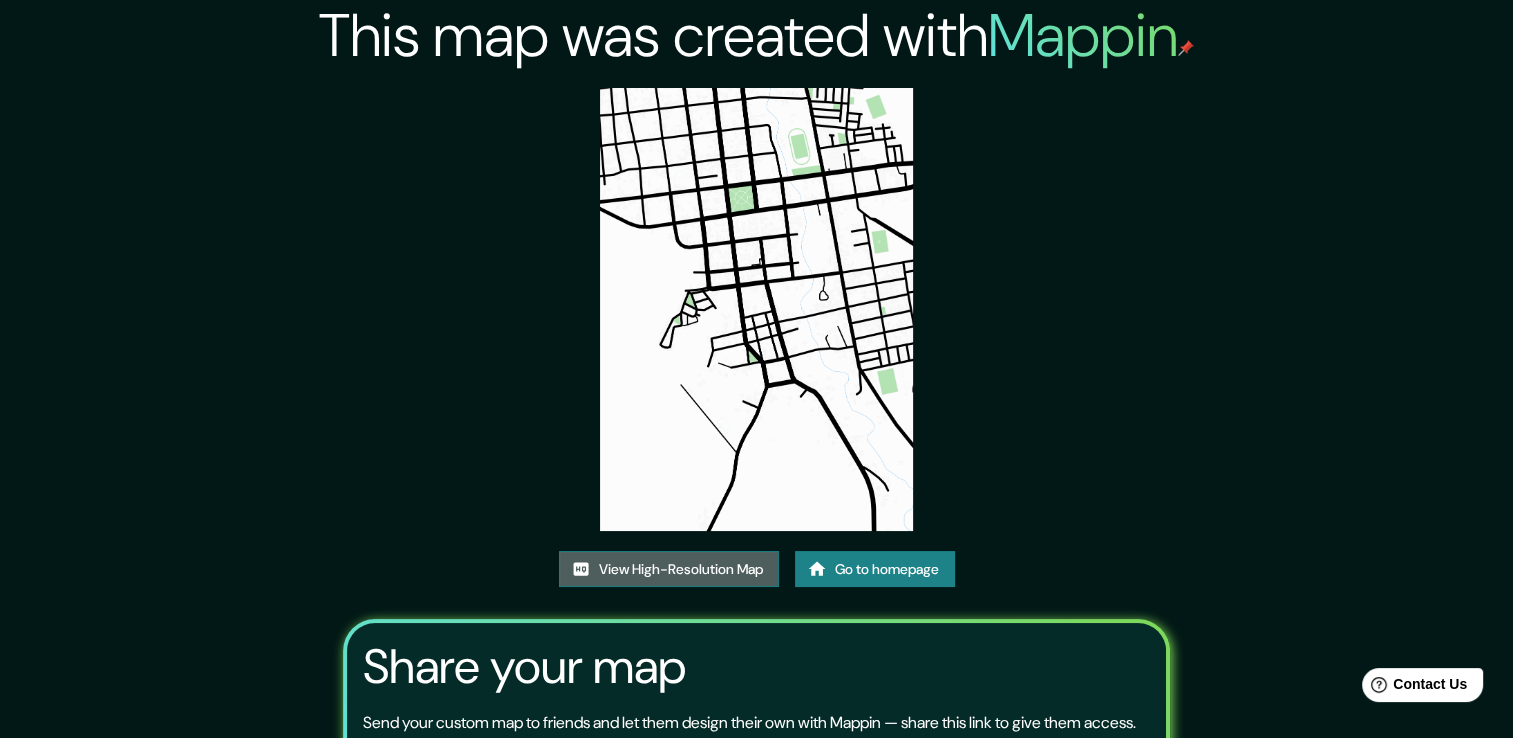 click on "View High-Resolution Map" at bounding box center (669, 569) 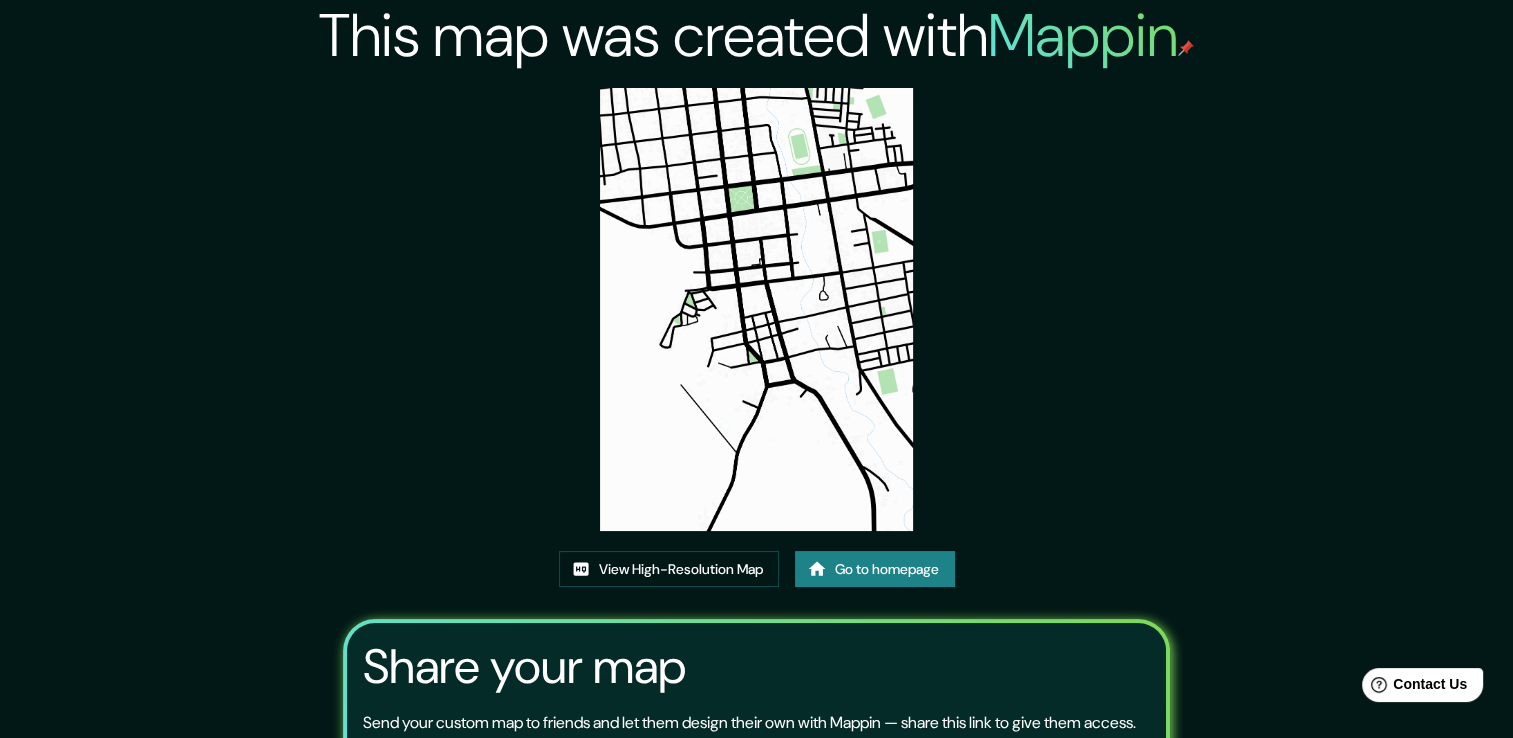 click on "Go to homepage" at bounding box center [875, 569] 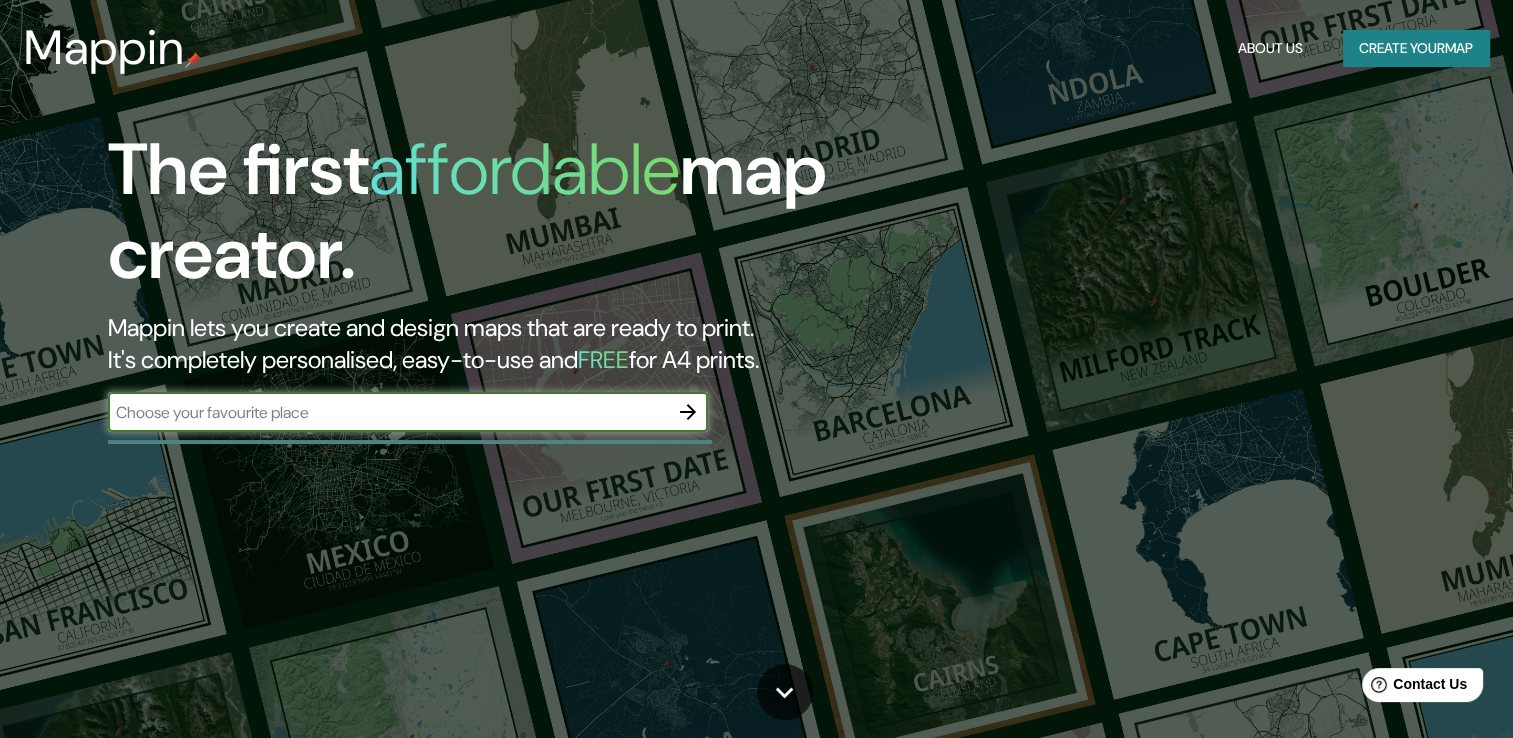 click on "Create your   map" at bounding box center [1416, 48] 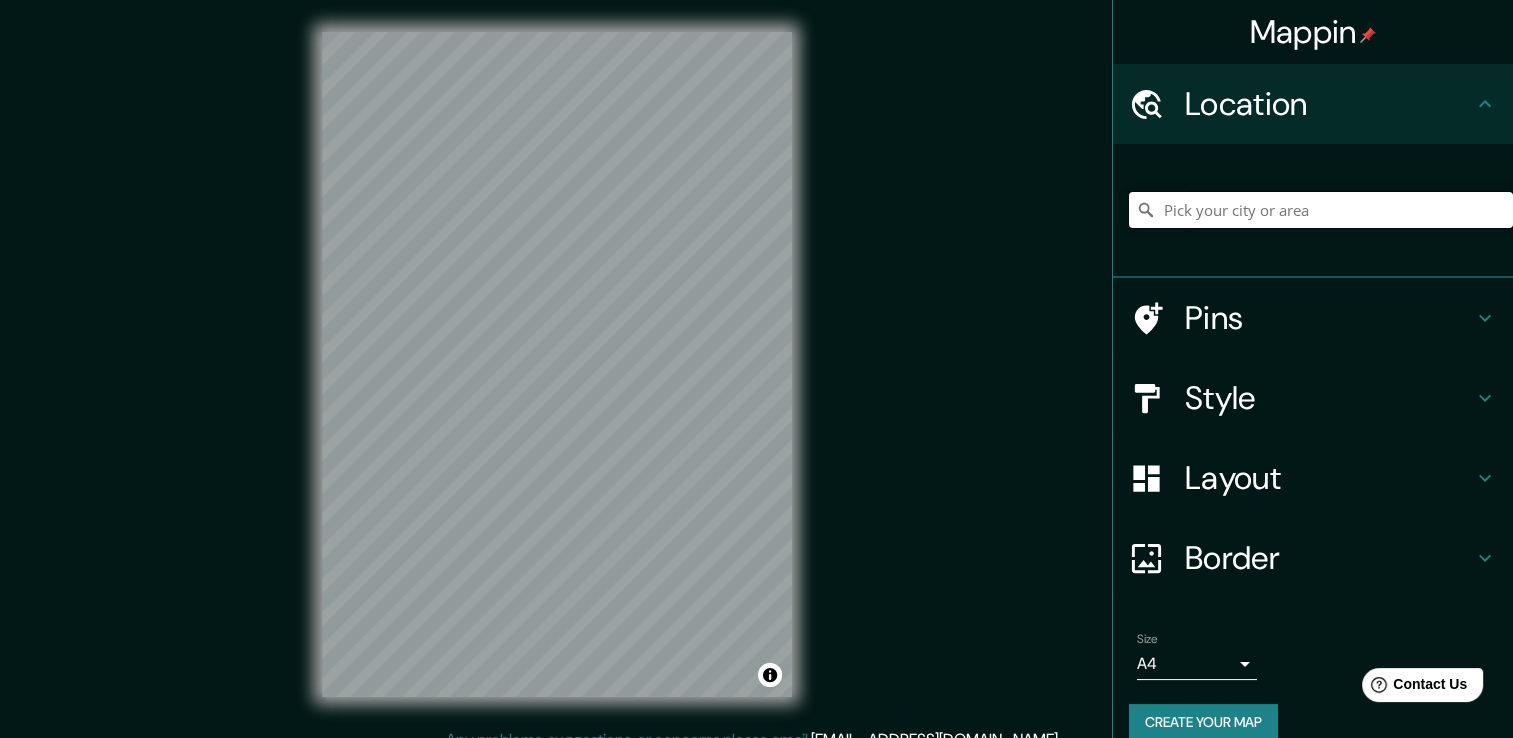 click at bounding box center (1321, 210) 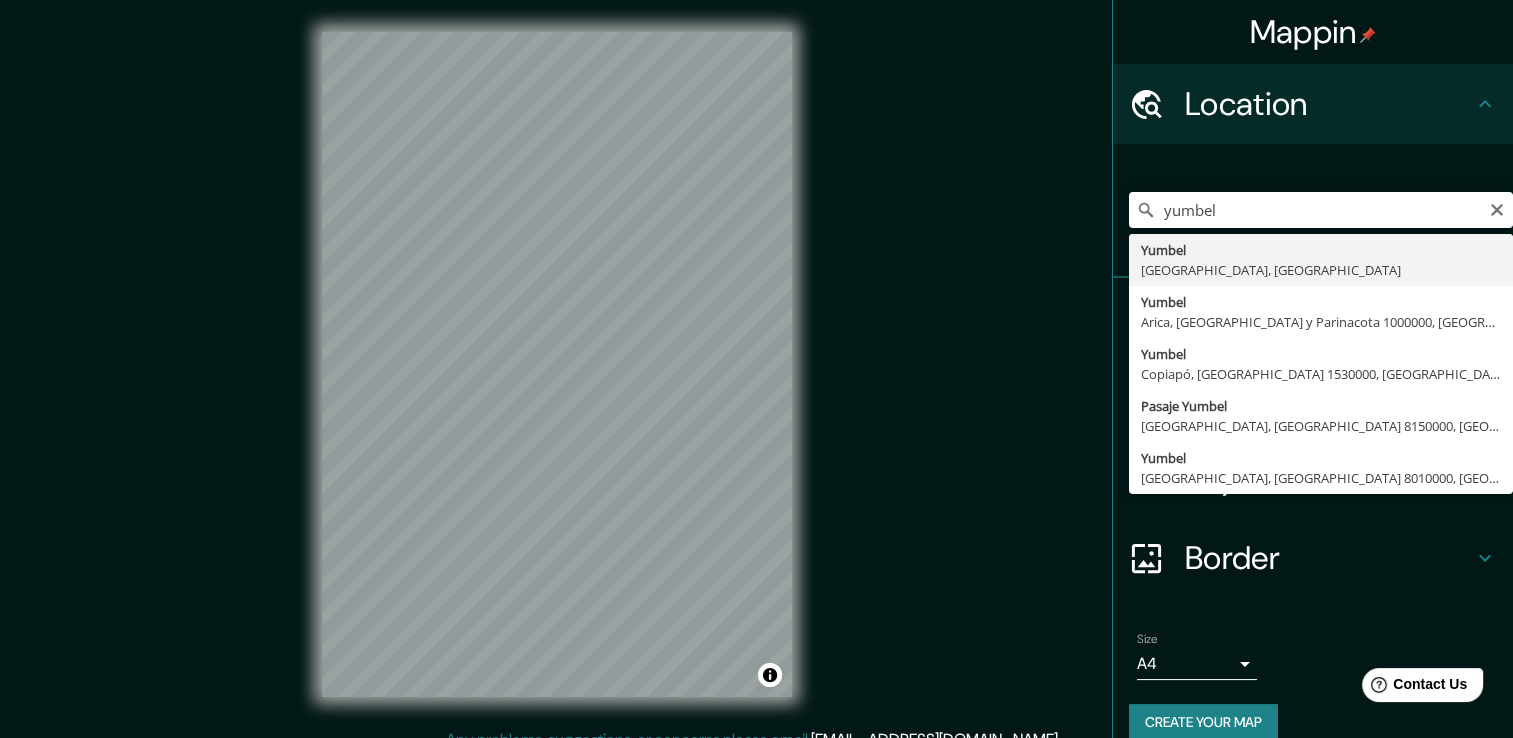 type on "Yumbel, [GEOGRAPHIC_DATA], [GEOGRAPHIC_DATA]" 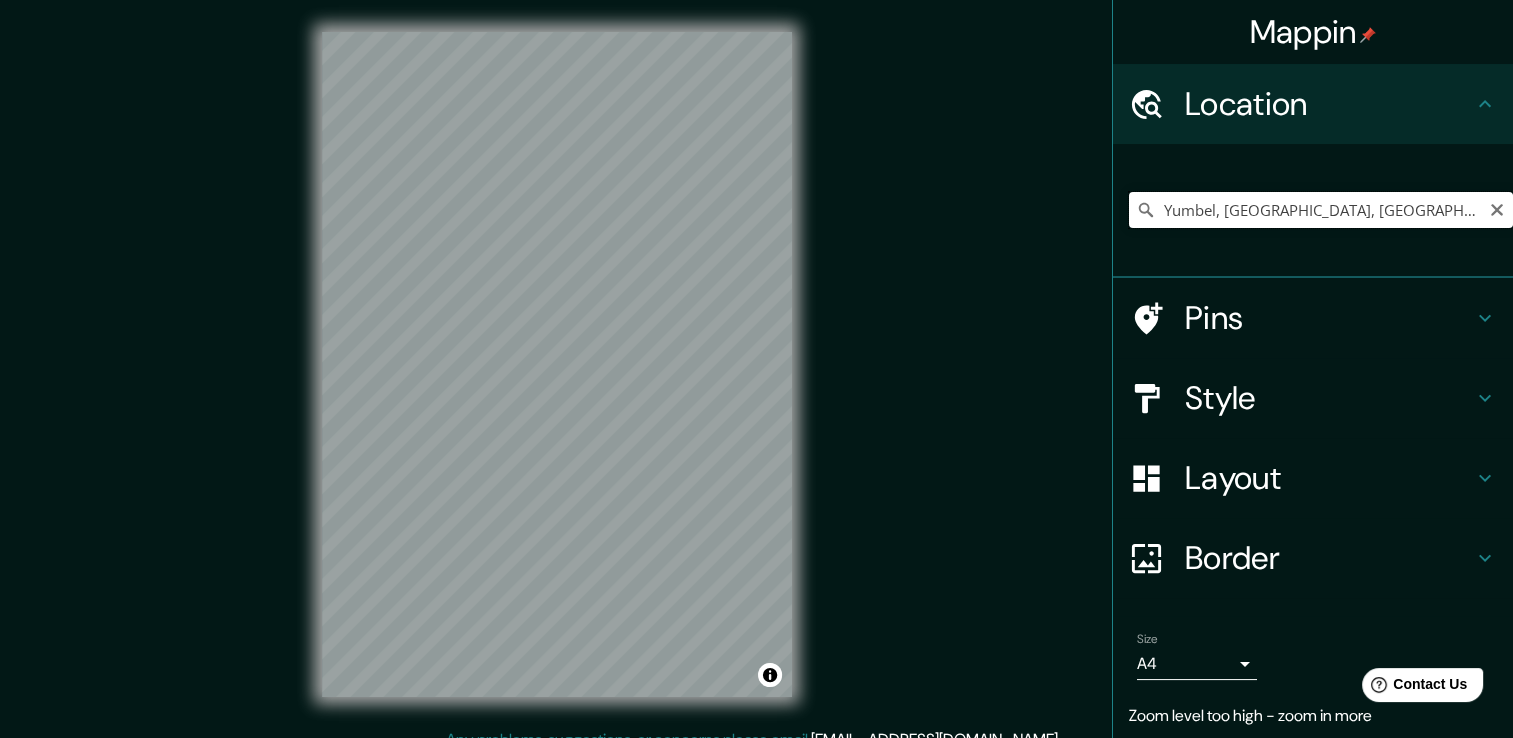 click on "Yumbel, [GEOGRAPHIC_DATA], [GEOGRAPHIC_DATA]" at bounding box center [1321, 210] 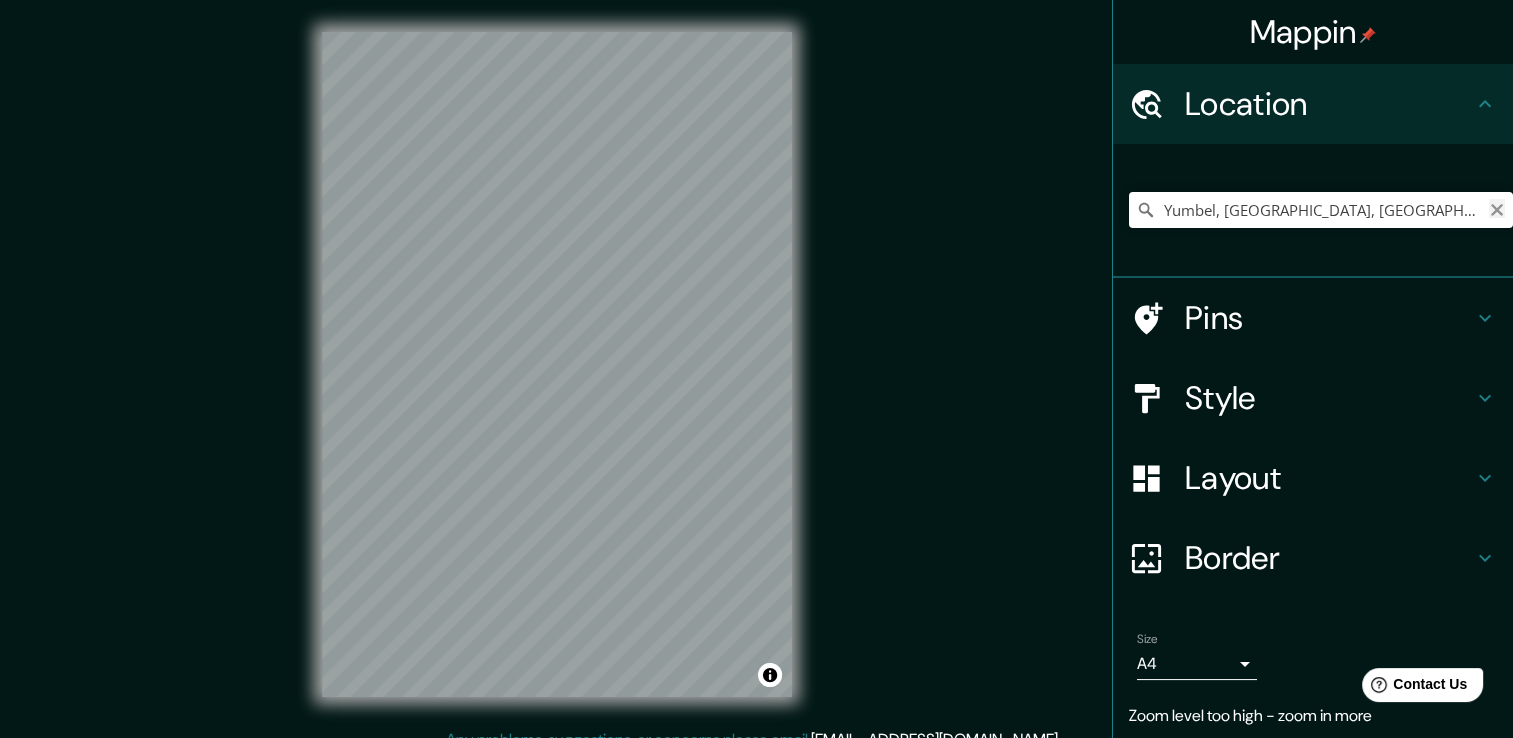 click 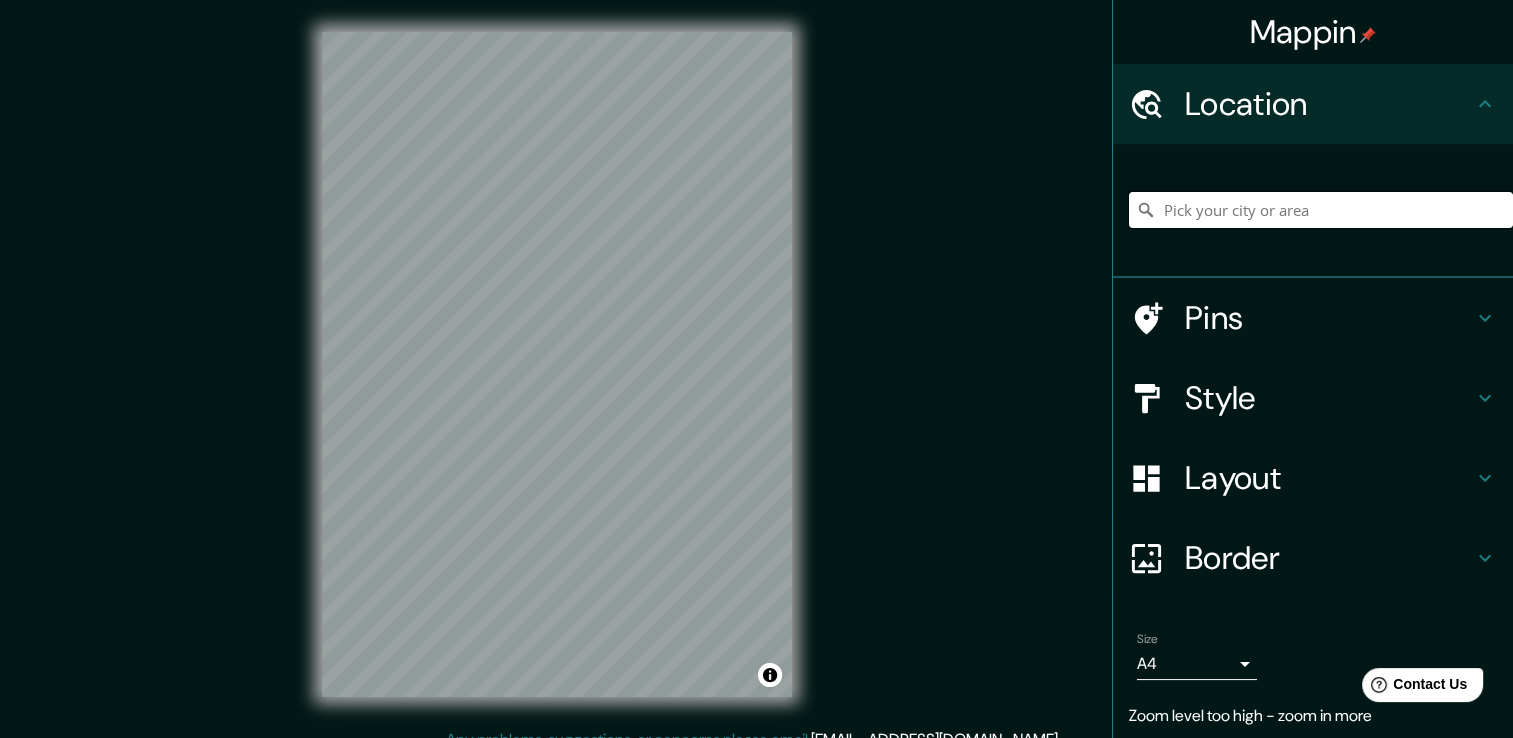 click at bounding box center [1321, 210] 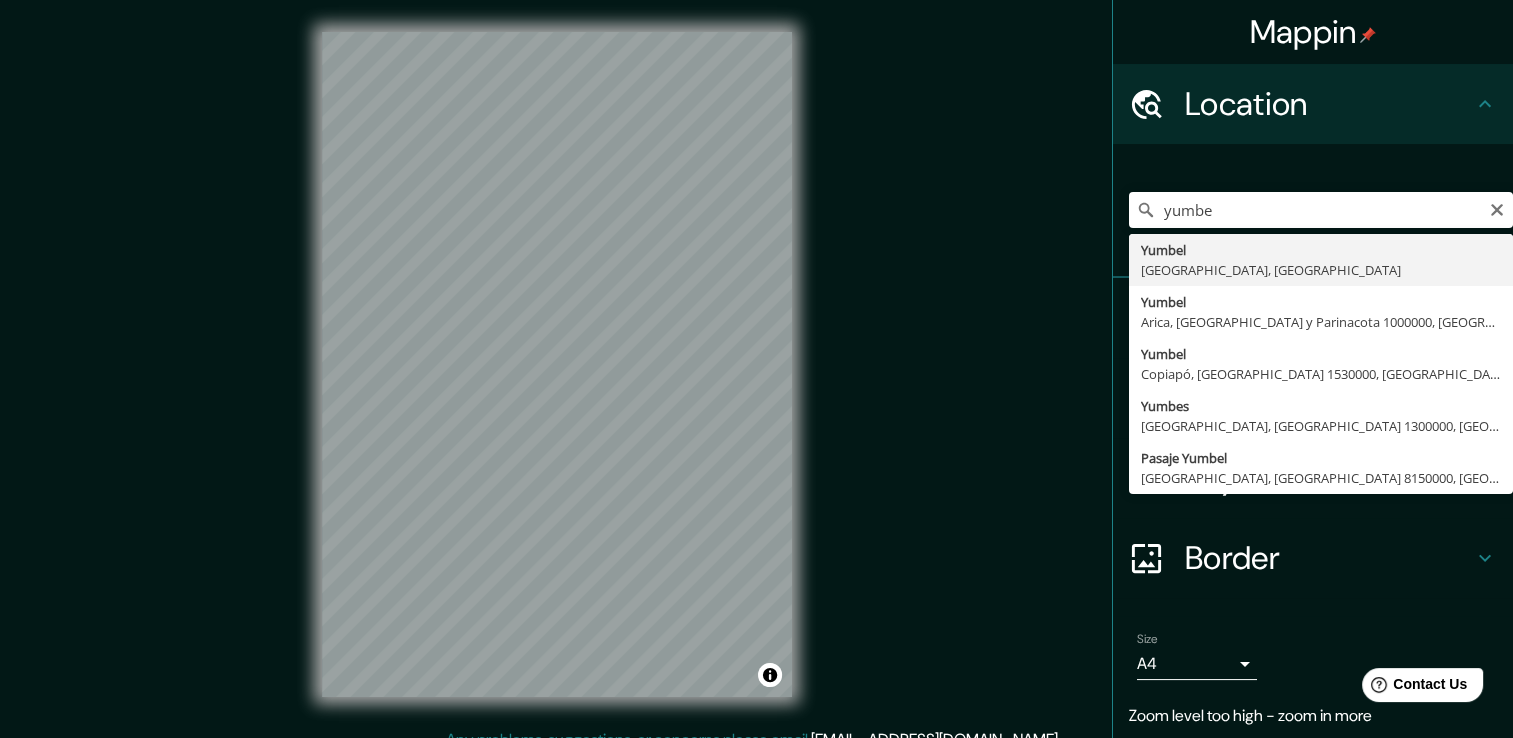 type on "Yumbel, [GEOGRAPHIC_DATA], [GEOGRAPHIC_DATA]" 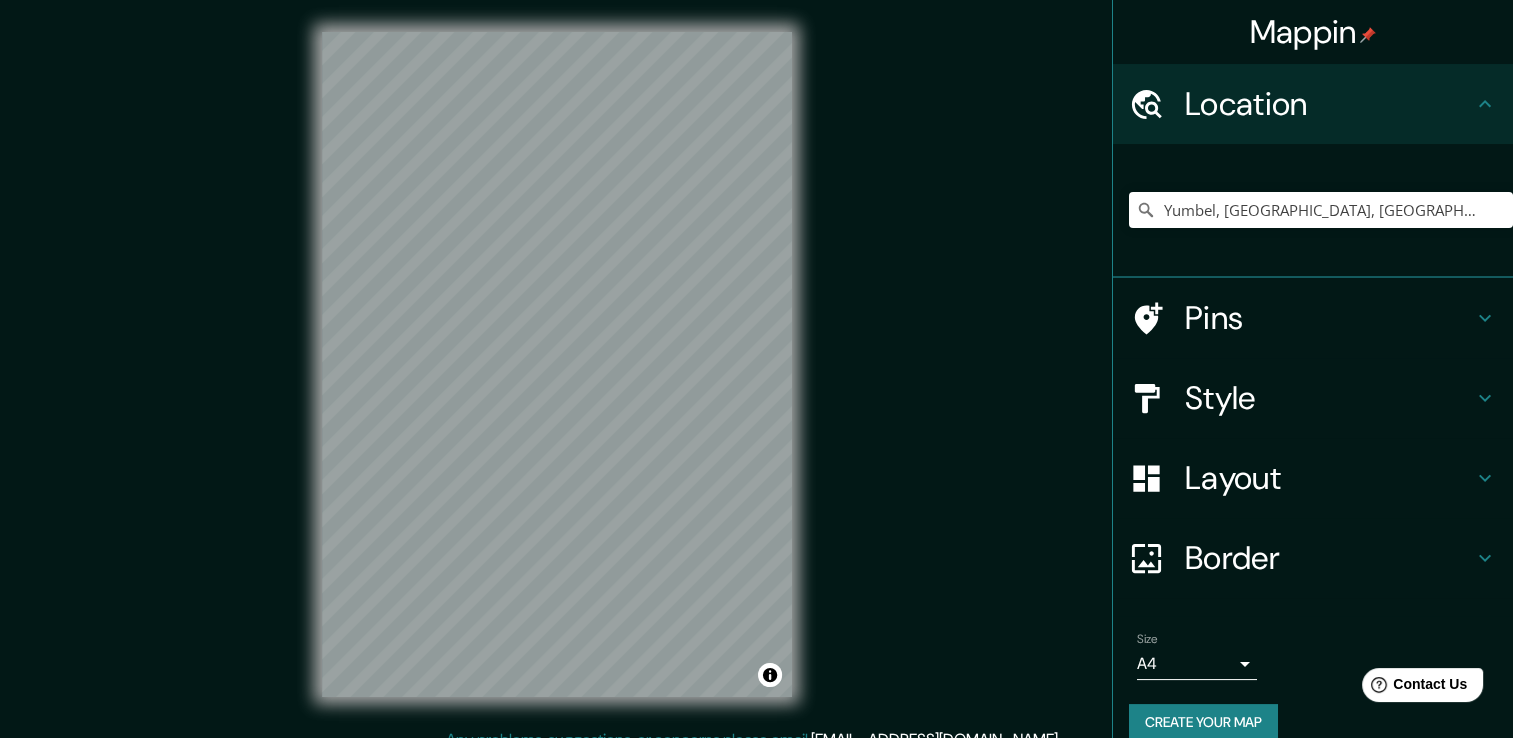 click on "Style" at bounding box center (1329, 398) 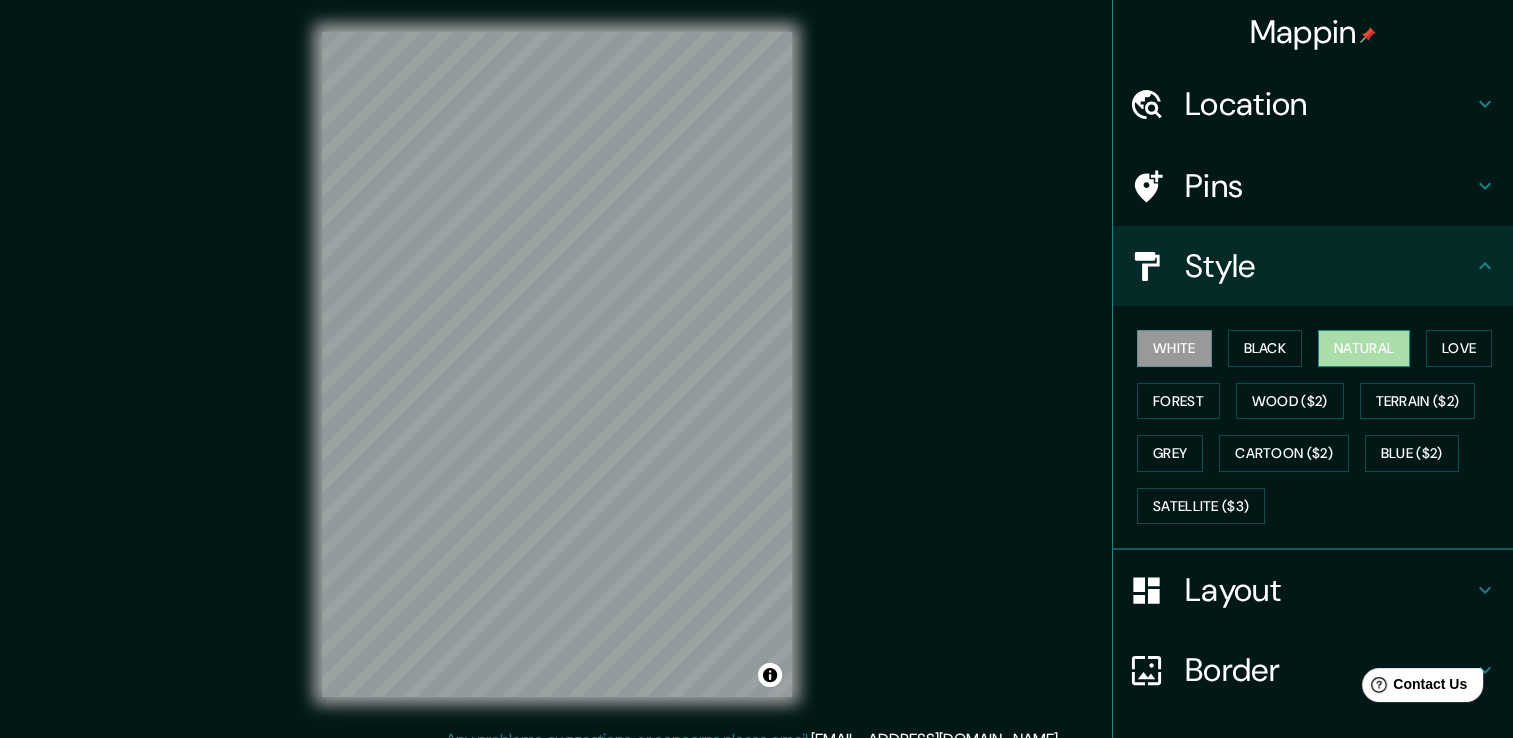 click on "Natural" at bounding box center (1364, 348) 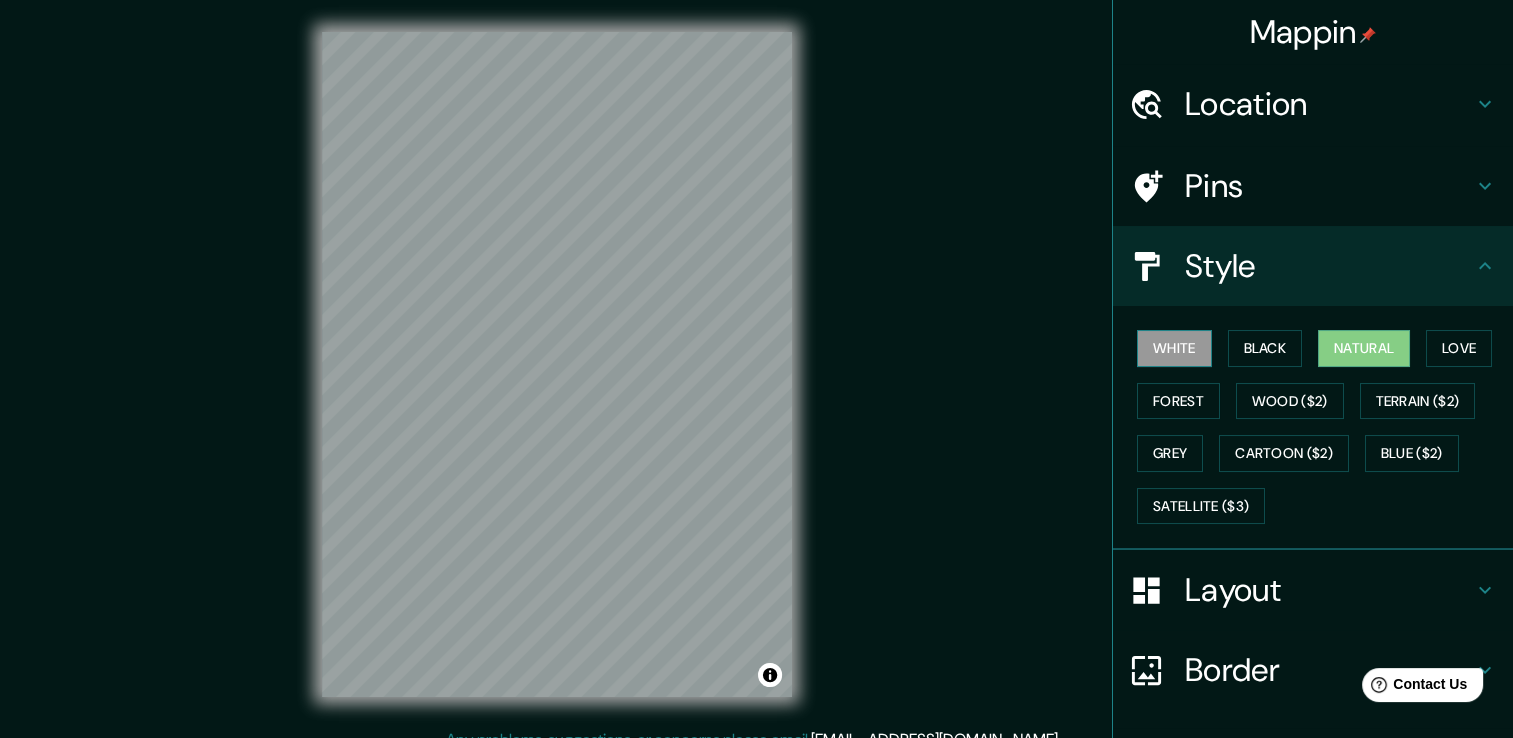 click on "White" at bounding box center (1174, 348) 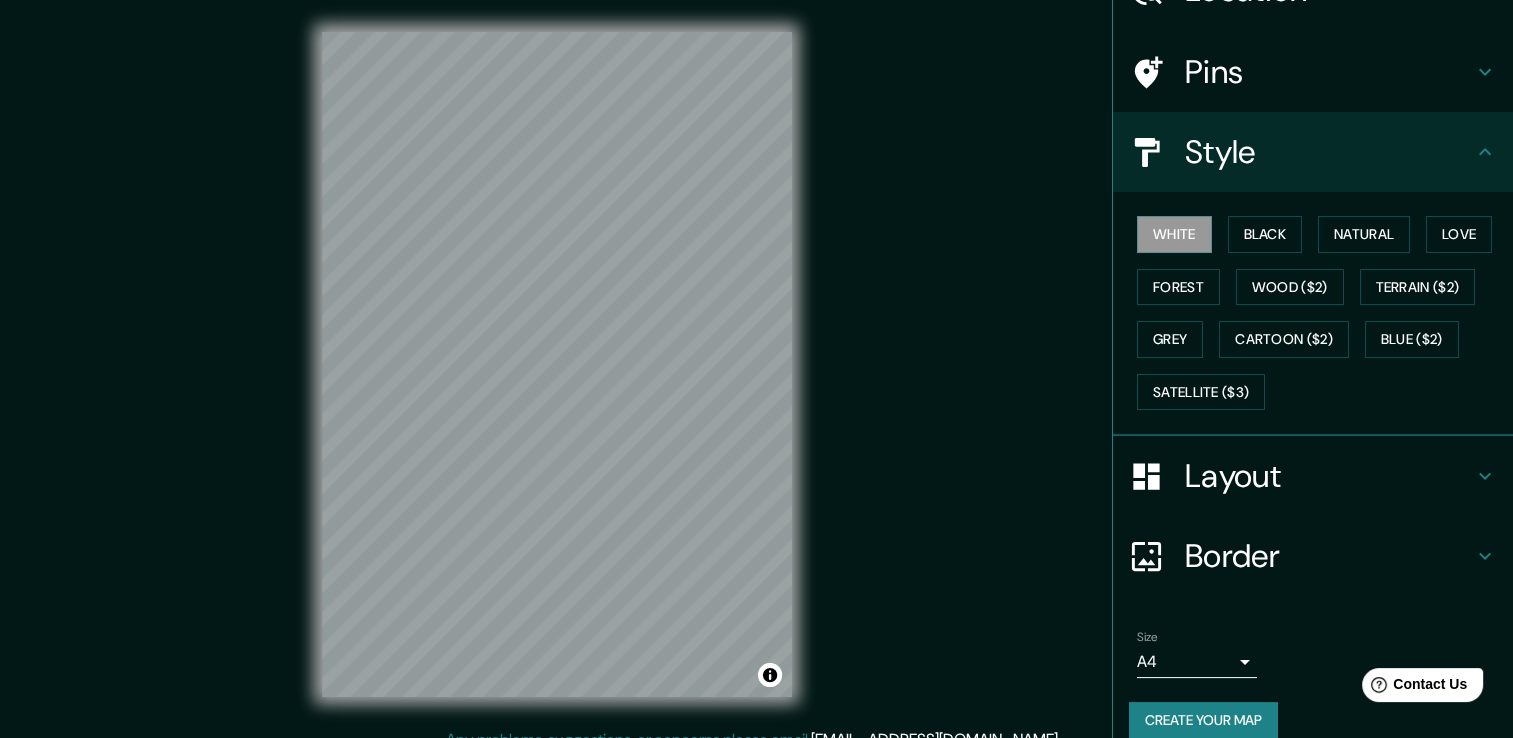 scroll, scrollTop: 135, scrollLeft: 0, axis: vertical 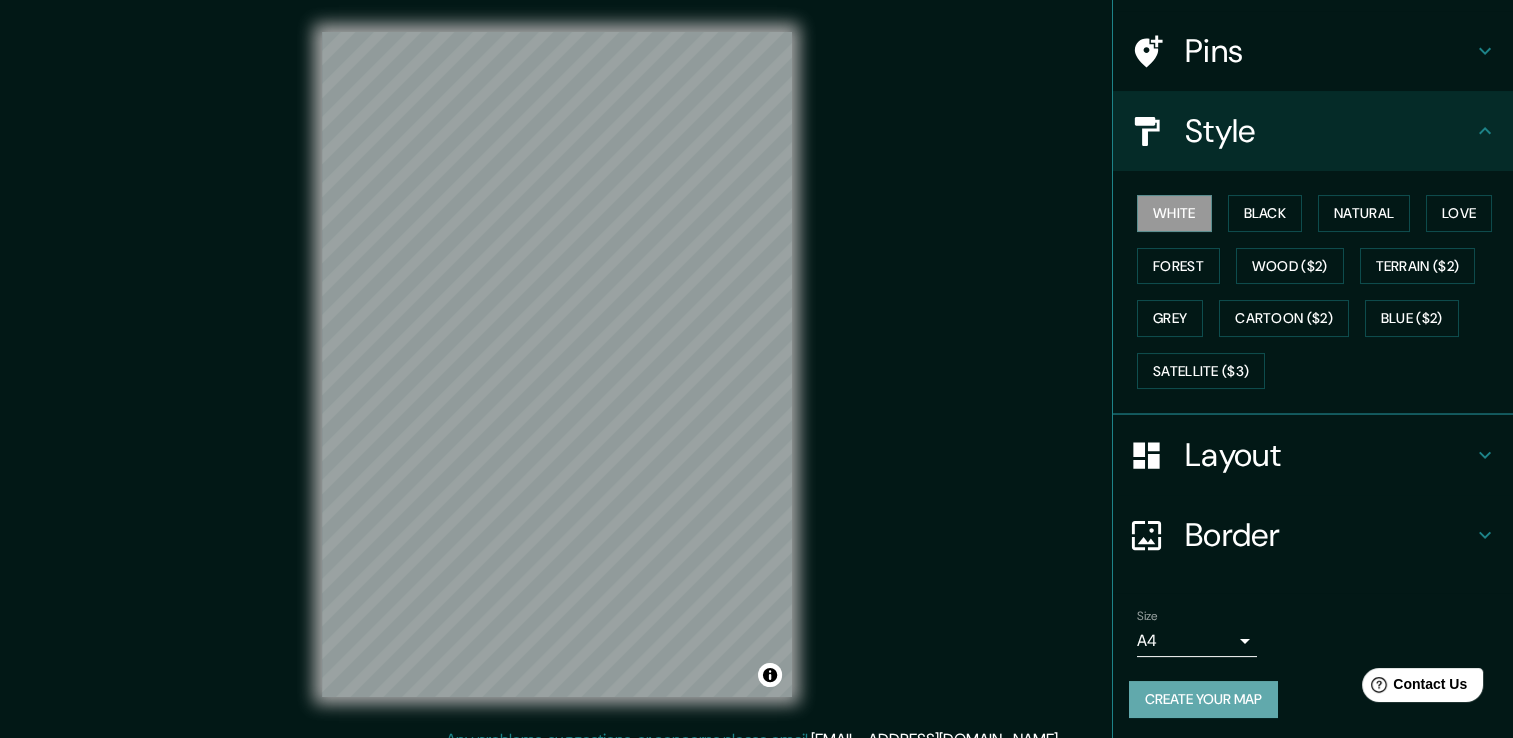 click on "Create your map" at bounding box center [1203, 699] 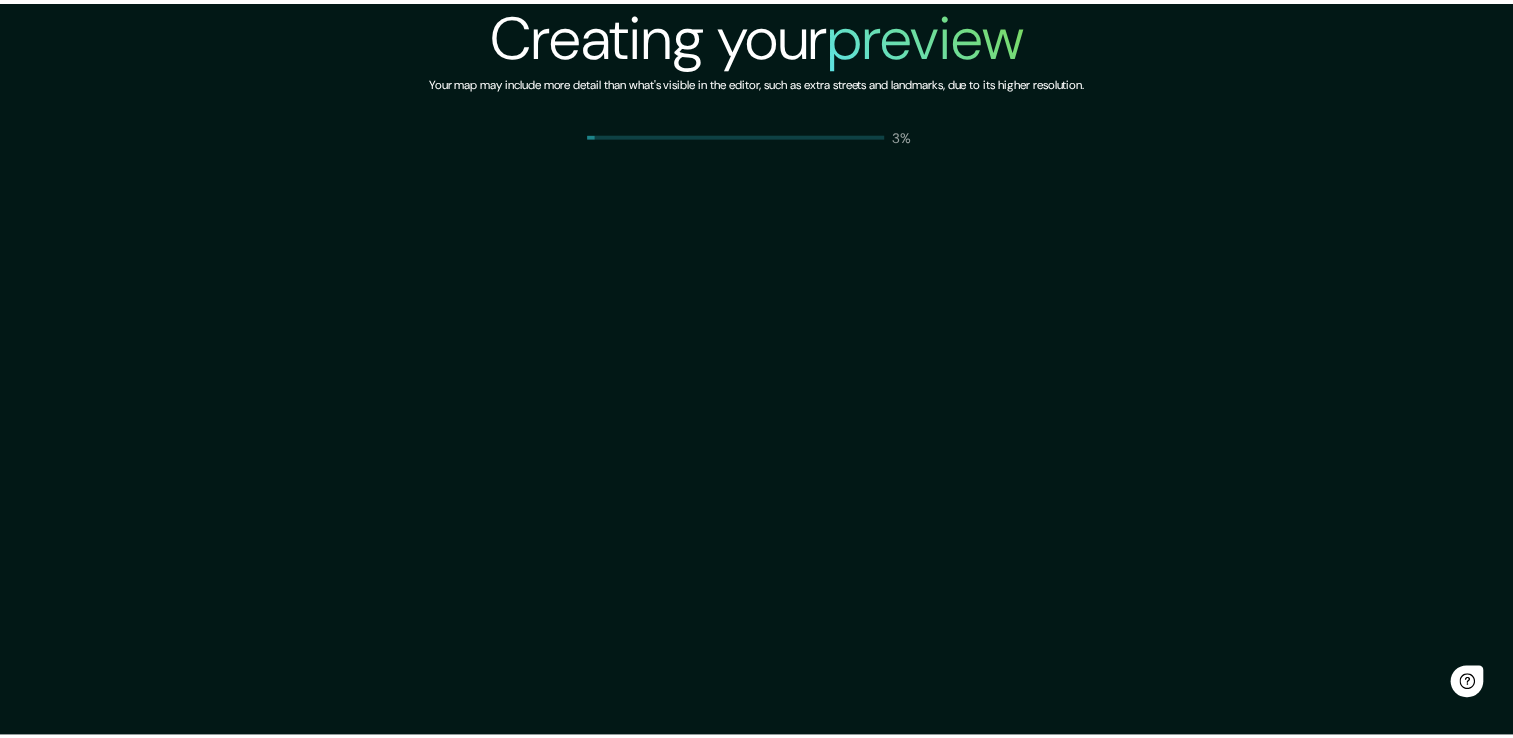 scroll, scrollTop: 0, scrollLeft: 0, axis: both 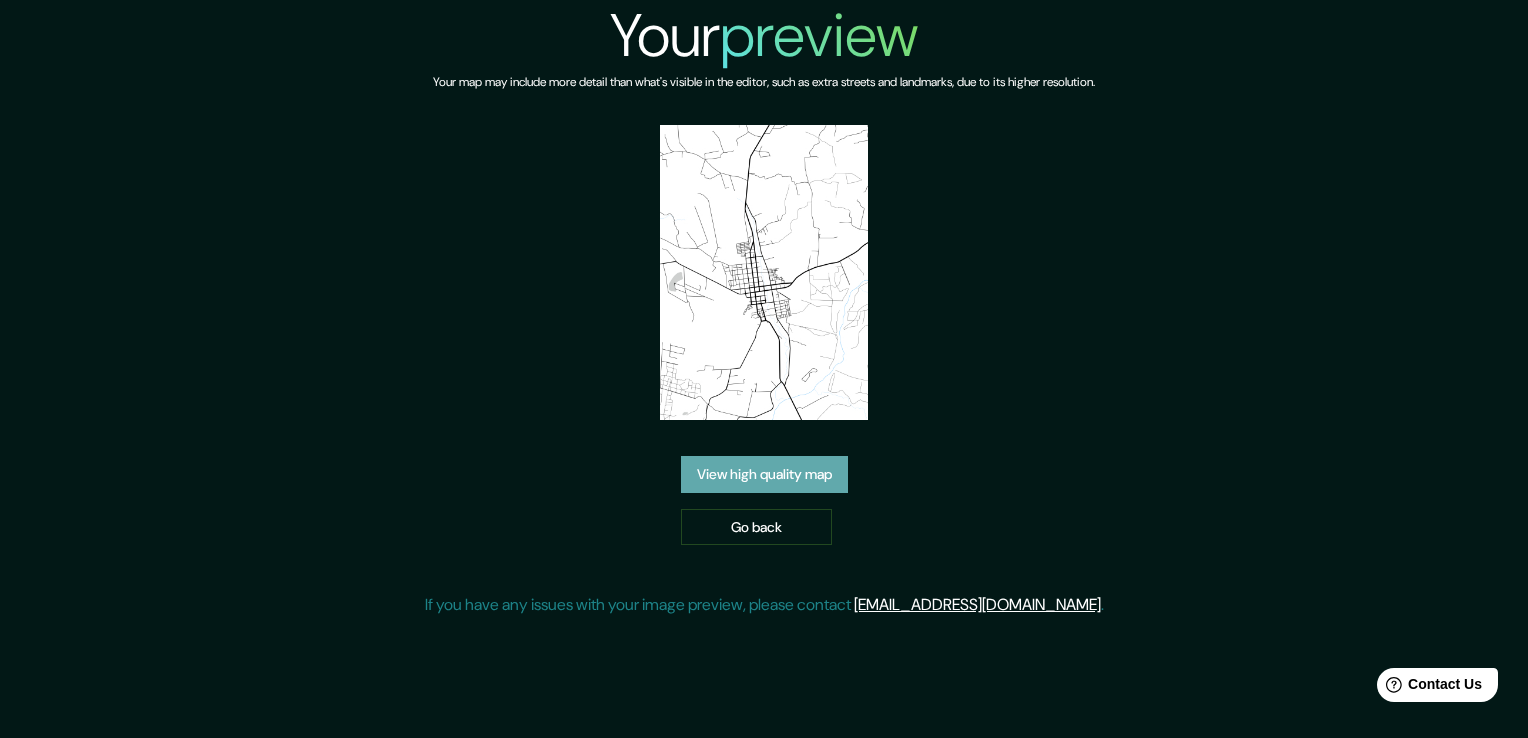 click on "View high quality map" at bounding box center [764, 474] 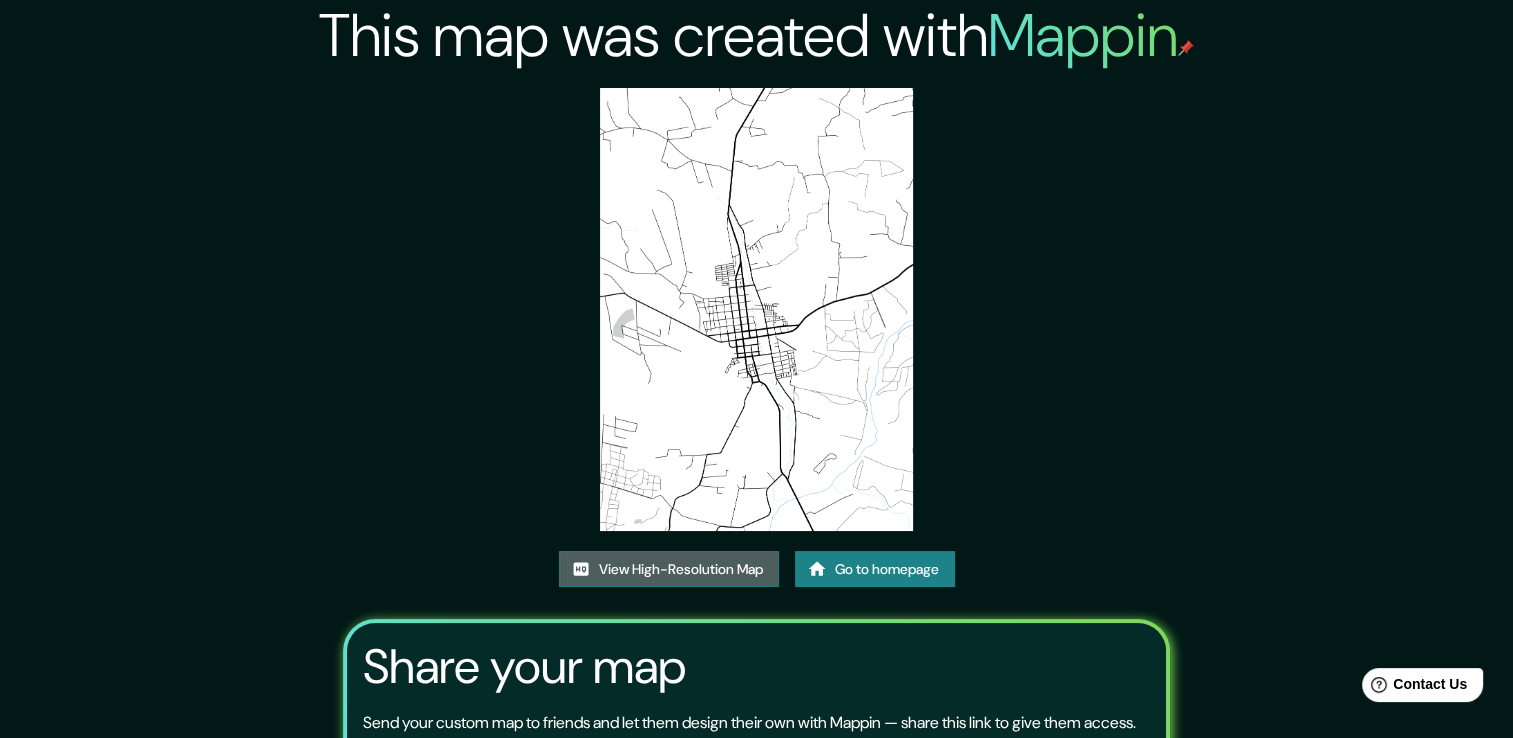 click on "View High-Resolution Map" at bounding box center [669, 569] 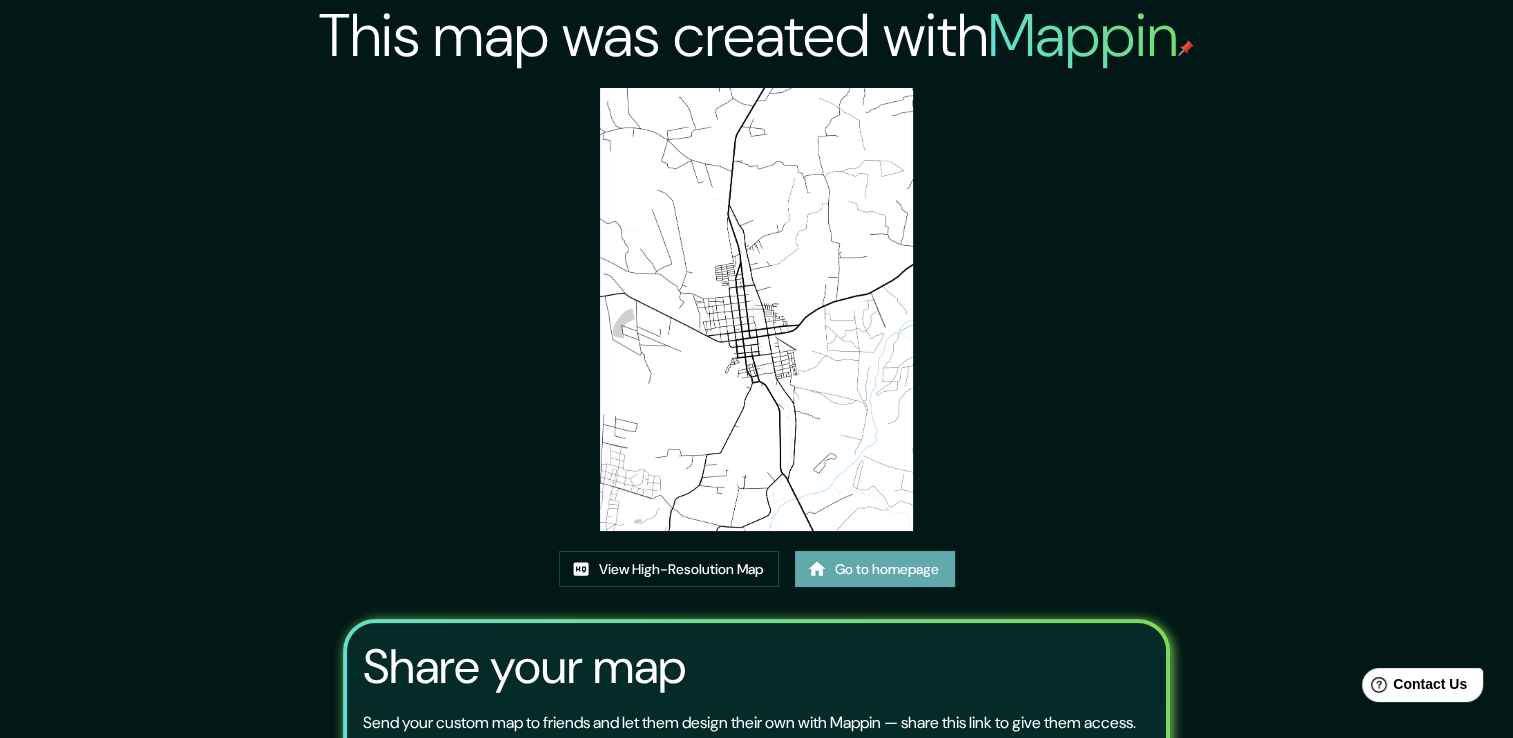 click on "Go to homepage" at bounding box center (875, 569) 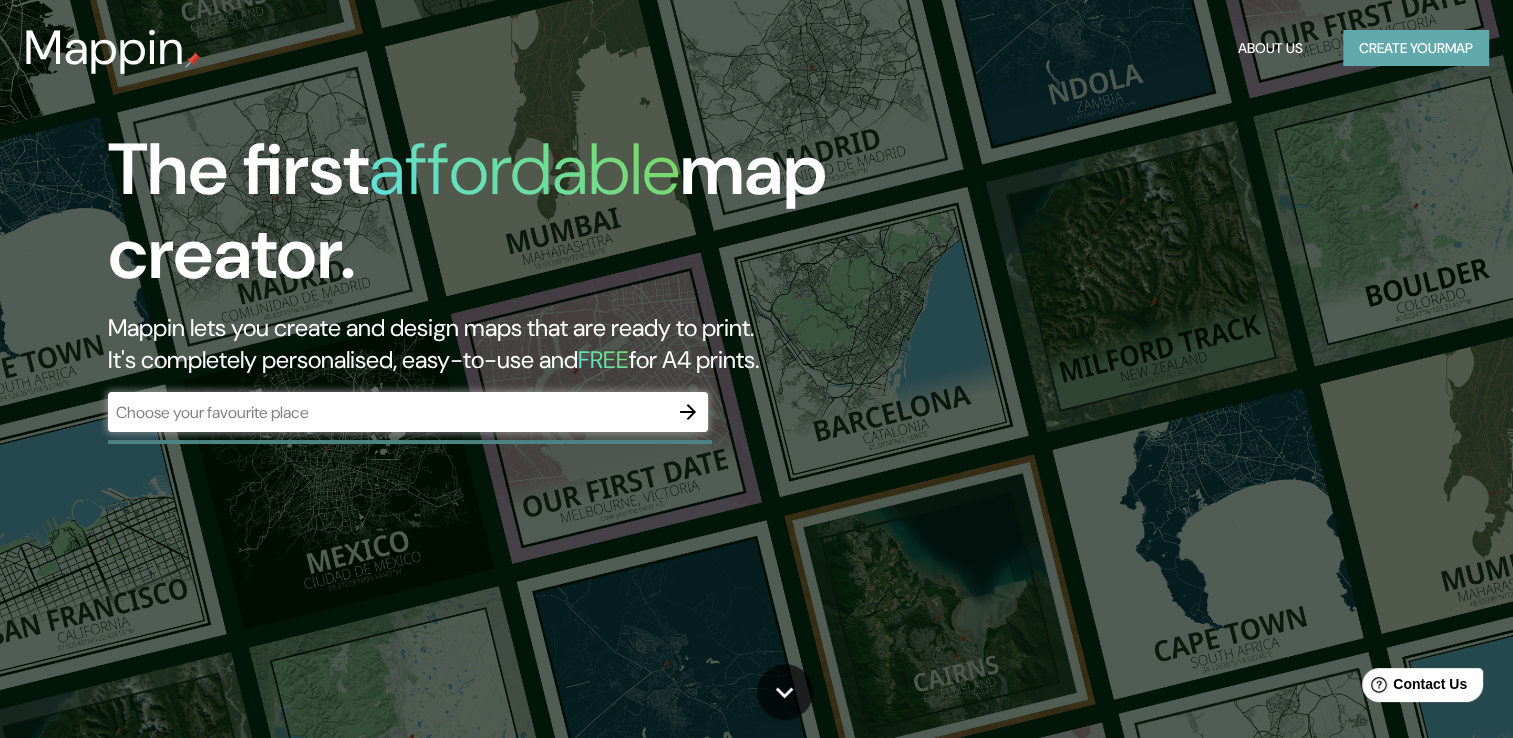 click on "Create your   map" at bounding box center [1416, 48] 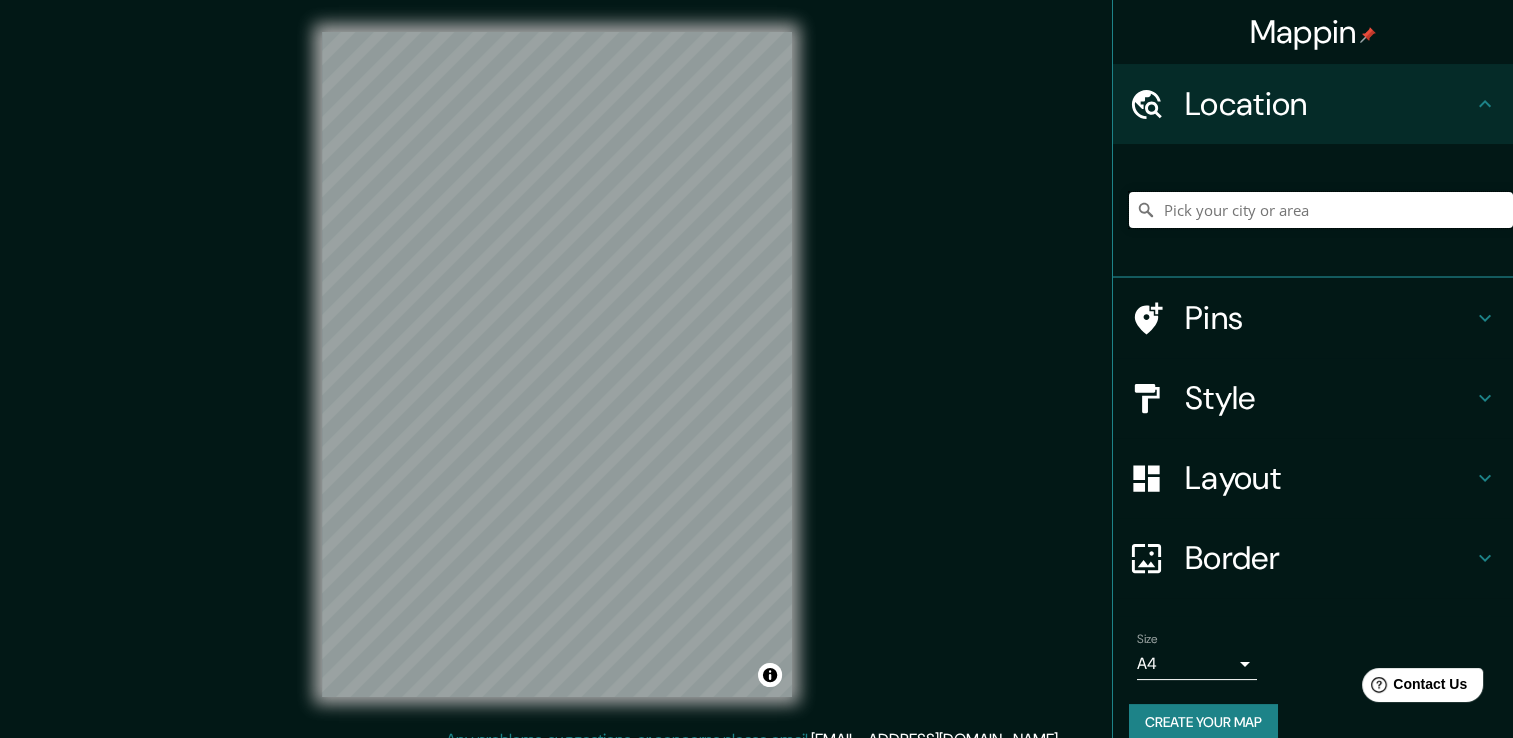 click at bounding box center [1321, 210] 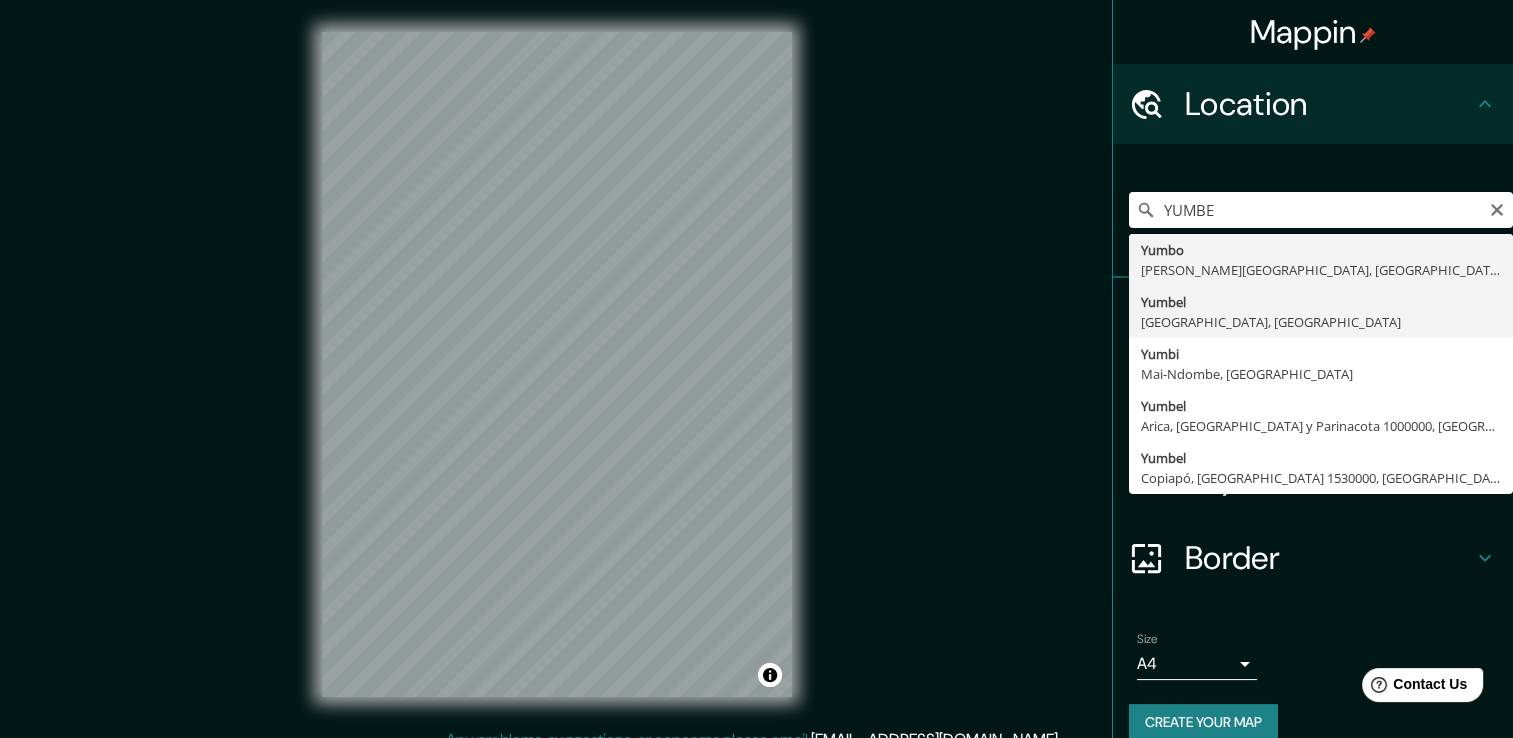 type on "Yumbel, [GEOGRAPHIC_DATA], [GEOGRAPHIC_DATA]" 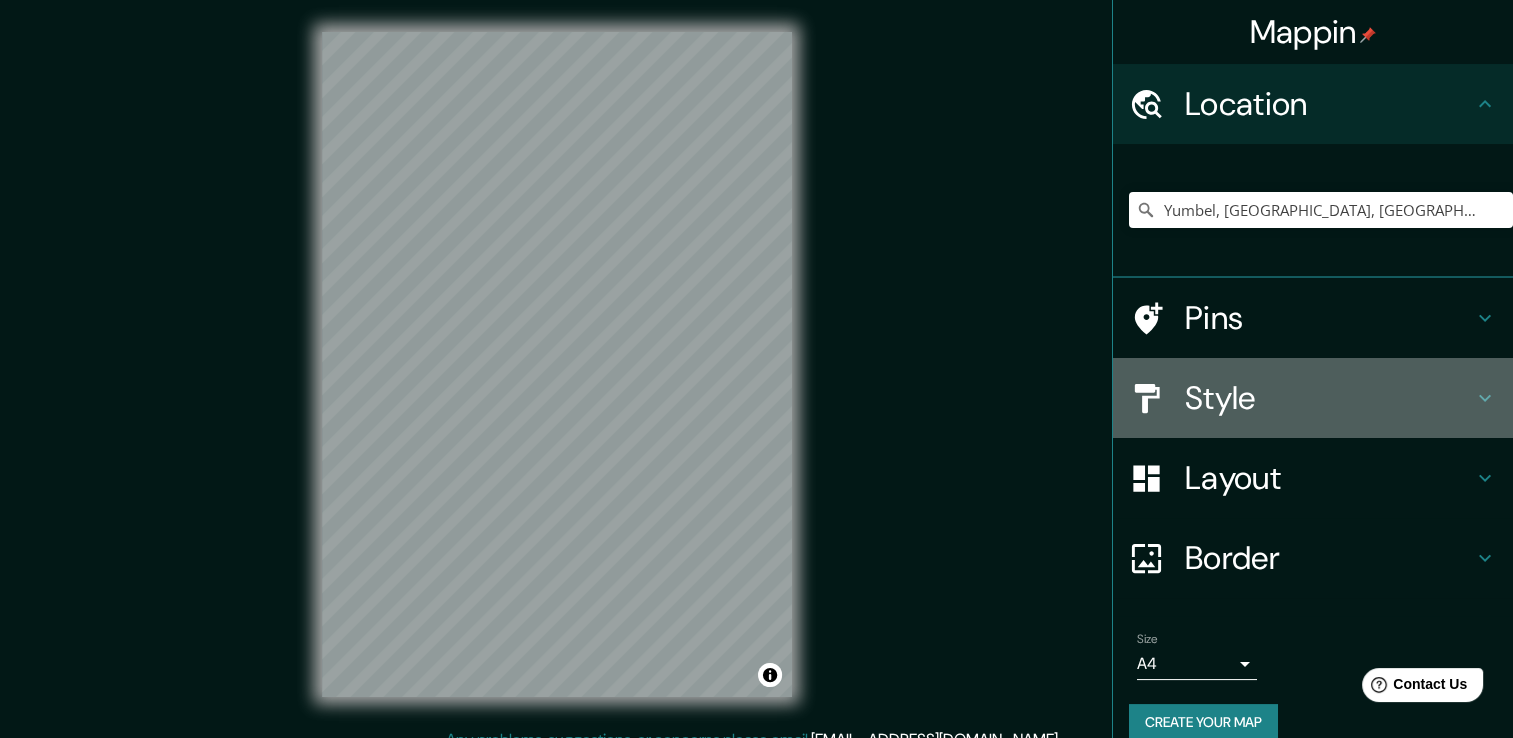 click on "Style" at bounding box center [1329, 398] 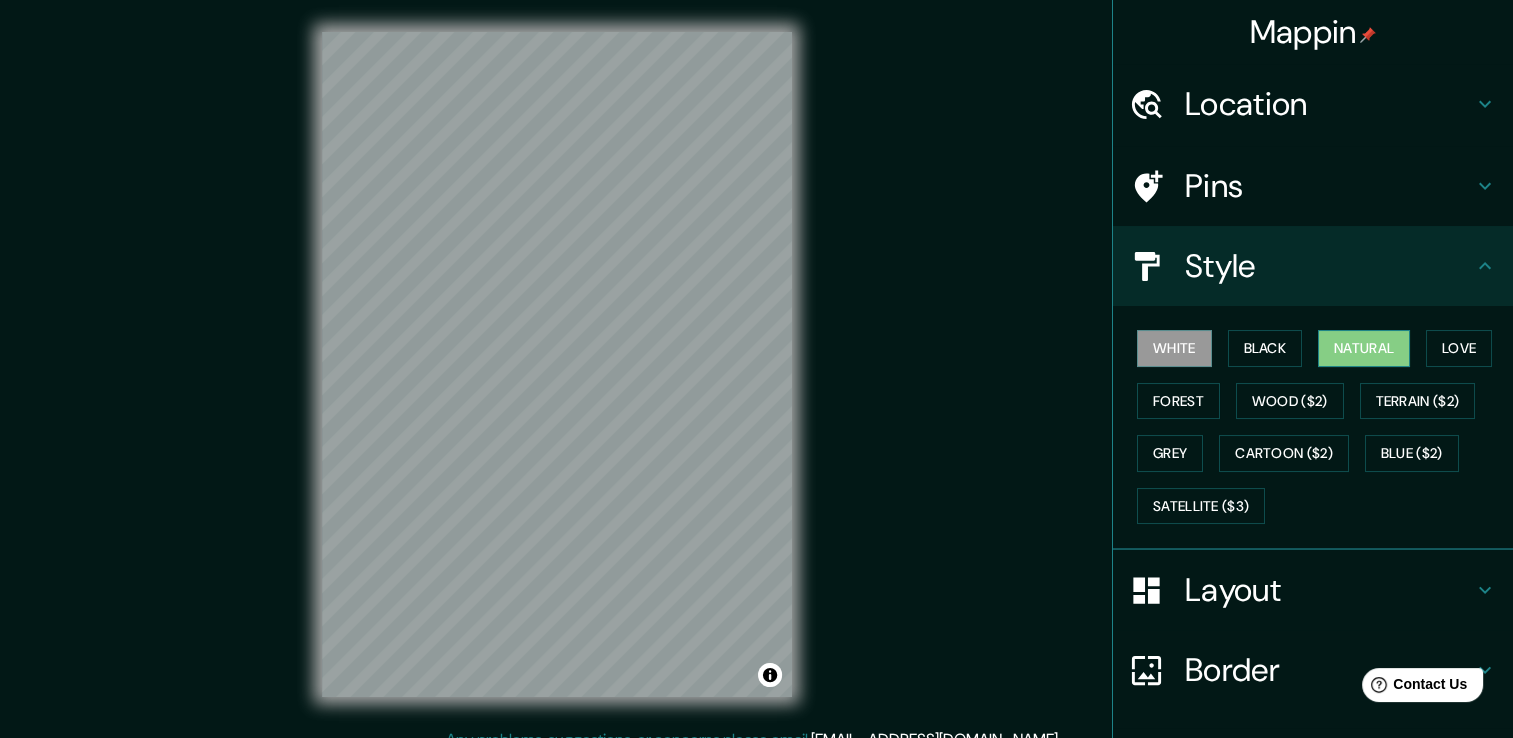 click on "Natural" at bounding box center (1364, 348) 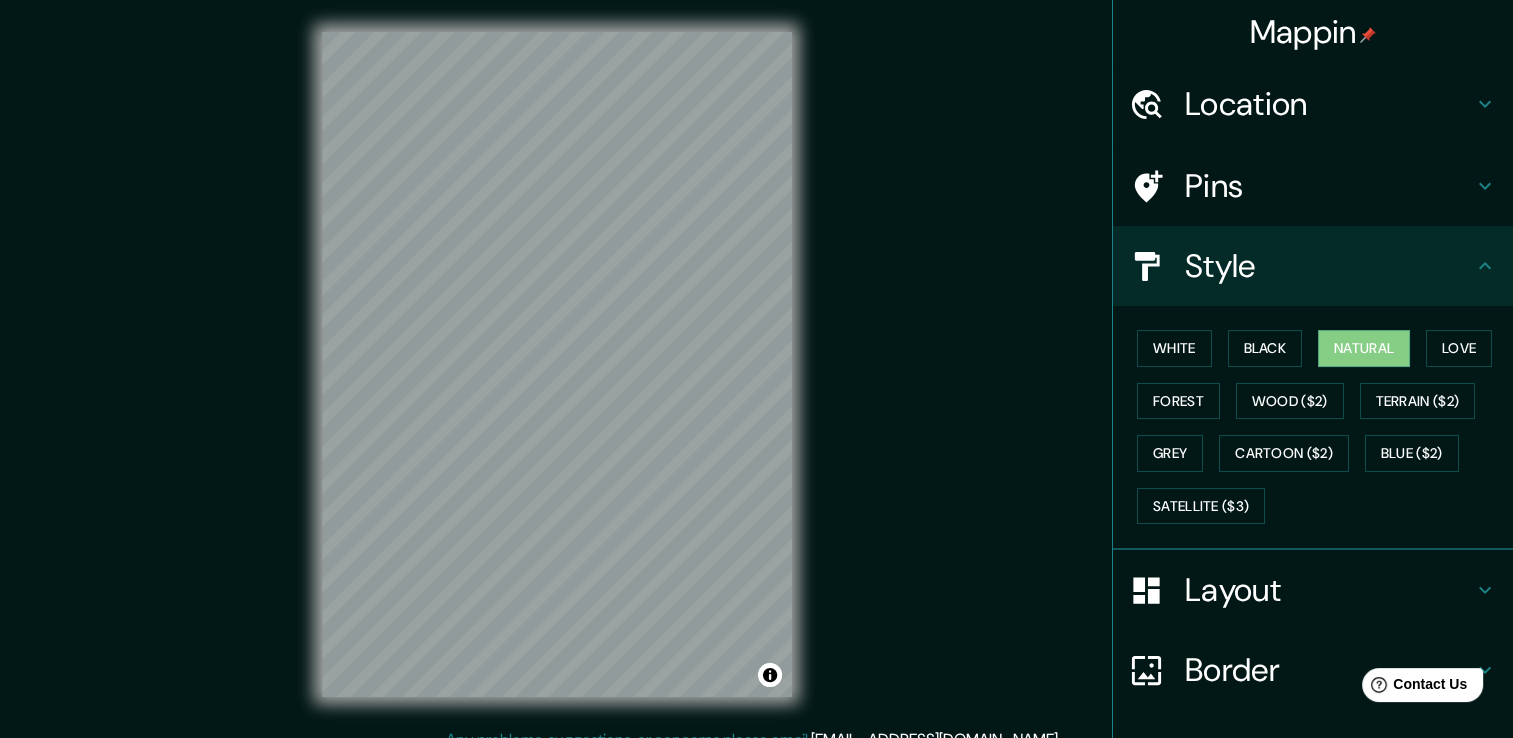 click on "Layout" at bounding box center [1329, 590] 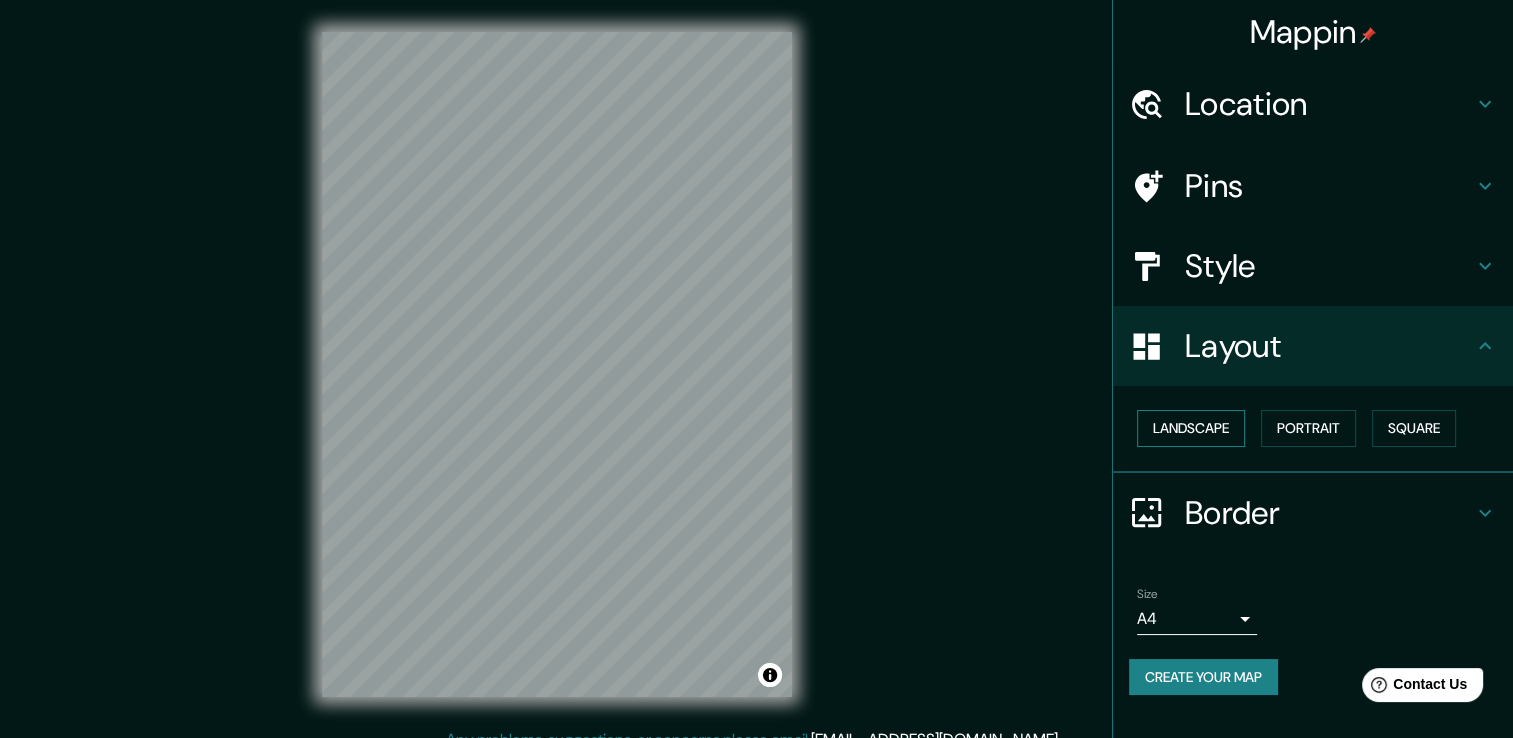 click on "Landscape" at bounding box center [1191, 428] 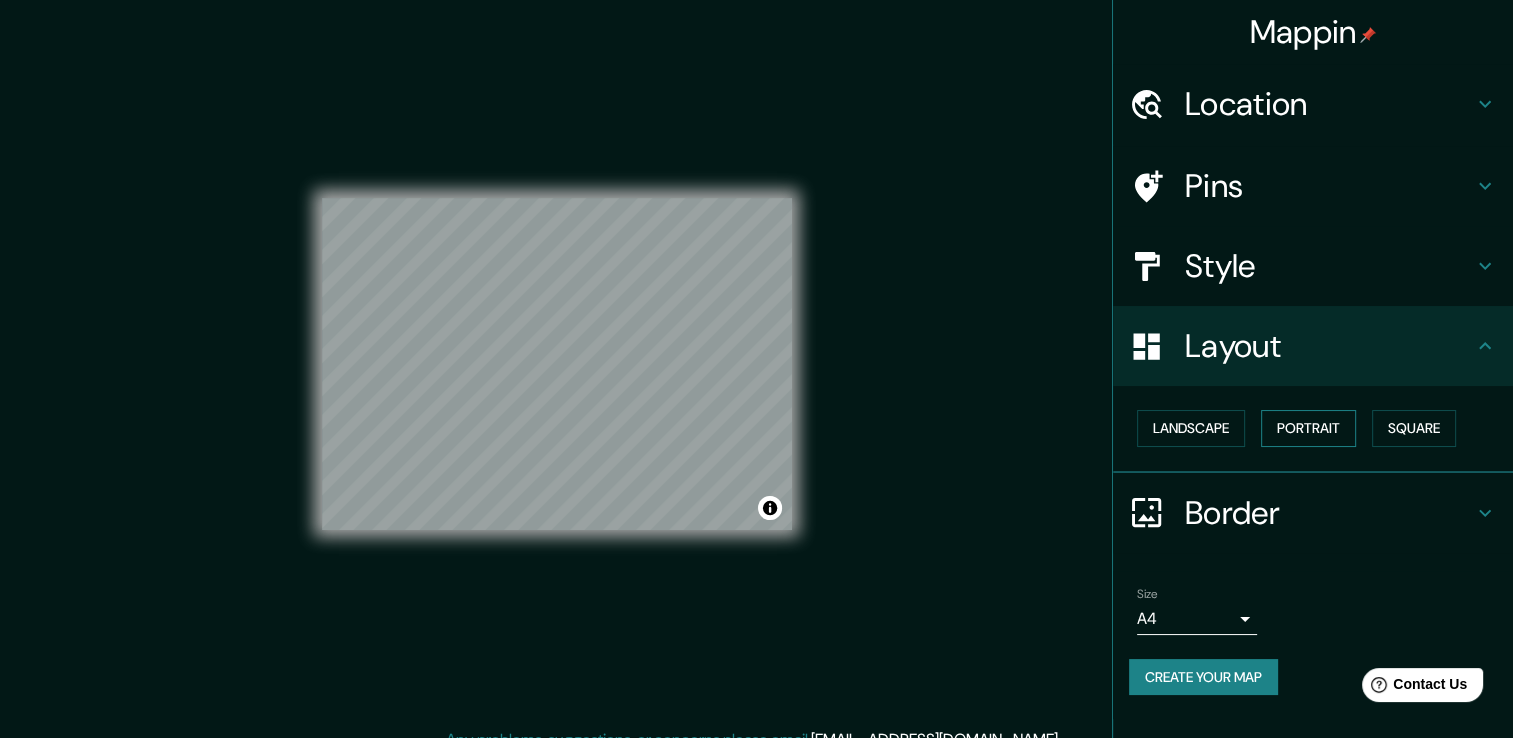 click on "Portrait" at bounding box center (1308, 428) 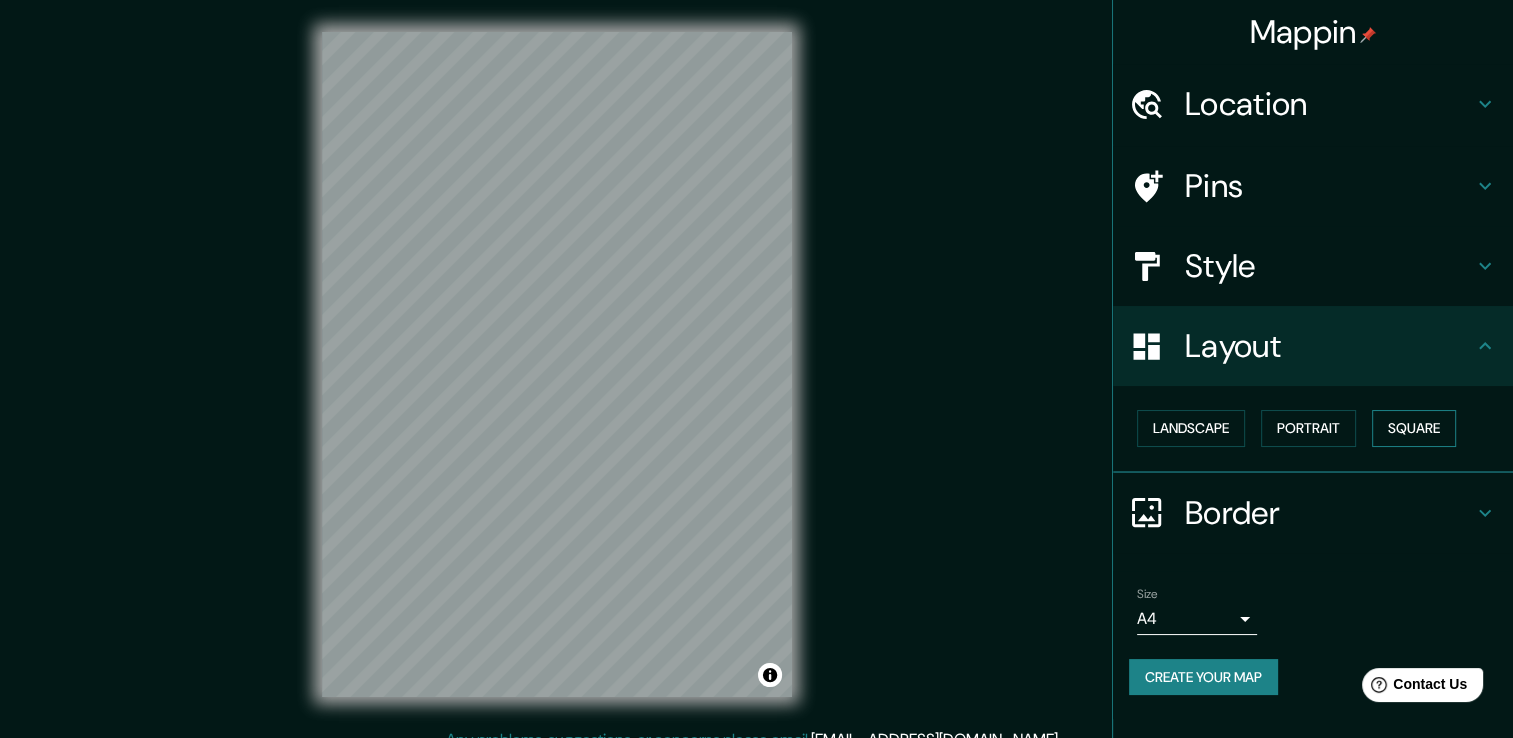 click on "Square" at bounding box center (1414, 428) 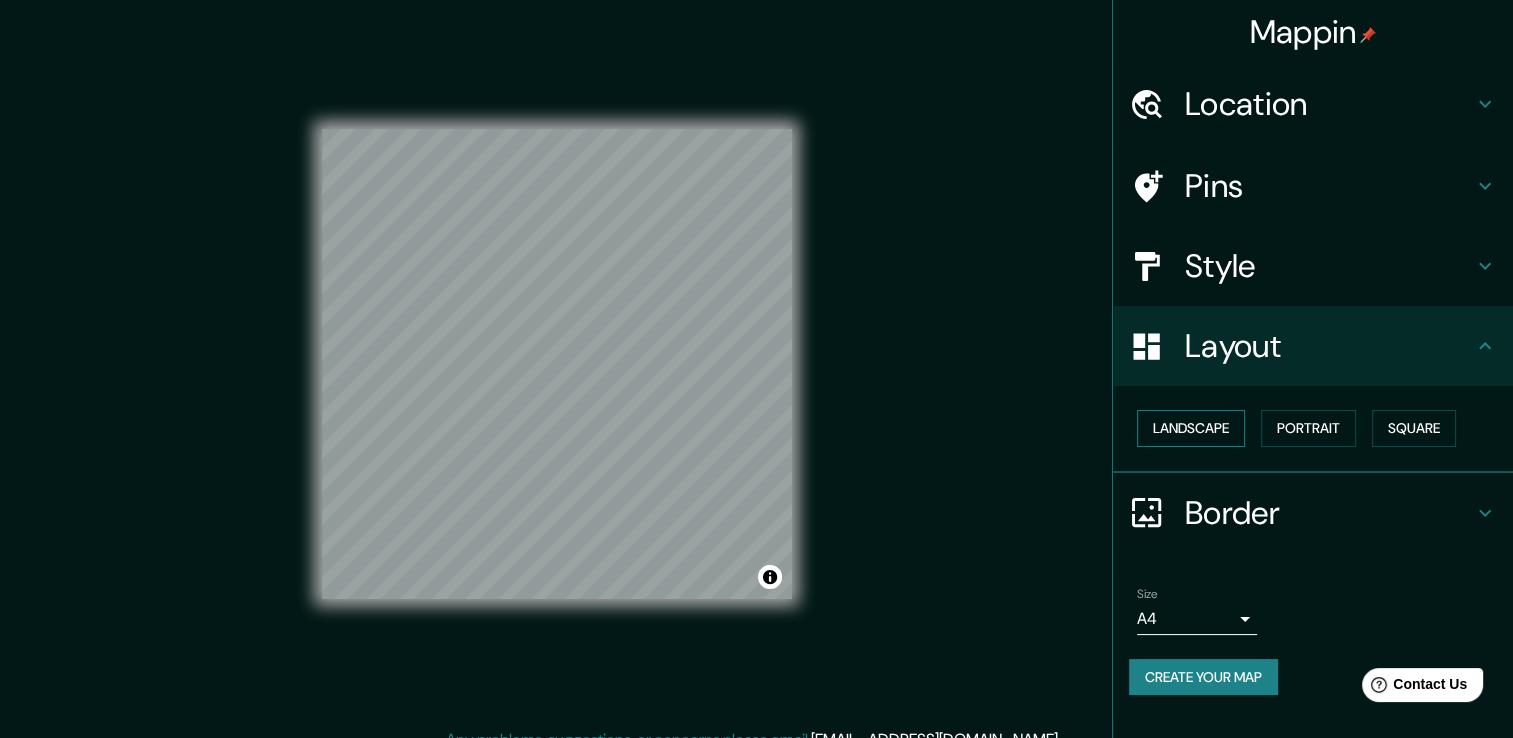 click on "Landscape" at bounding box center [1191, 428] 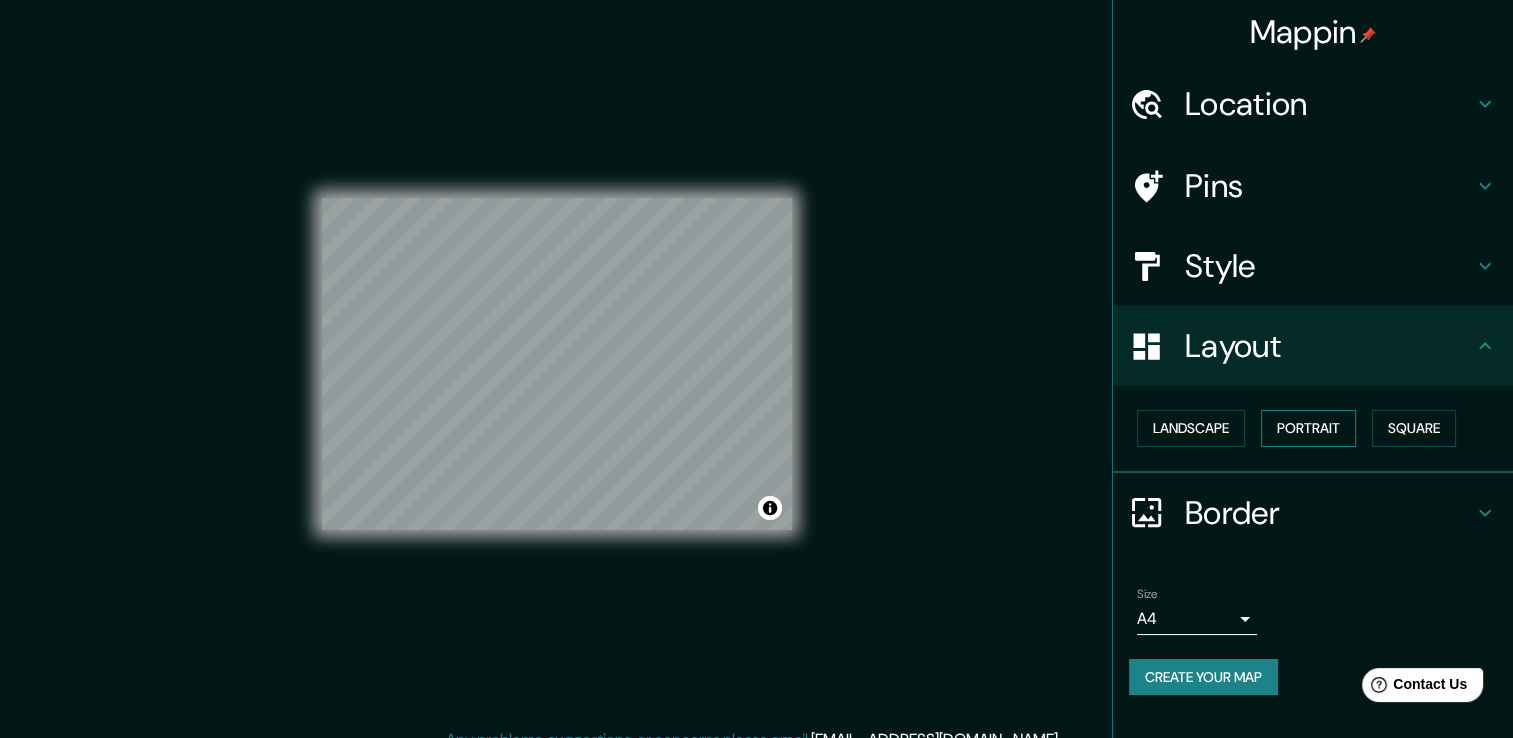 click on "Portrait" at bounding box center [1308, 428] 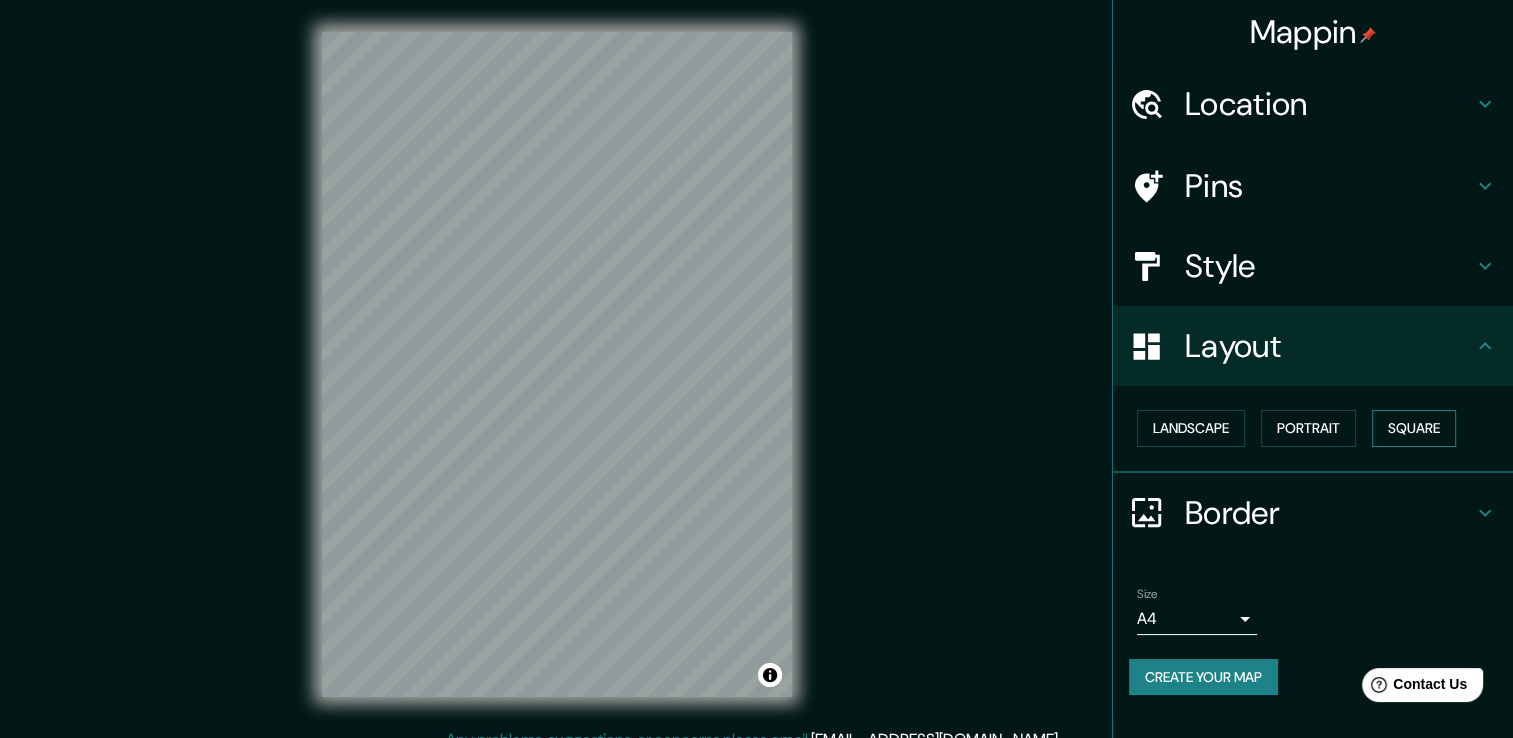 click on "Square" at bounding box center [1414, 428] 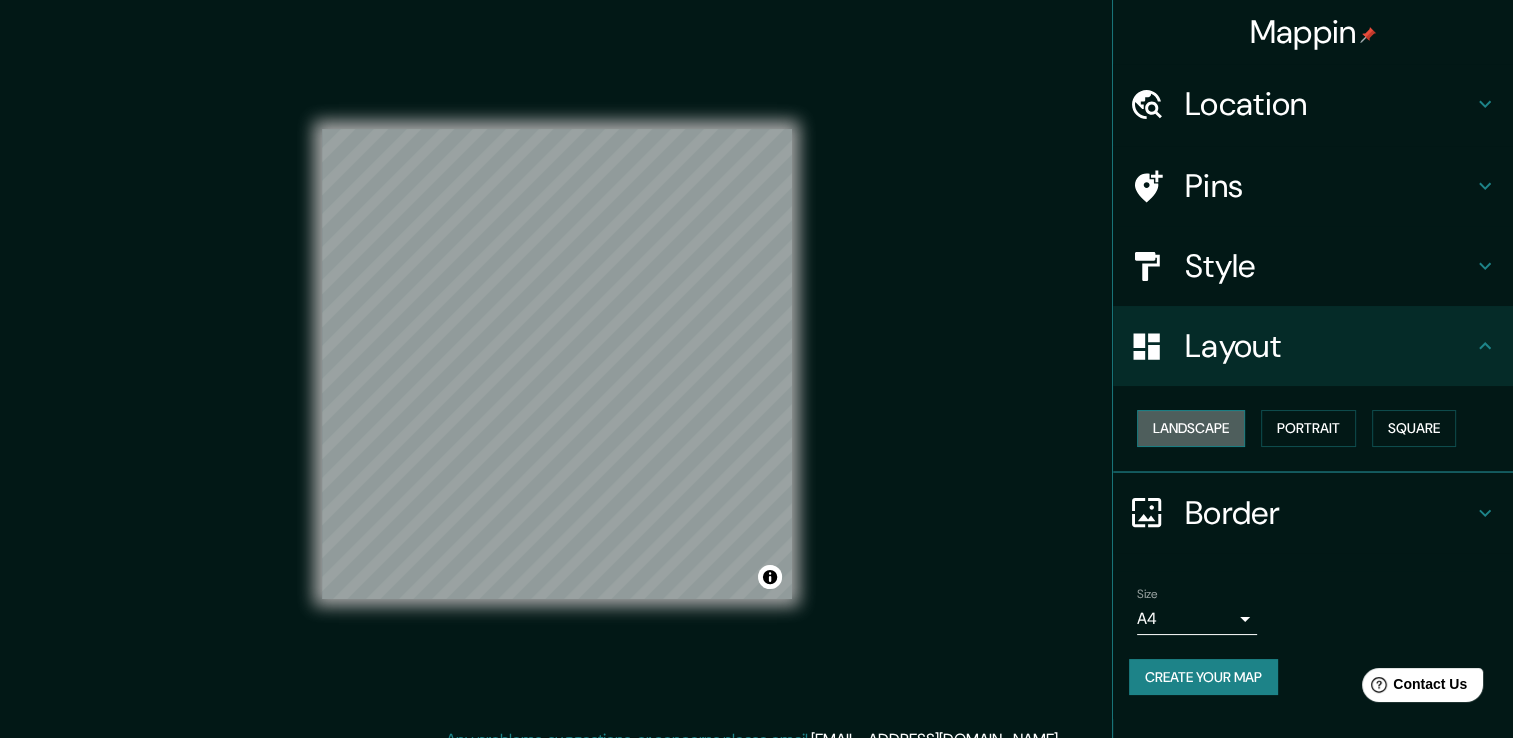 click on "Landscape" at bounding box center (1191, 428) 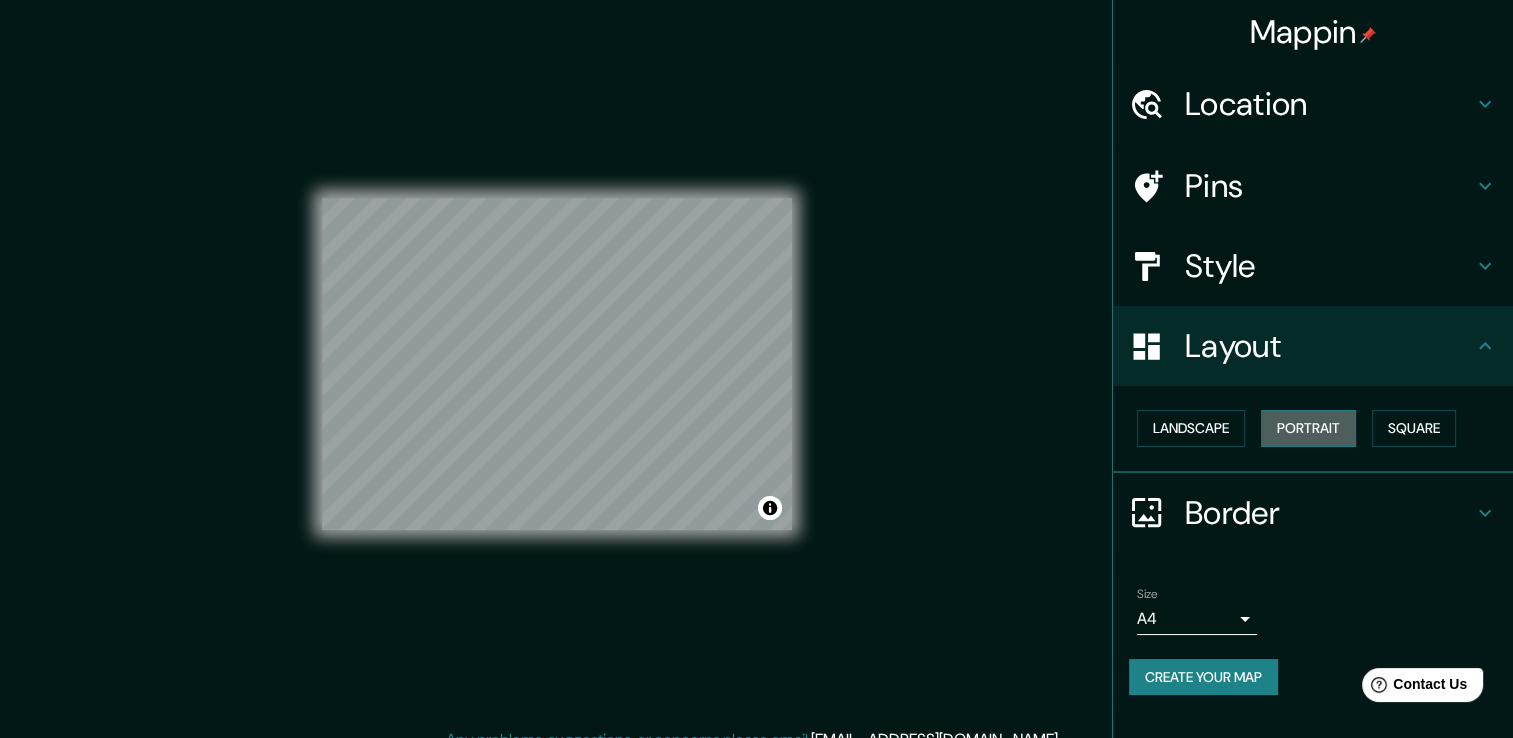 click on "Portrait" at bounding box center [1308, 428] 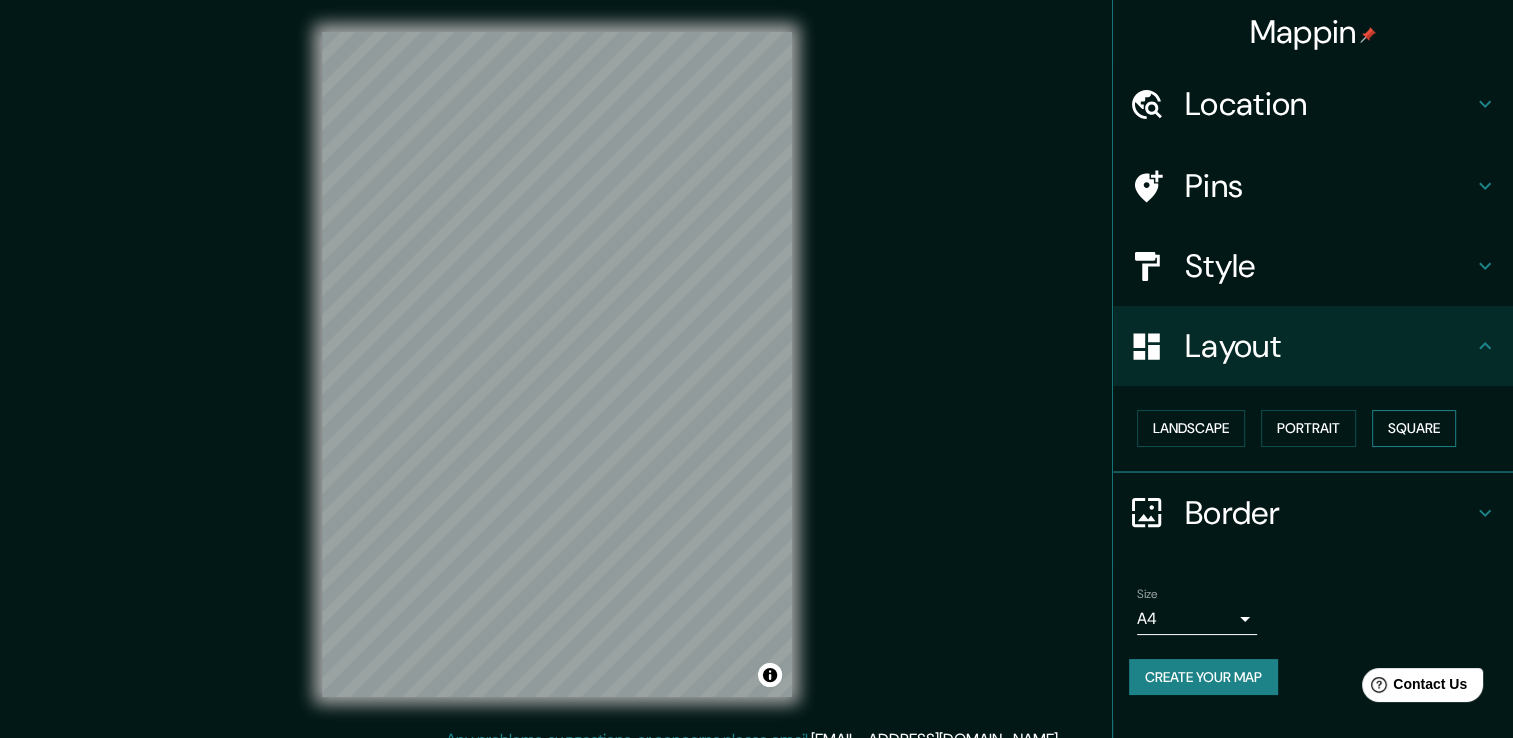 click on "Square" at bounding box center (1414, 428) 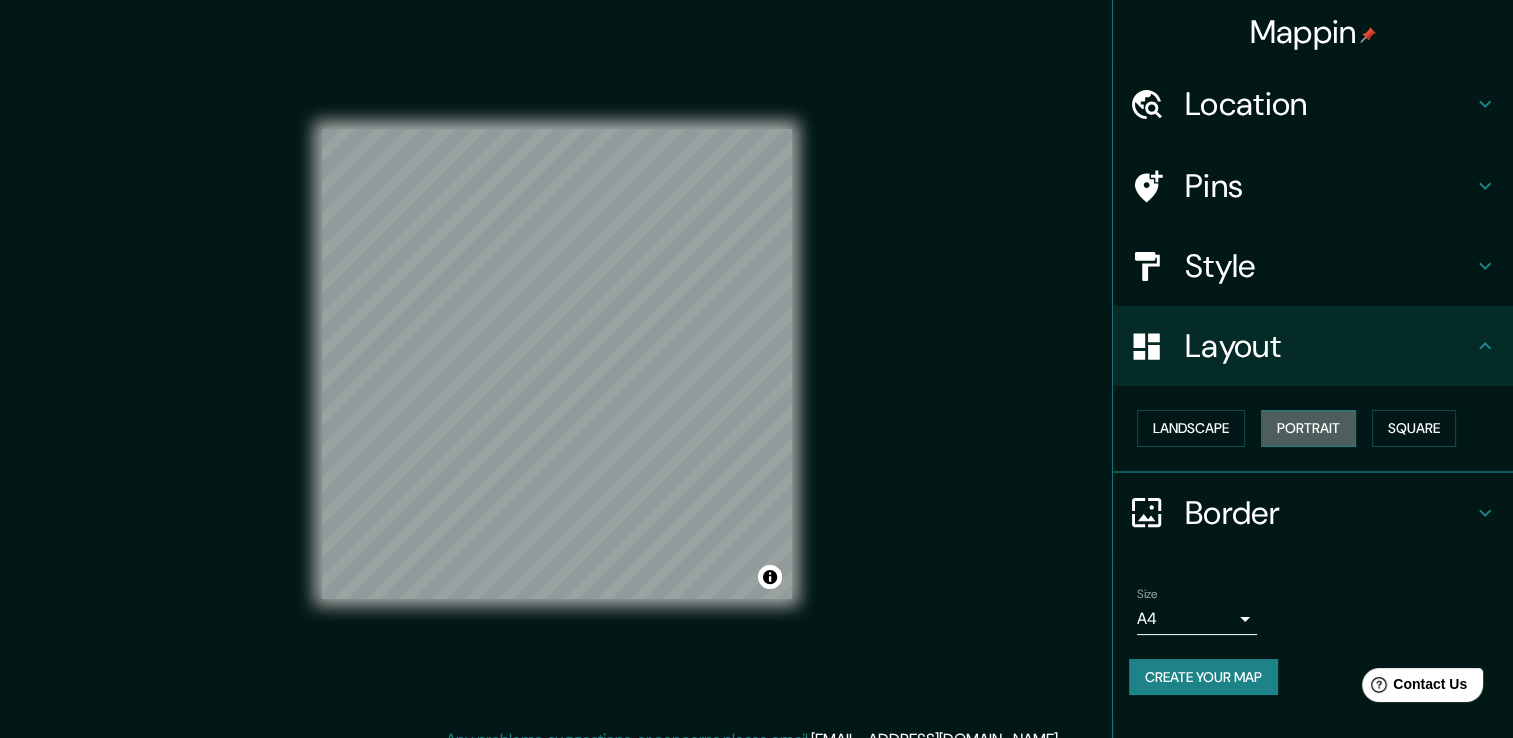 click on "Portrait" at bounding box center [1308, 428] 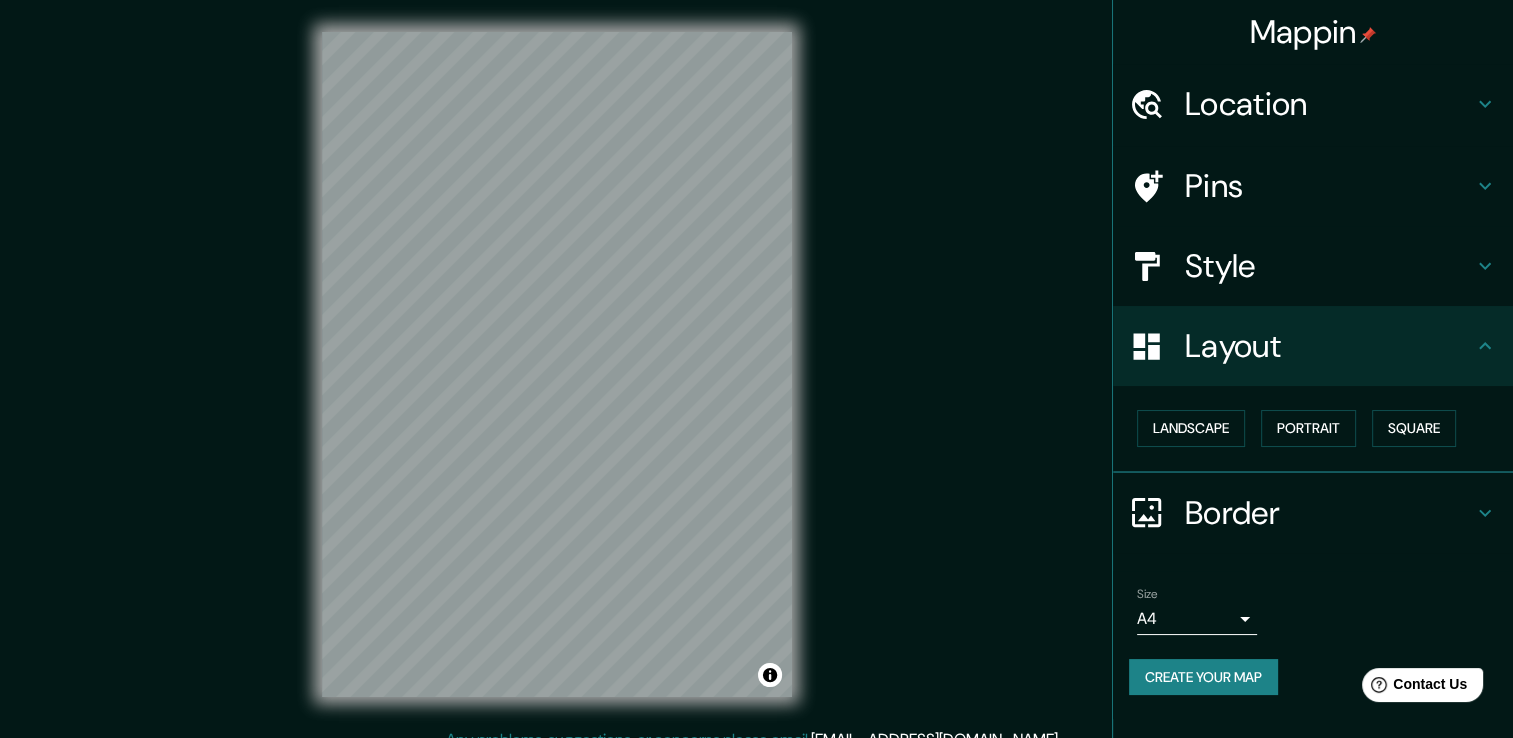 click on "Pins" at bounding box center (1329, 186) 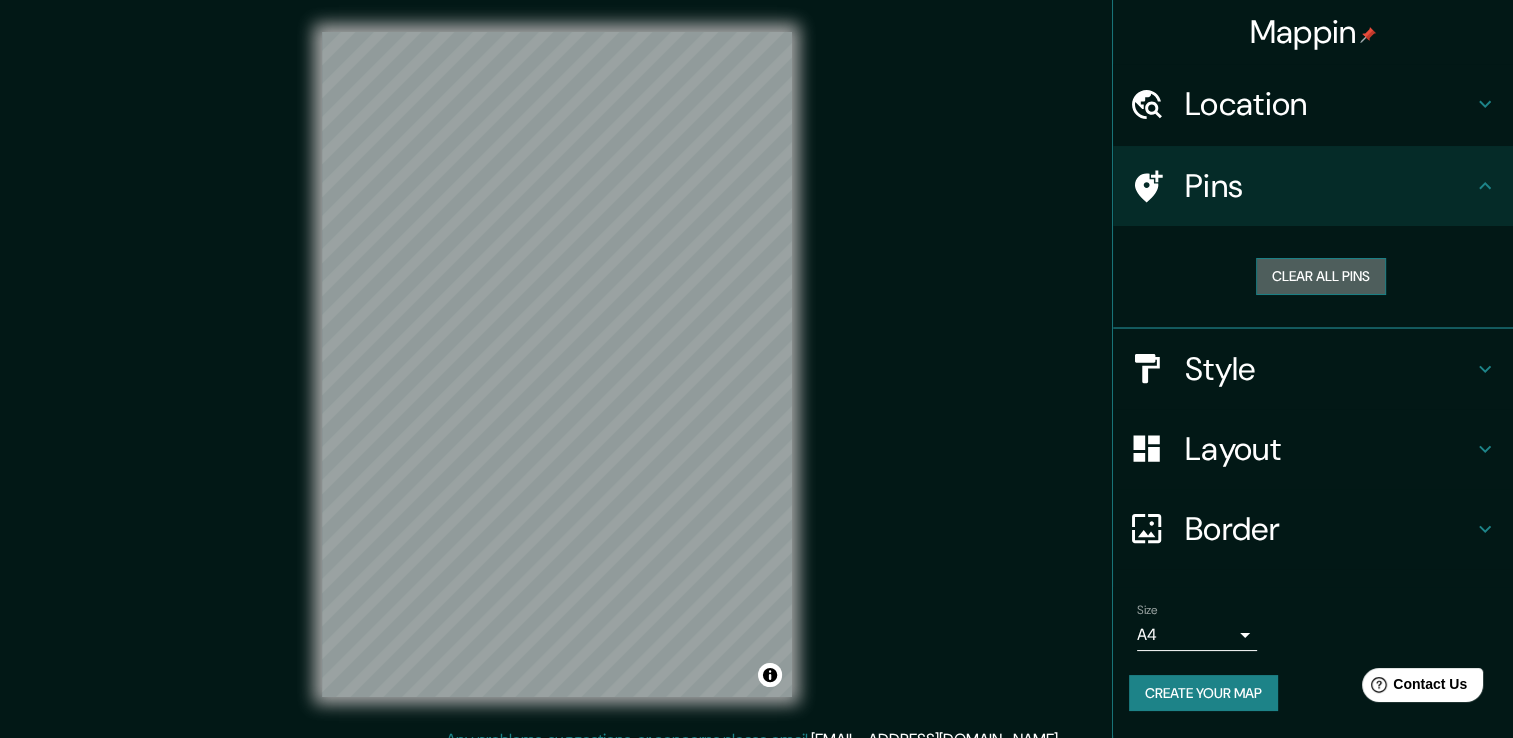 click on "Clear all pins" at bounding box center [1321, 276] 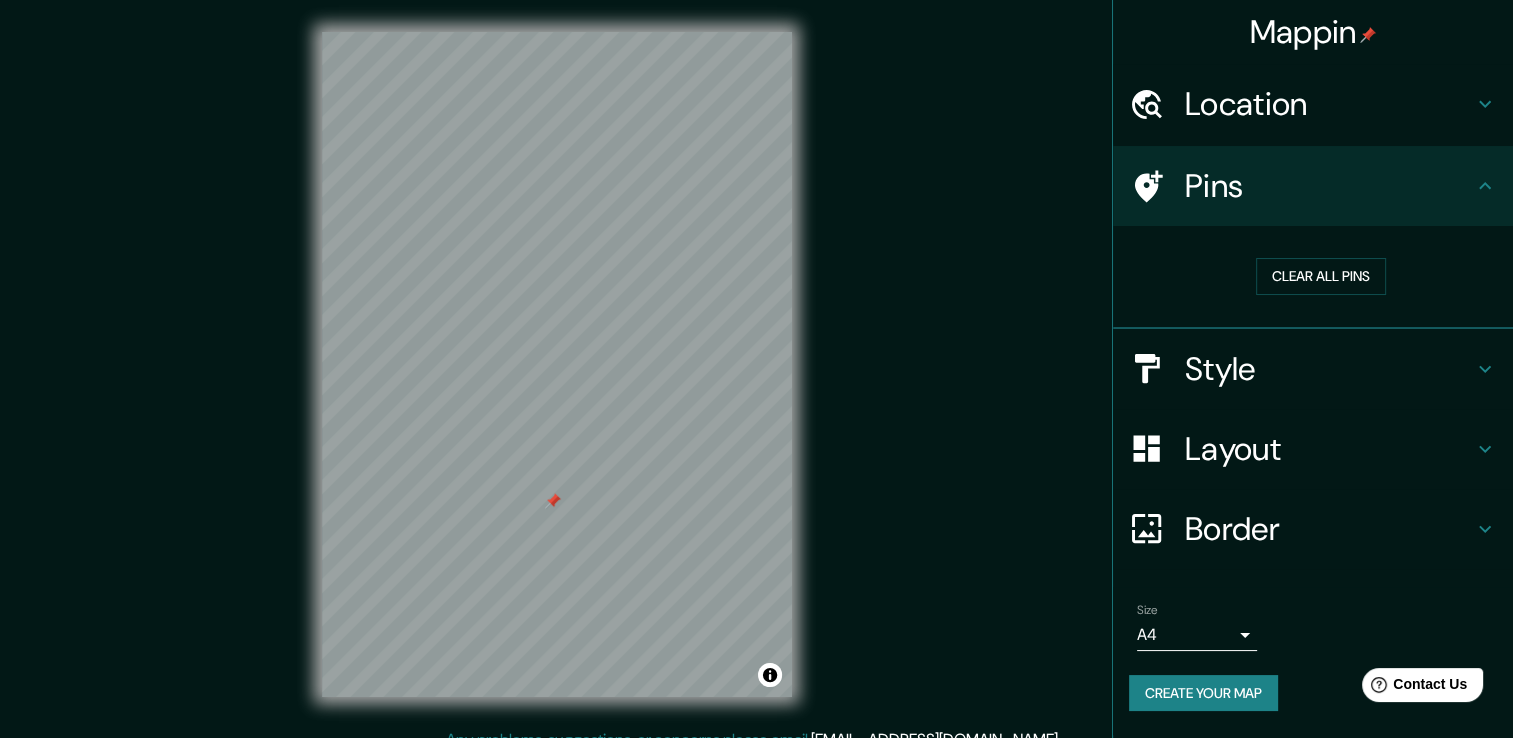click at bounding box center (553, 501) 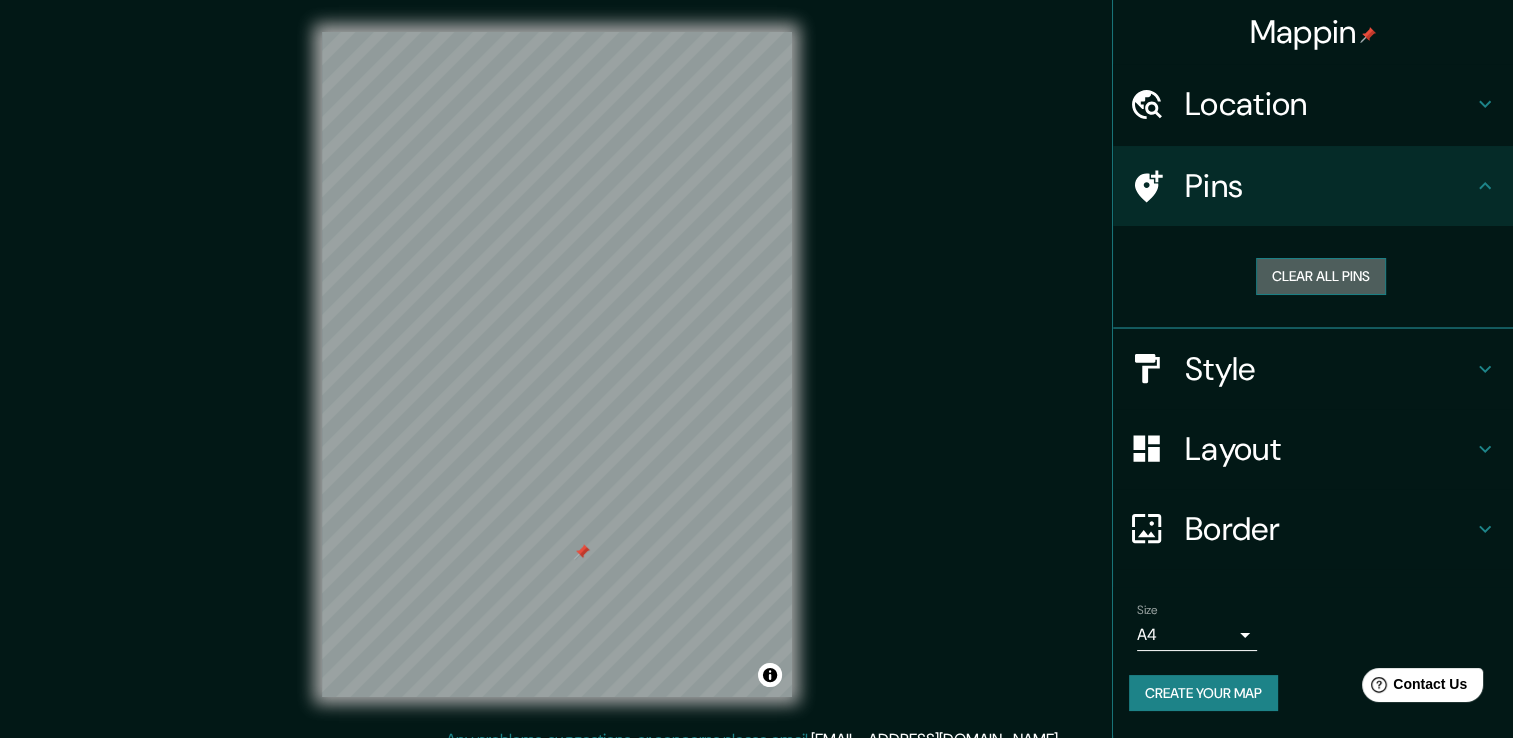 click on "Clear all pins" at bounding box center [1321, 276] 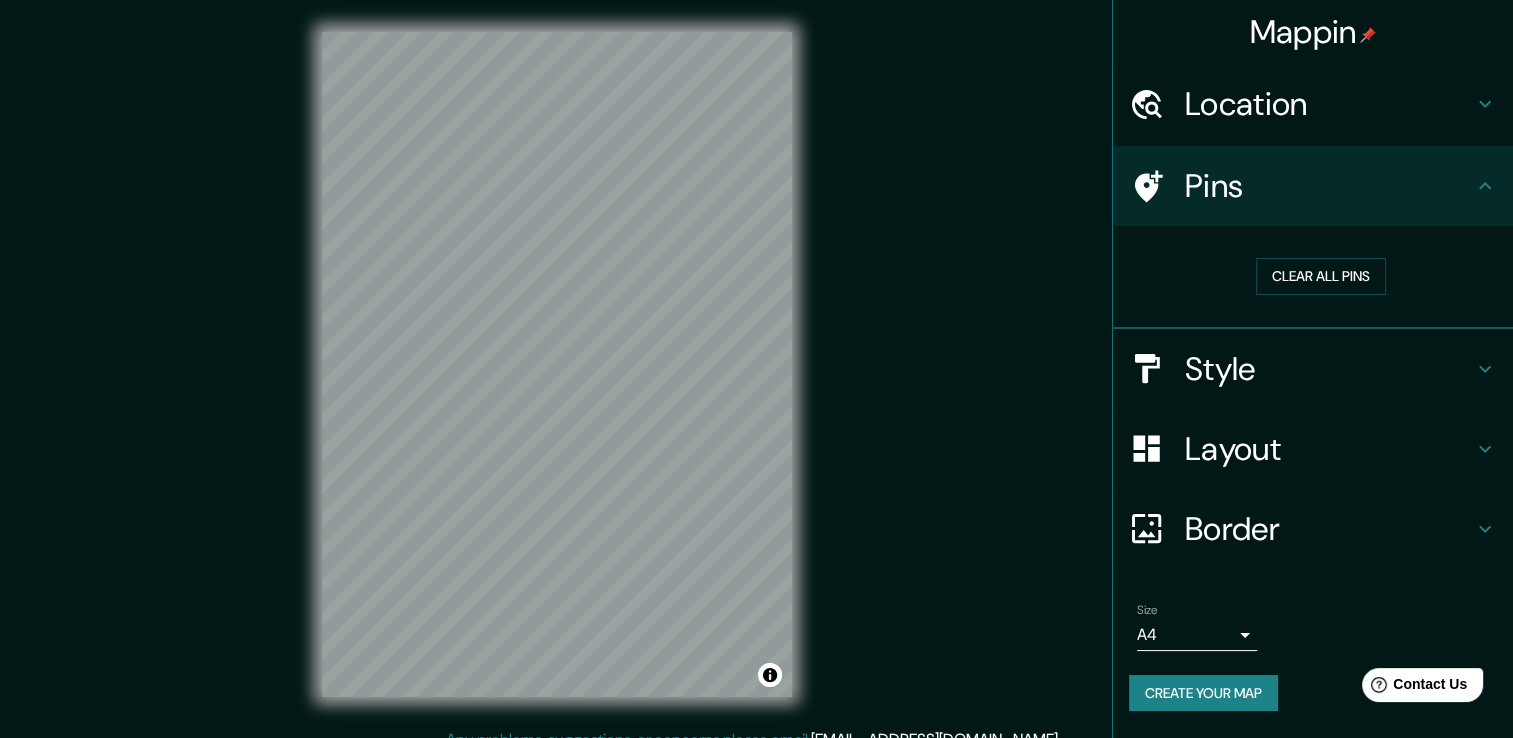 click on "Layout" at bounding box center (1313, 449) 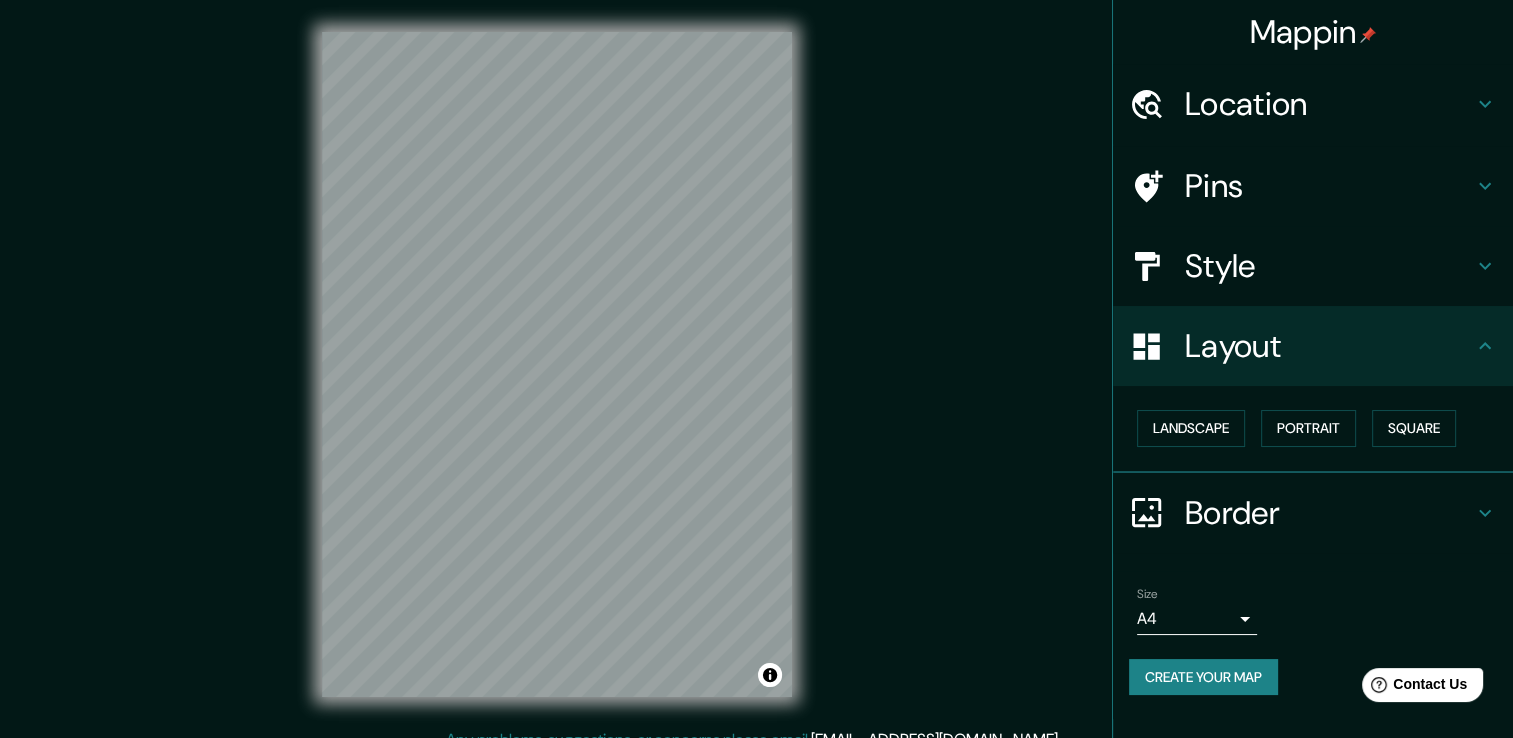 click on "Border" at bounding box center [1329, 513] 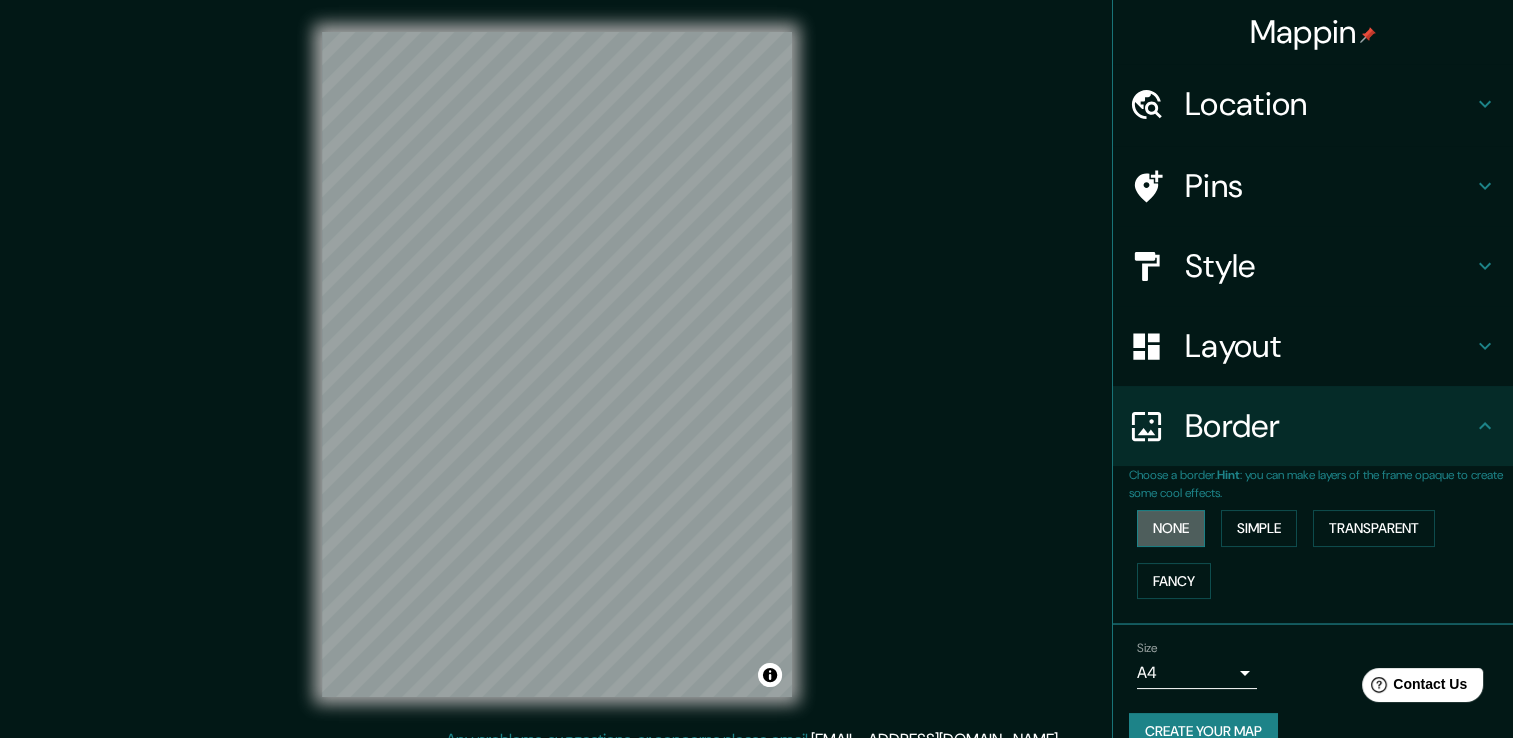 click on "None" at bounding box center [1171, 528] 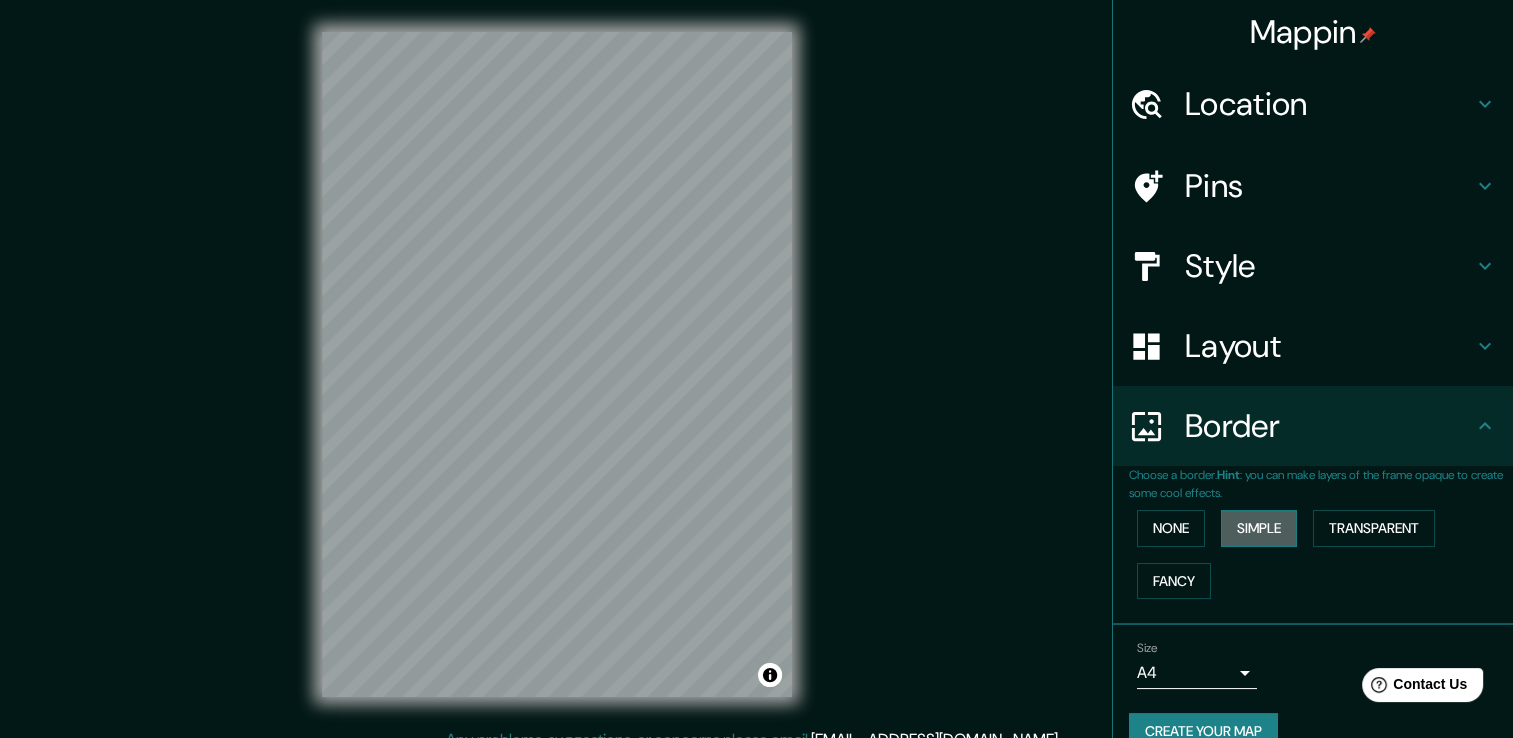 click on "Simple" at bounding box center [1259, 528] 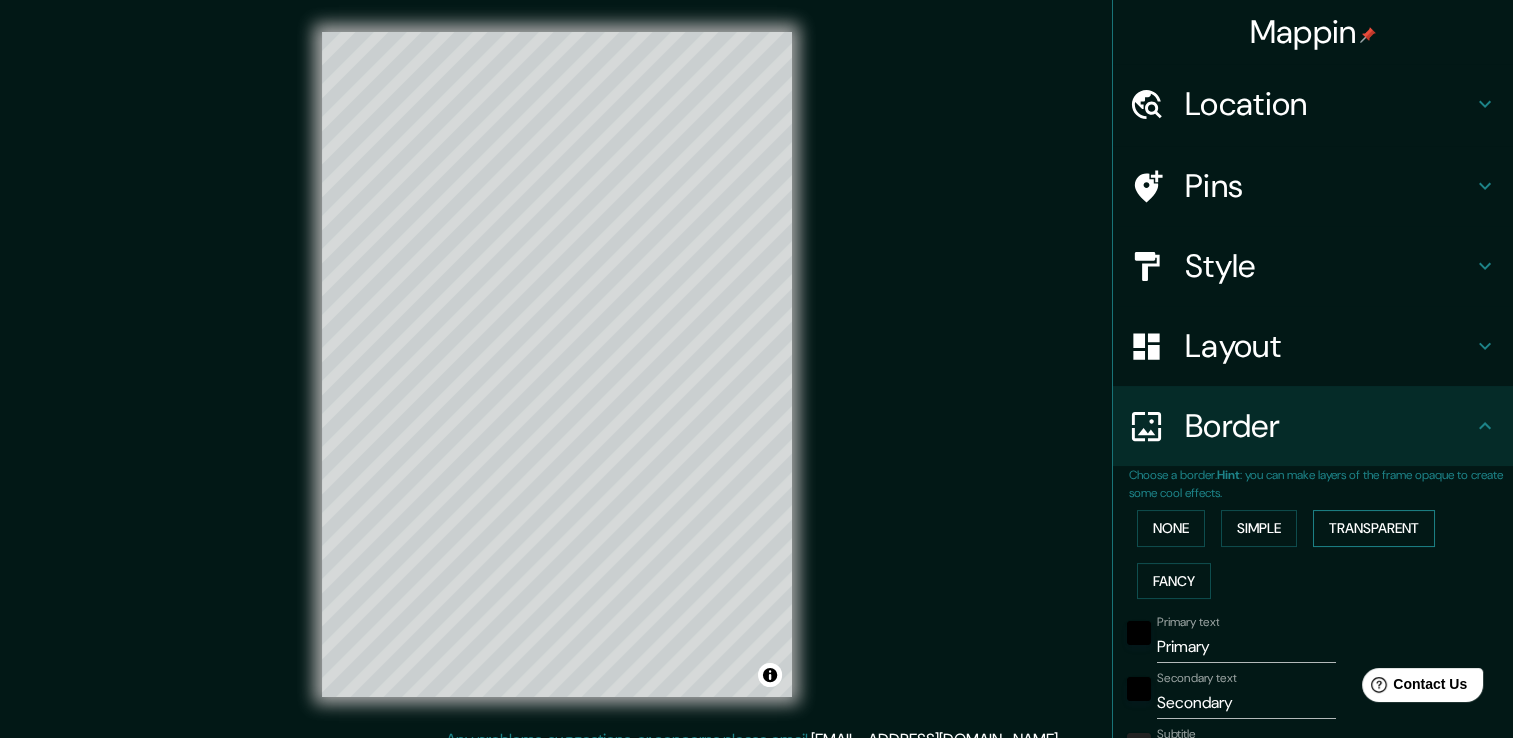 click on "Transparent" at bounding box center [1374, 528] 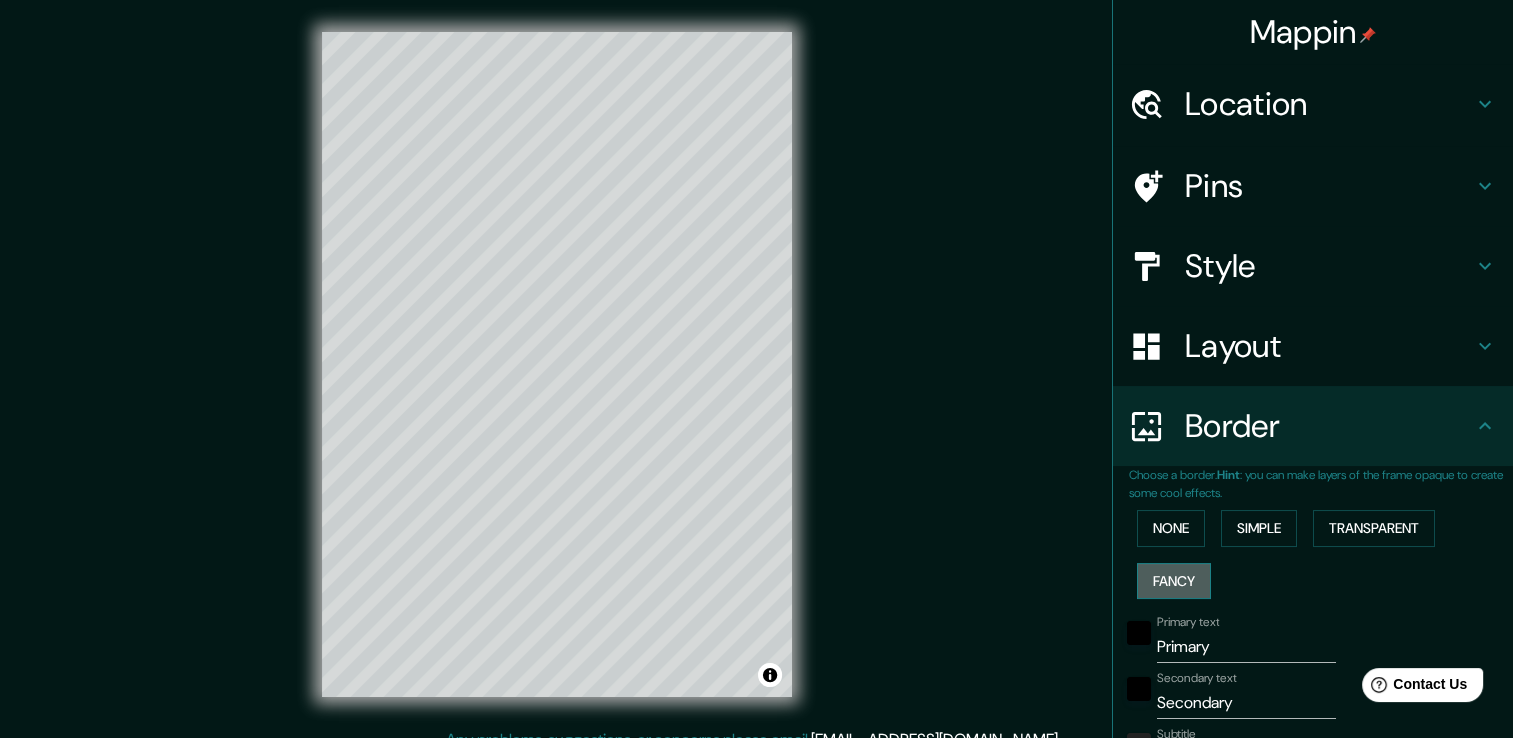 click on "Fancy" at bounding box center [1174, 581] 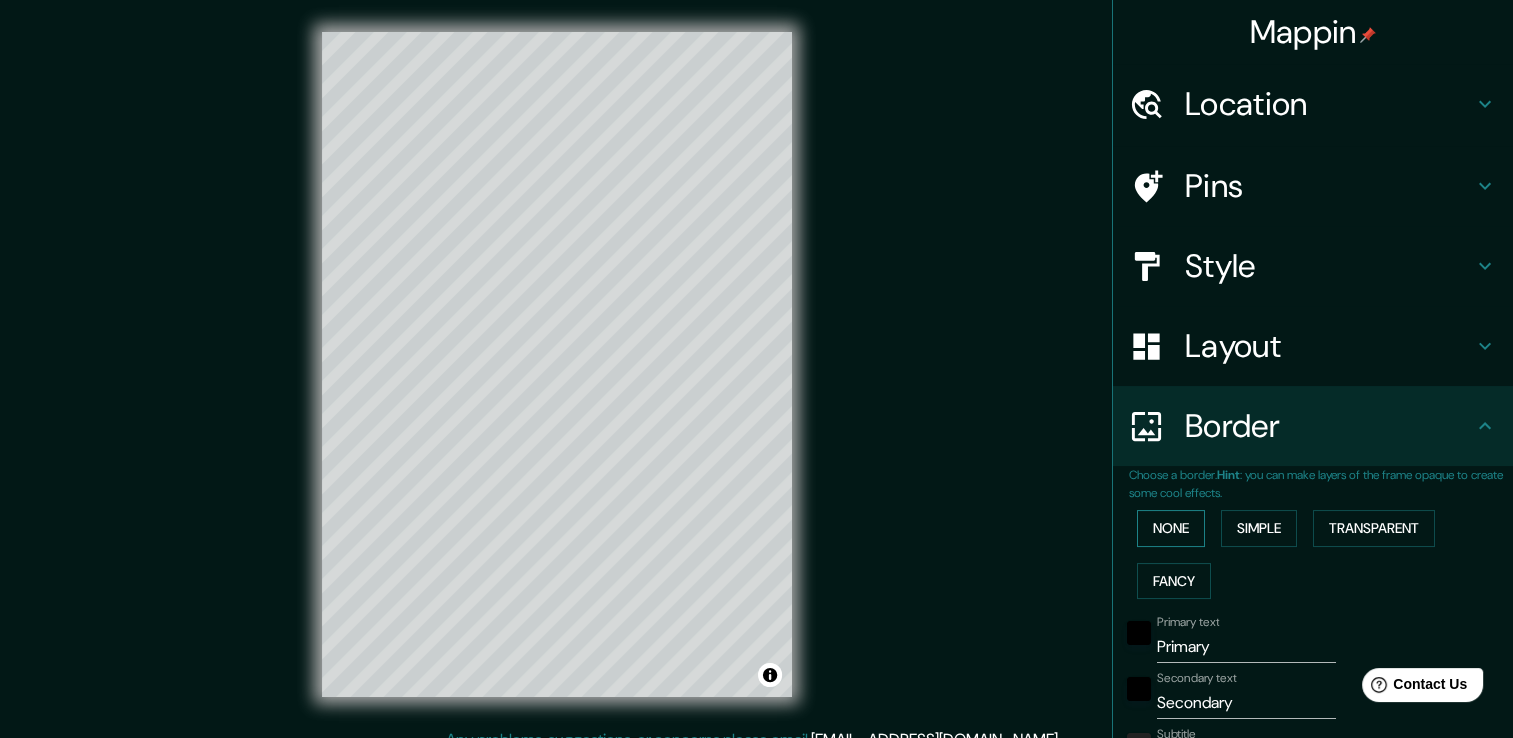click on "None" at bounding box center [1171, 528] 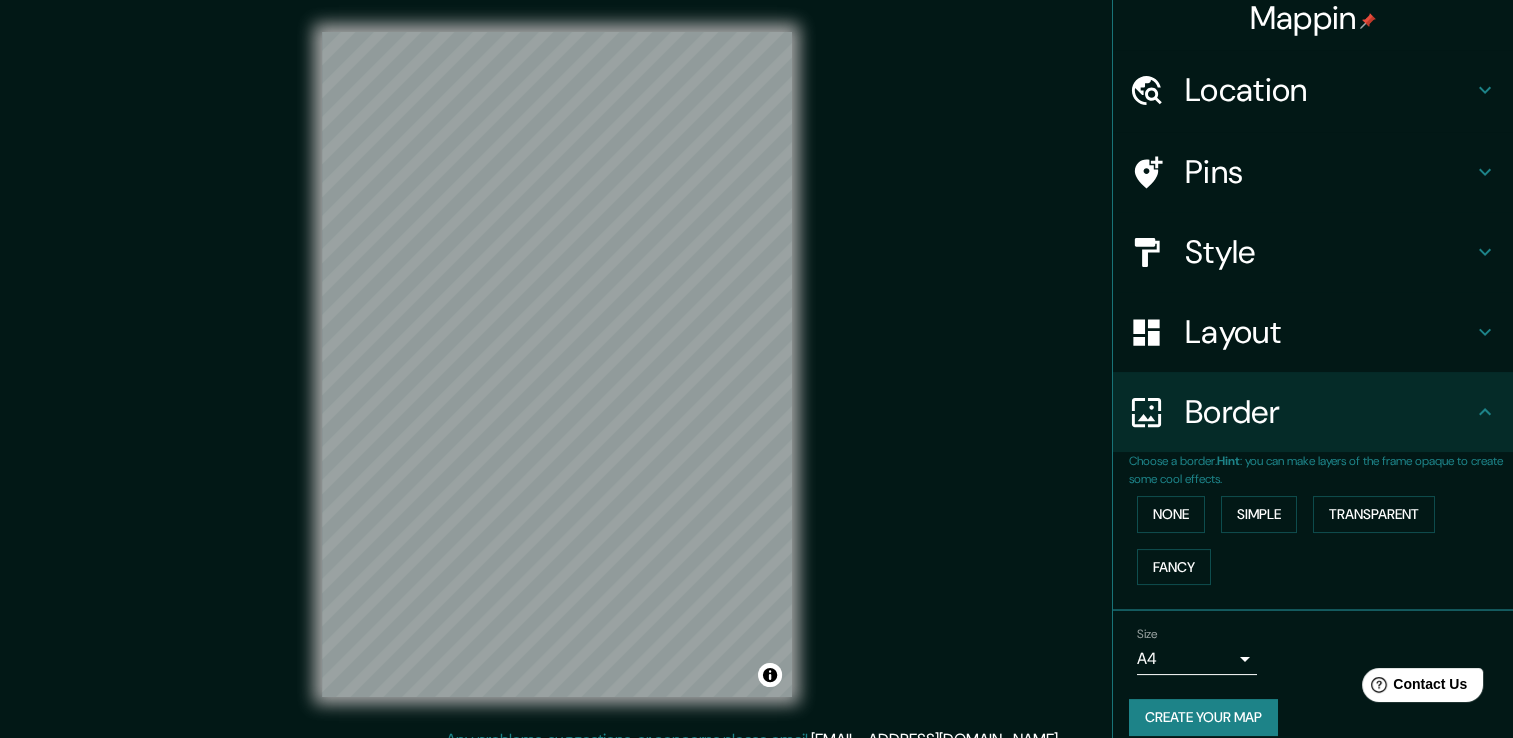 scroll, scrollTop: 33, scrollLeft: 0, axis: vertical 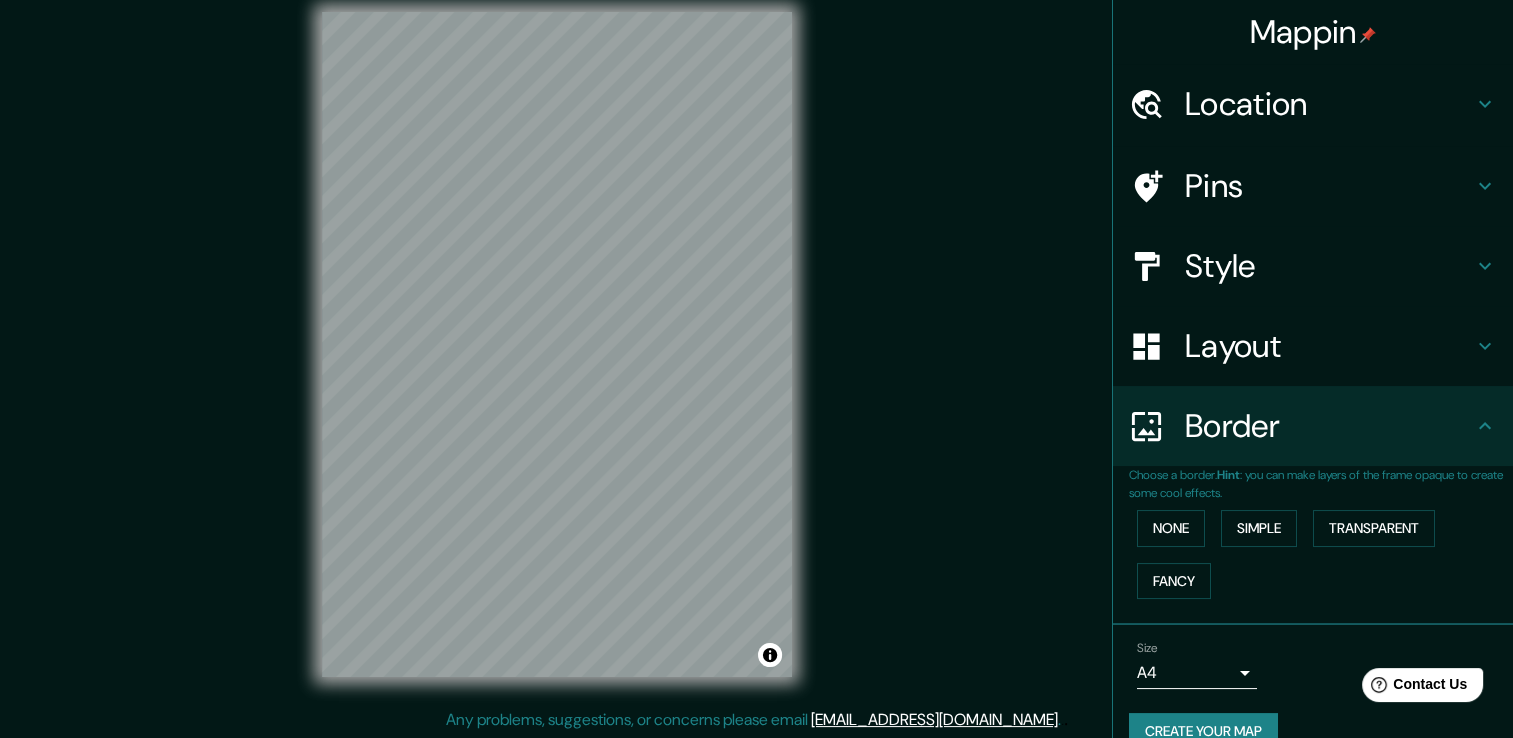 click on "Create your map" at bounding box center [1203, 731] 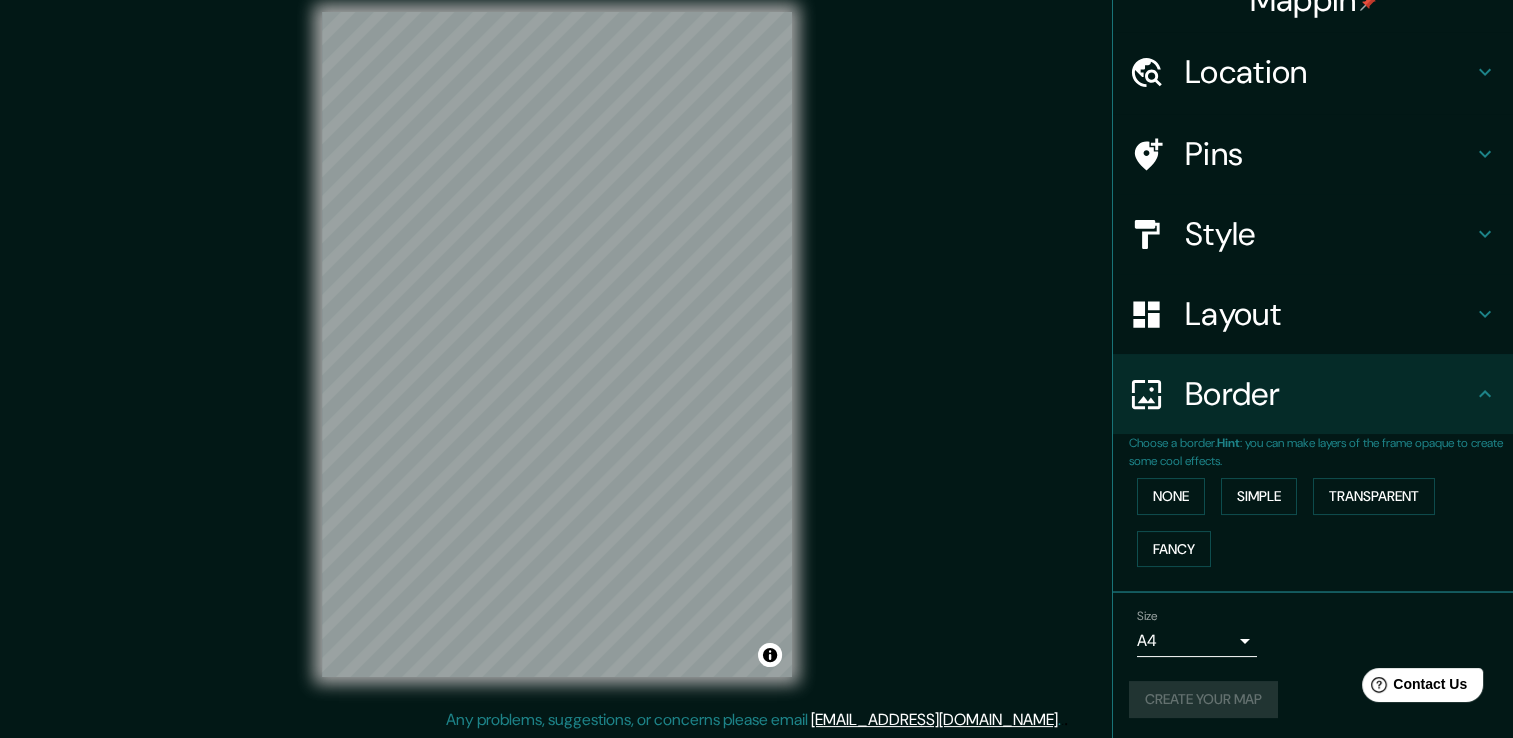 scroll, scrollTop: 33, scrollLeft: 0, axis: vertical 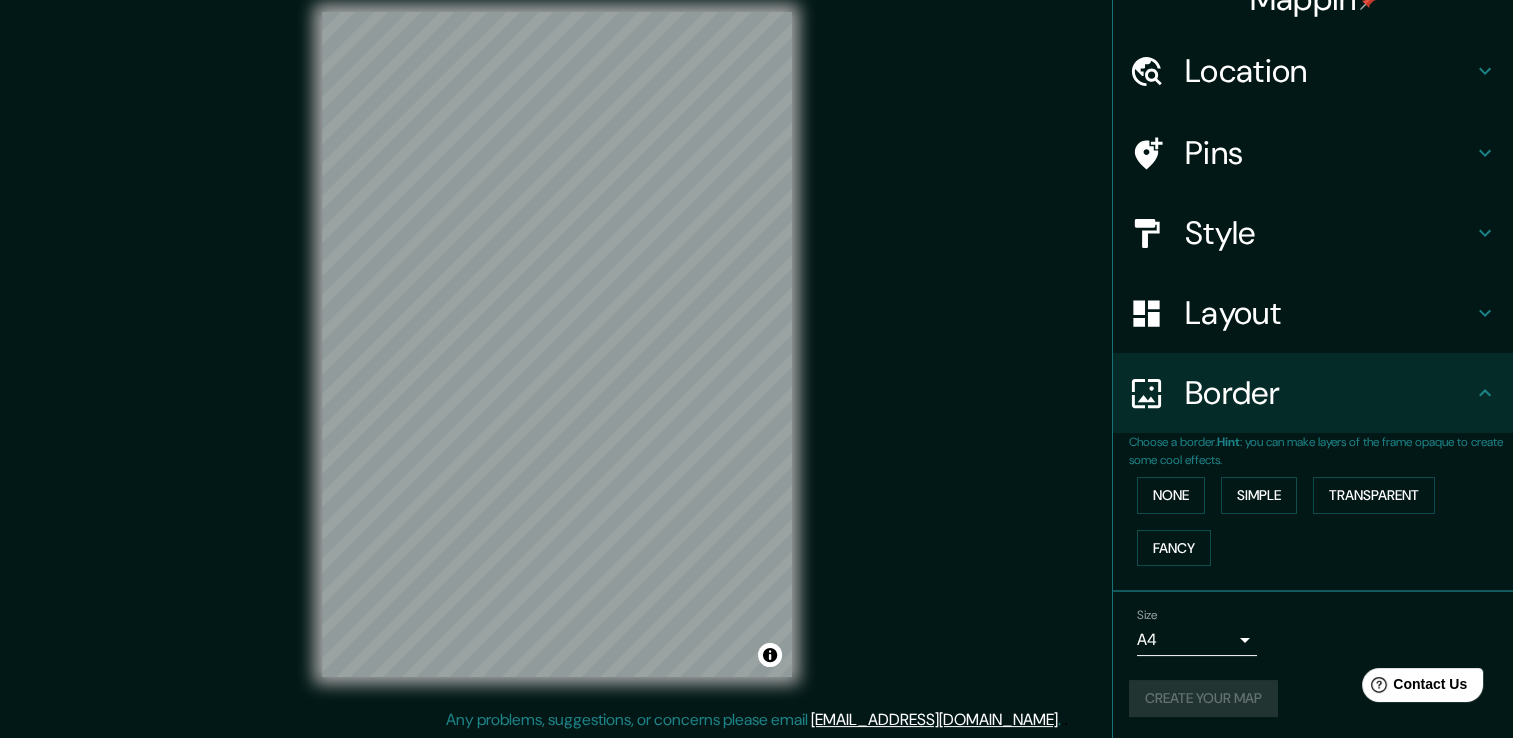 click on "Size A4 single" at bounding box center [1313, 632] 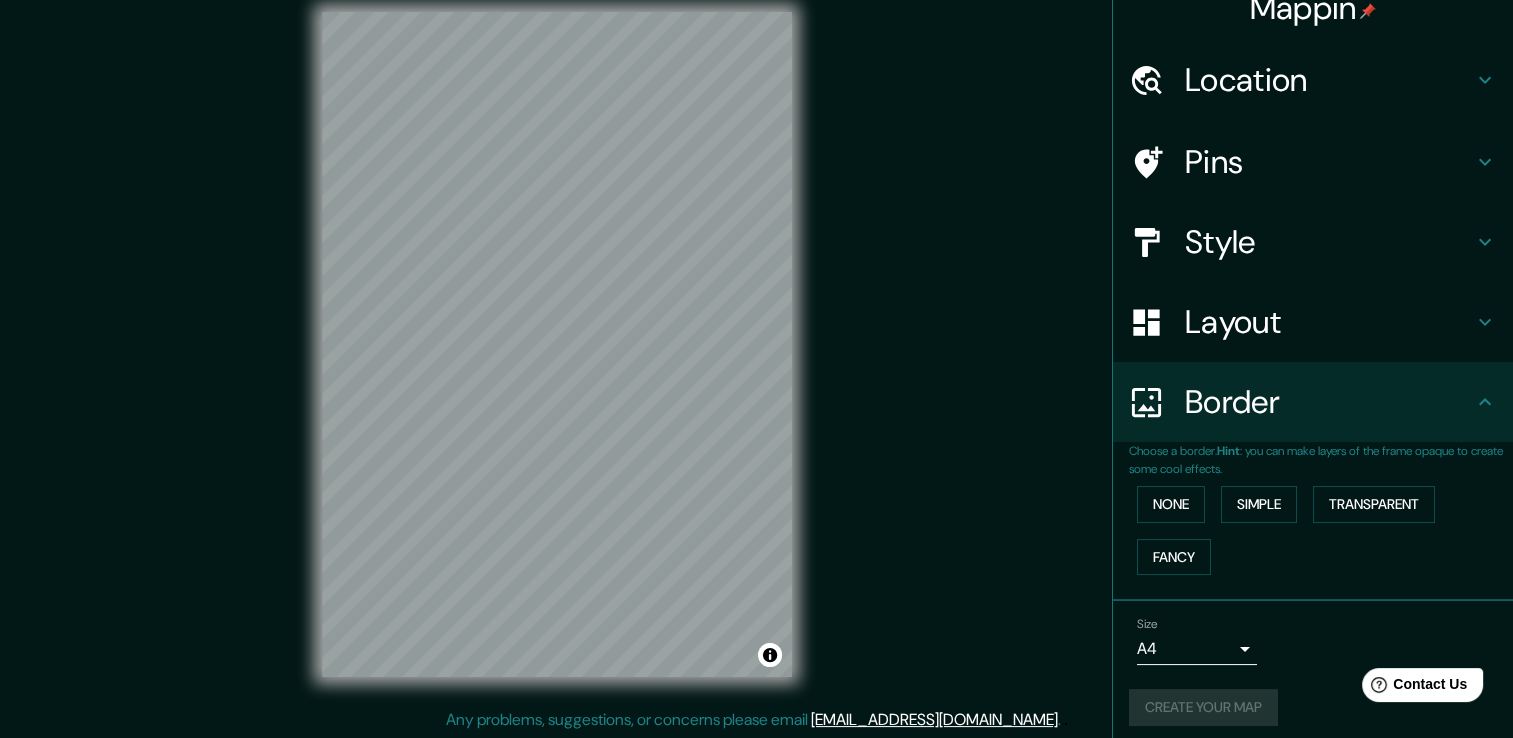 scroll, scrollTop: 0, scrollLeft: 0, axis: both 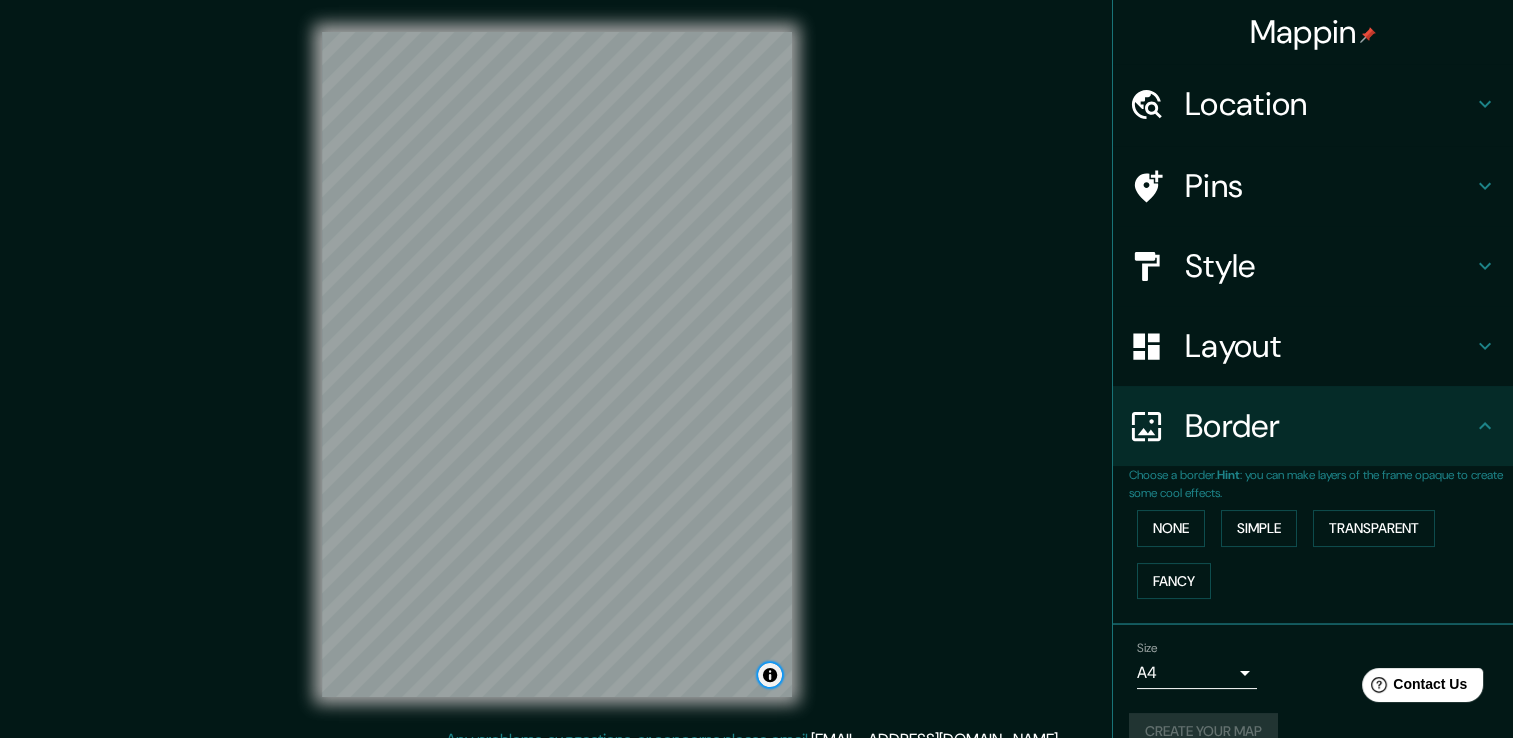 click at bounding box center (770, 675) 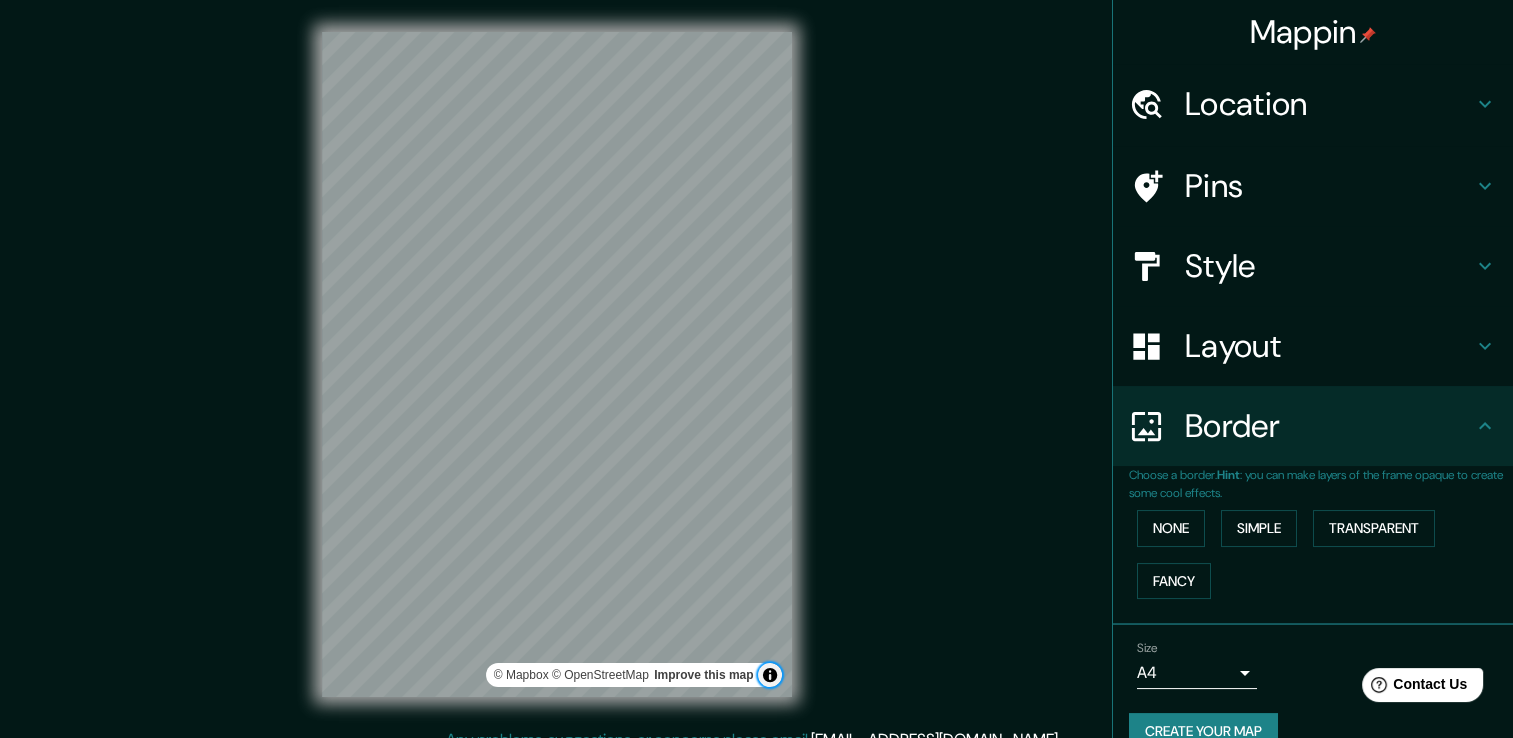 click at bounding box center (770, 675) 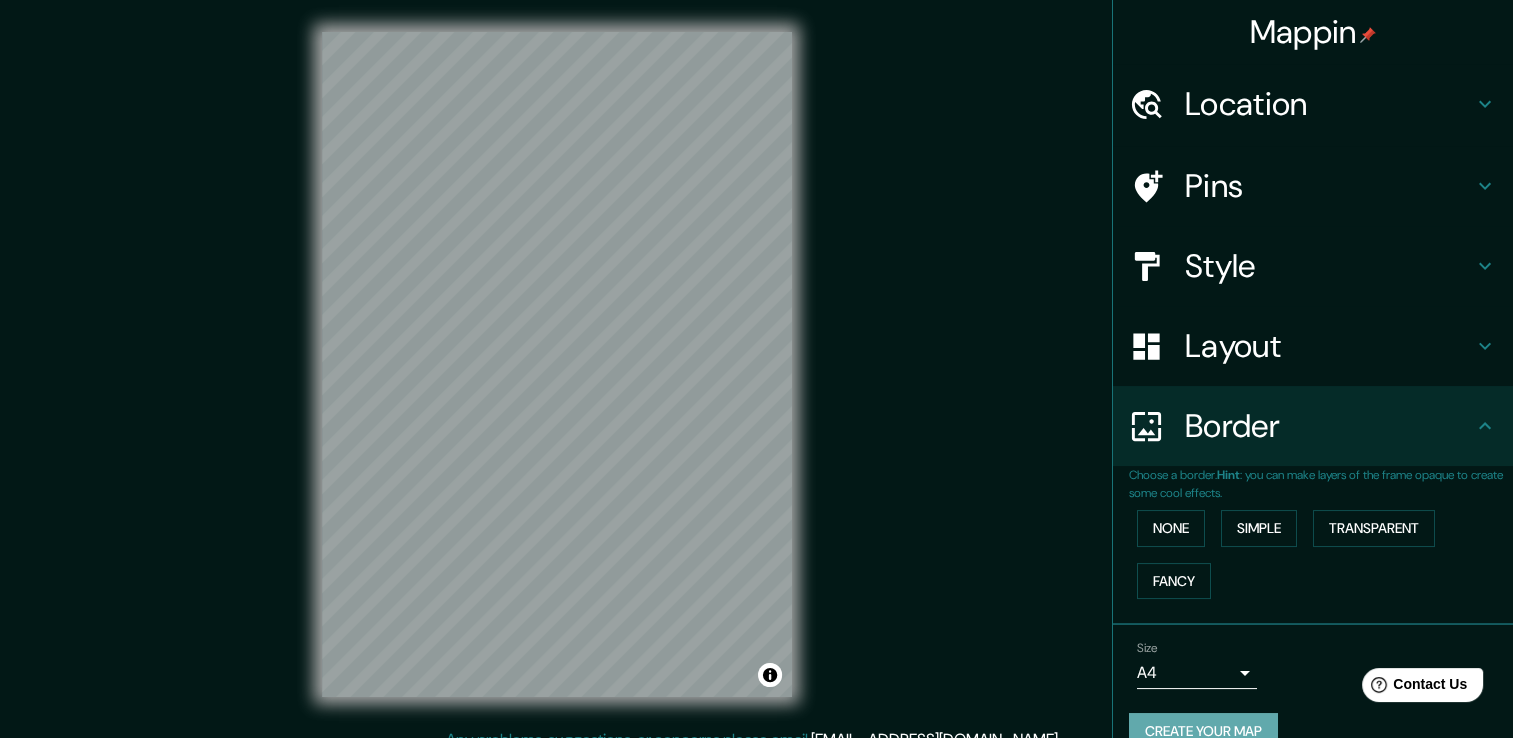 click on "Create your map" at bounding box center (1203, 731) 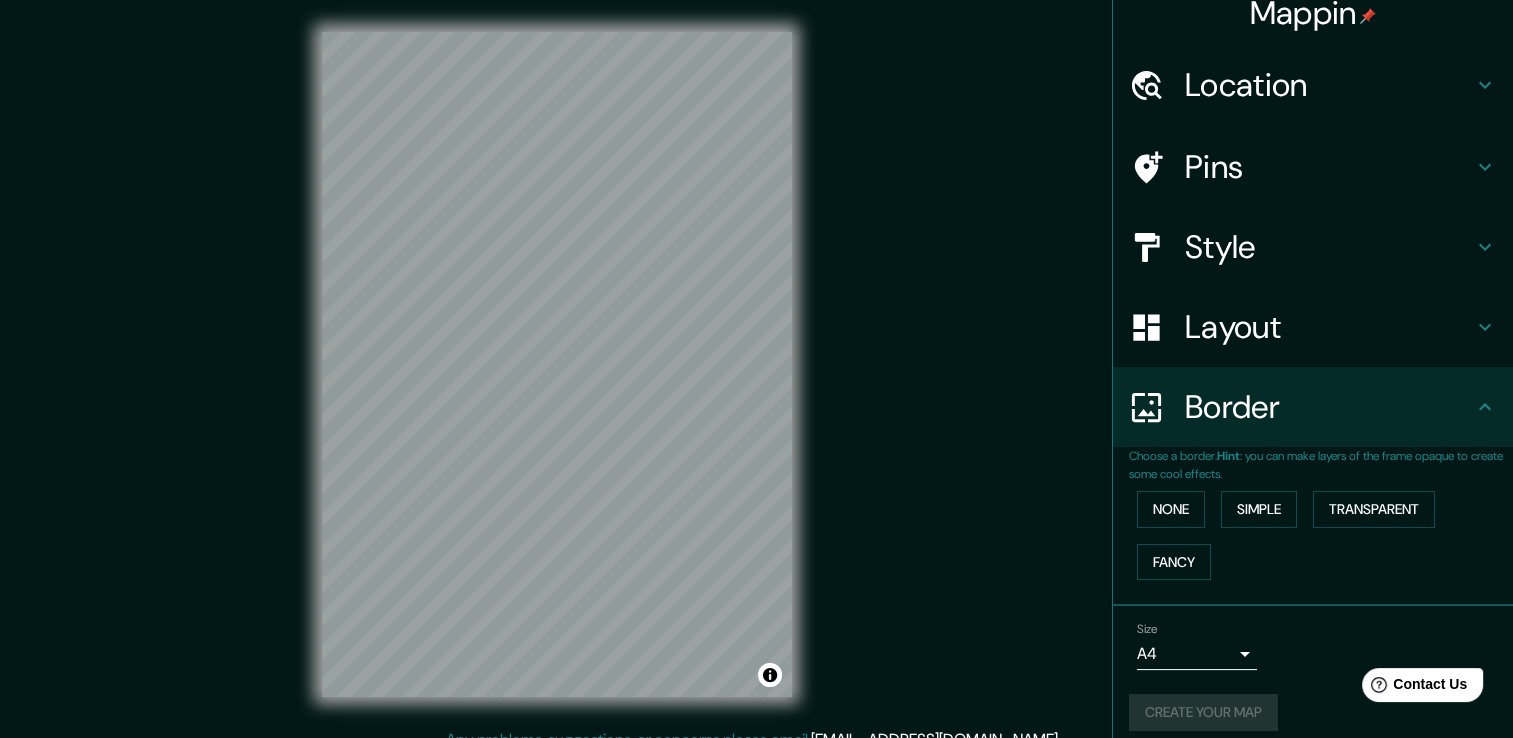 scroll, scrollTop: 0, scrollLeft: 0, axis: both 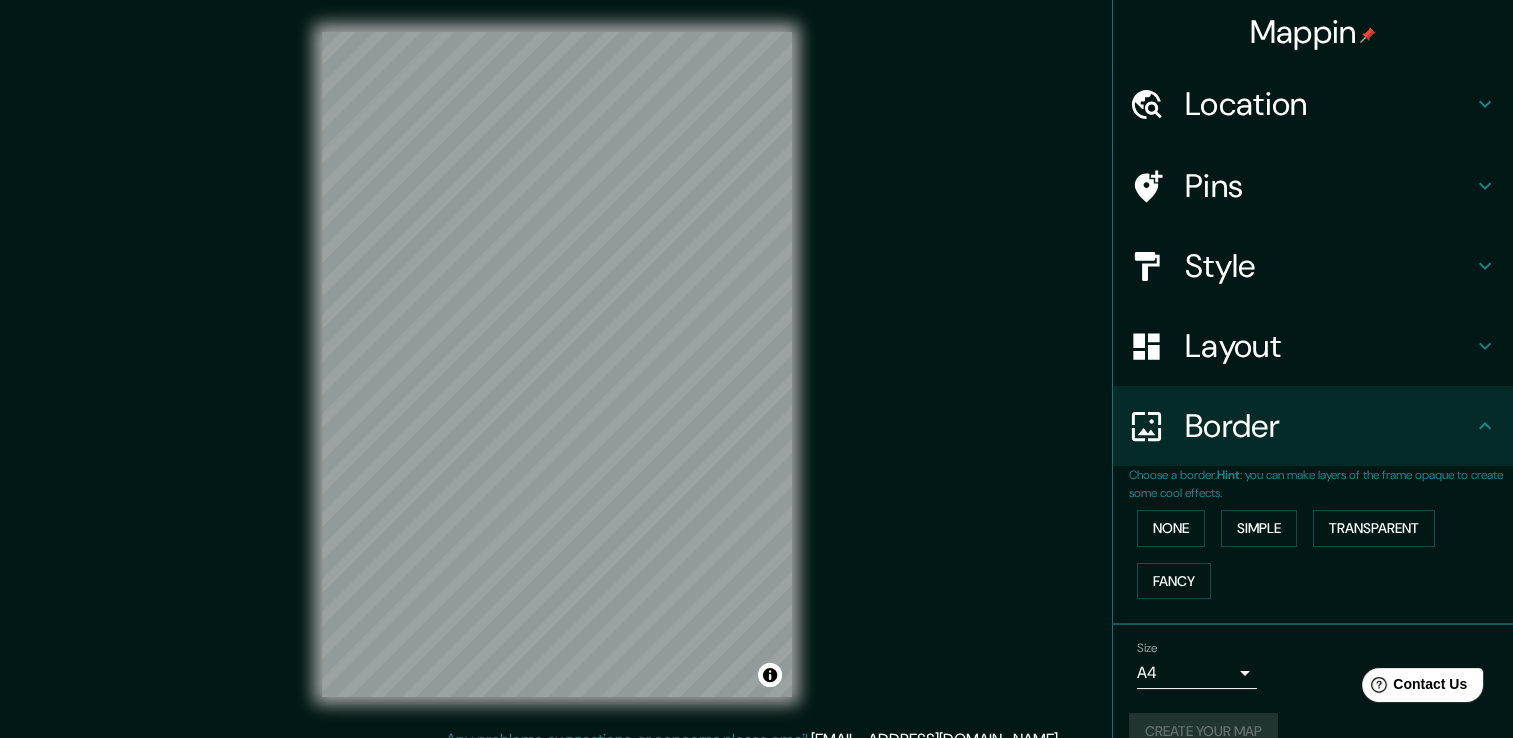 click on "Border" at bounding box center [1329, 426] 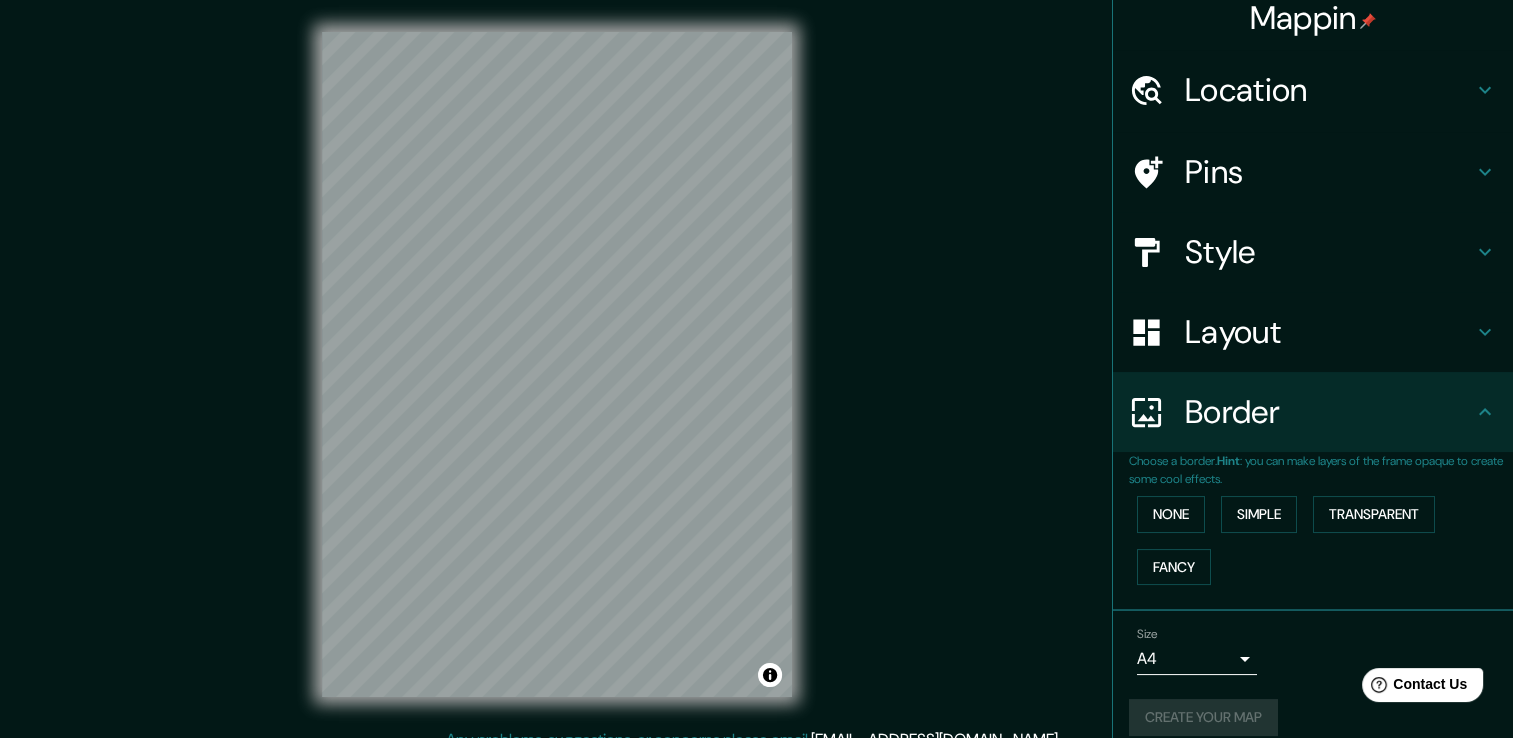 scroll, scrollTop: 33, scrollLeft: 0, axis: vertical 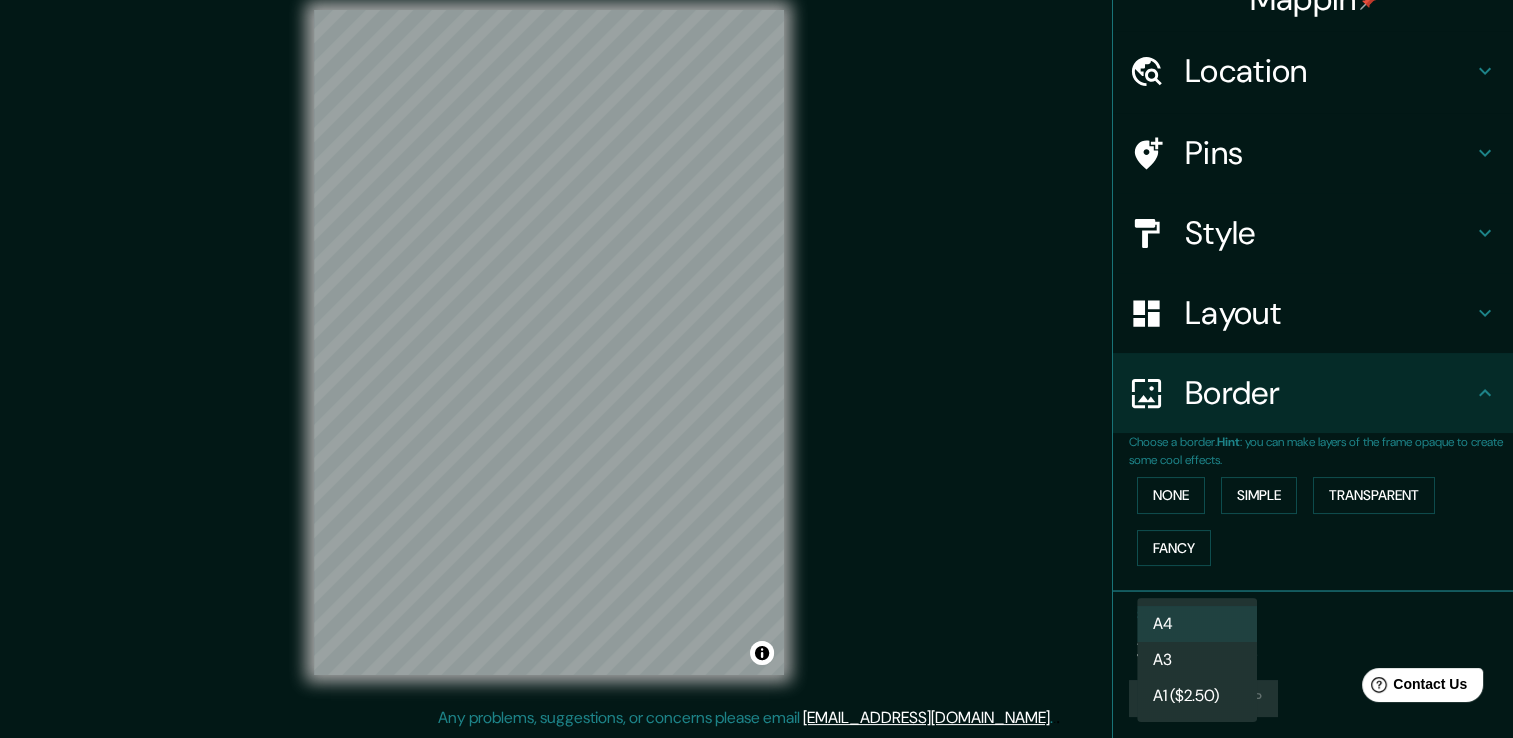 click on "Mappin Location Yumbel, Región del Biobío, Chile Pins Style Layout Border Choose a border.  Hint : you can make layers of the frame opaque to create some cool effects. None Simple Transparent Fancy Size A4 single Create your map © Mapbox   © OpenStreetMap   Improve this map Any problems, suggestions, or concerns please email    help@mappin.pro . . . A4 A3 A1 ($2.50)" at bounding box center (756, 347) 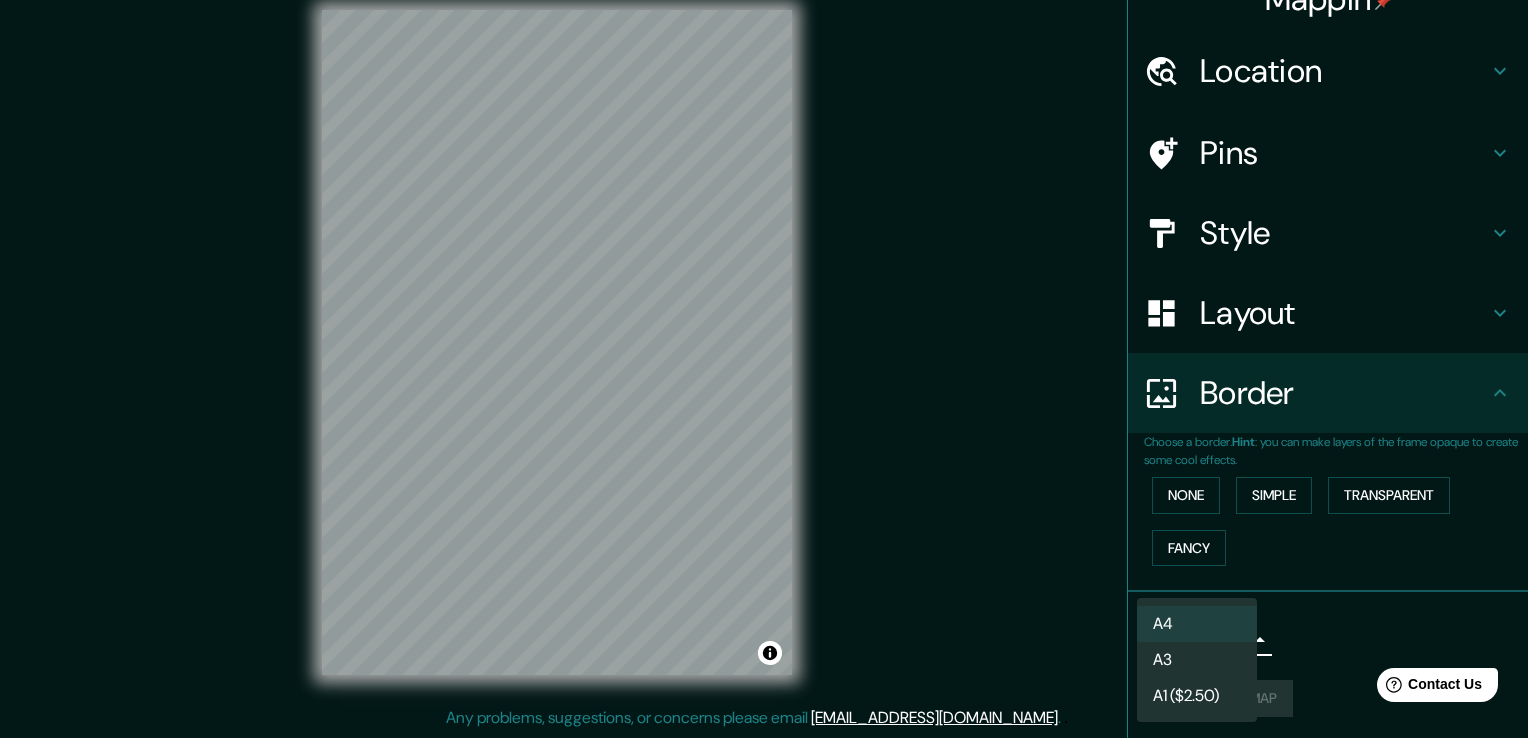click on "A3" at bounding box center (1197, 660) 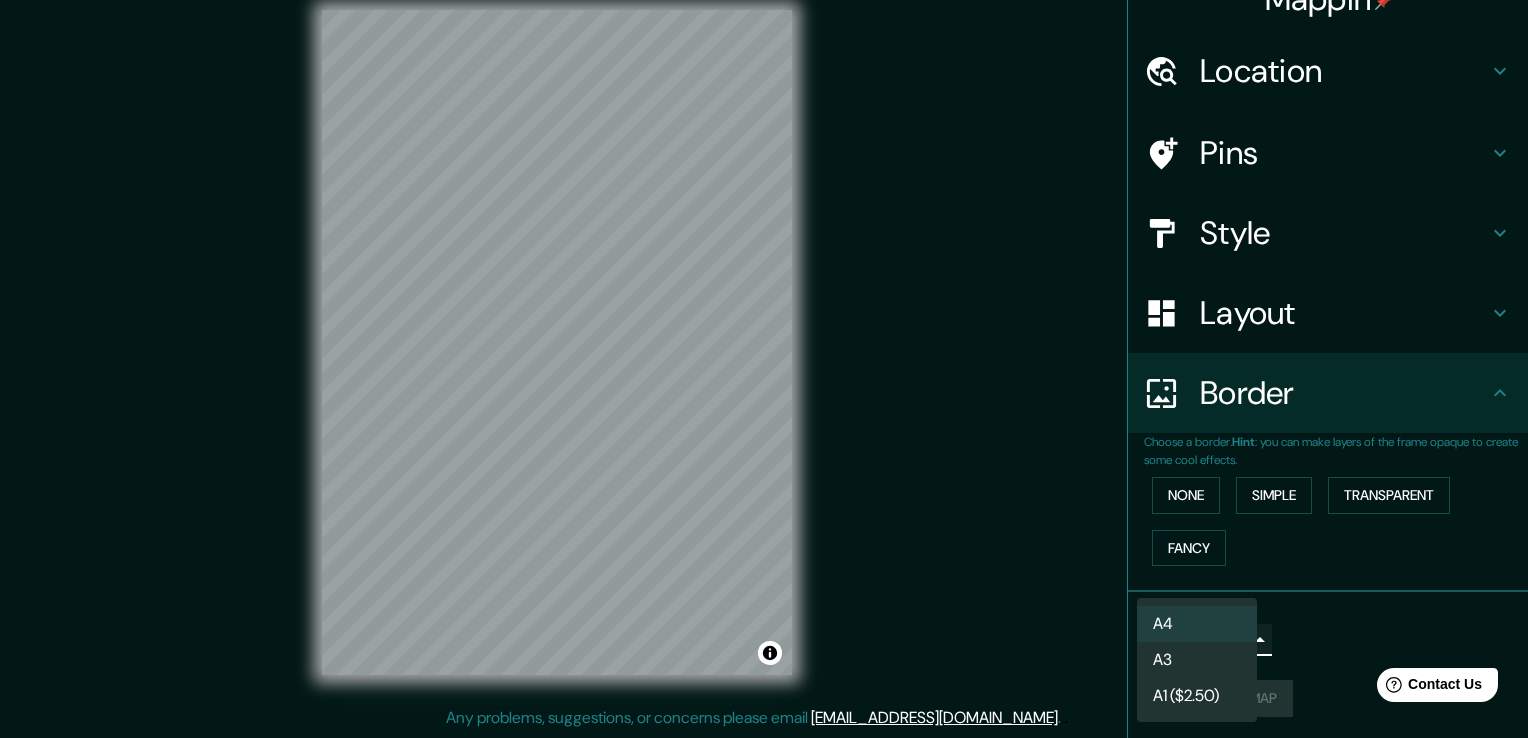 type on "a4" 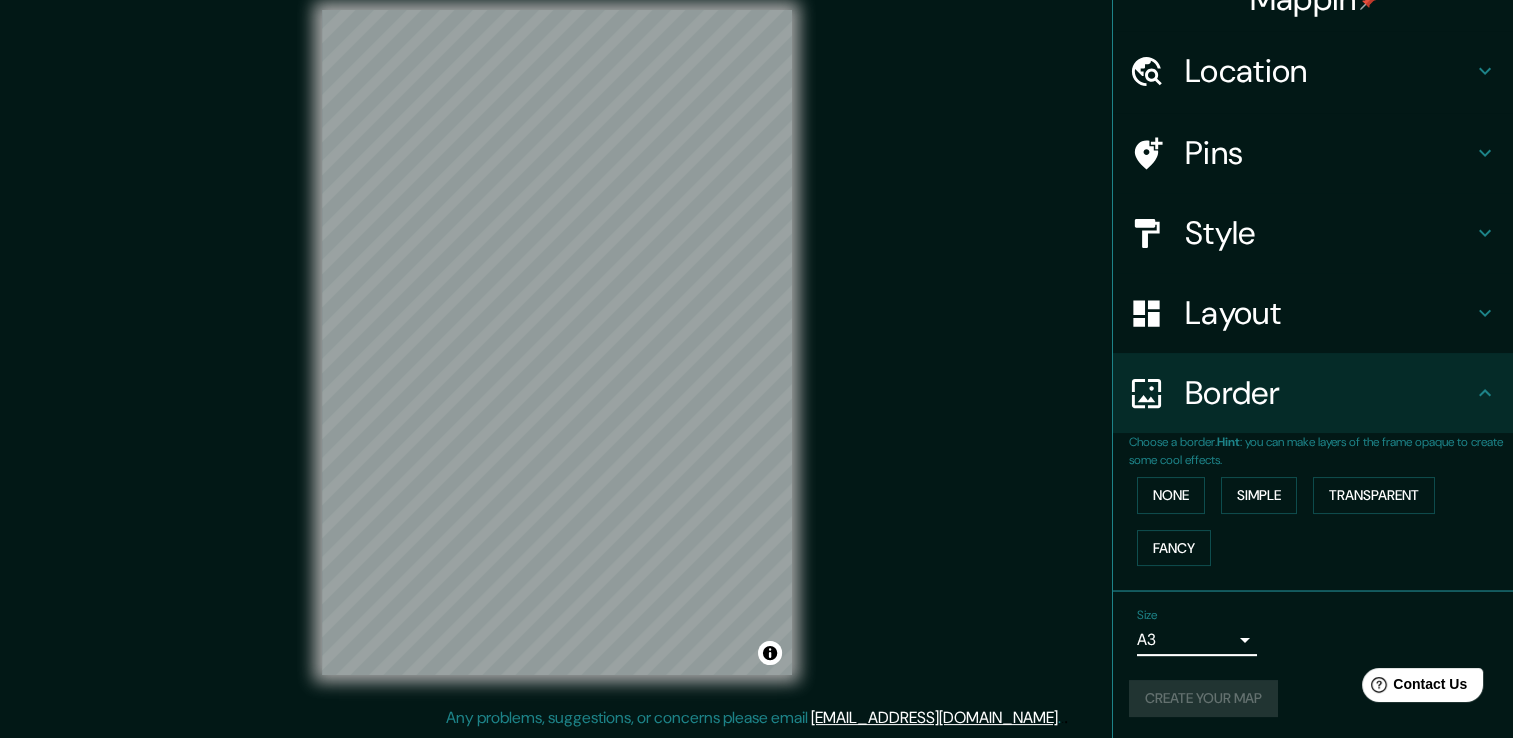 click on "Size A3 a4" at bounding box center [1313, 632] 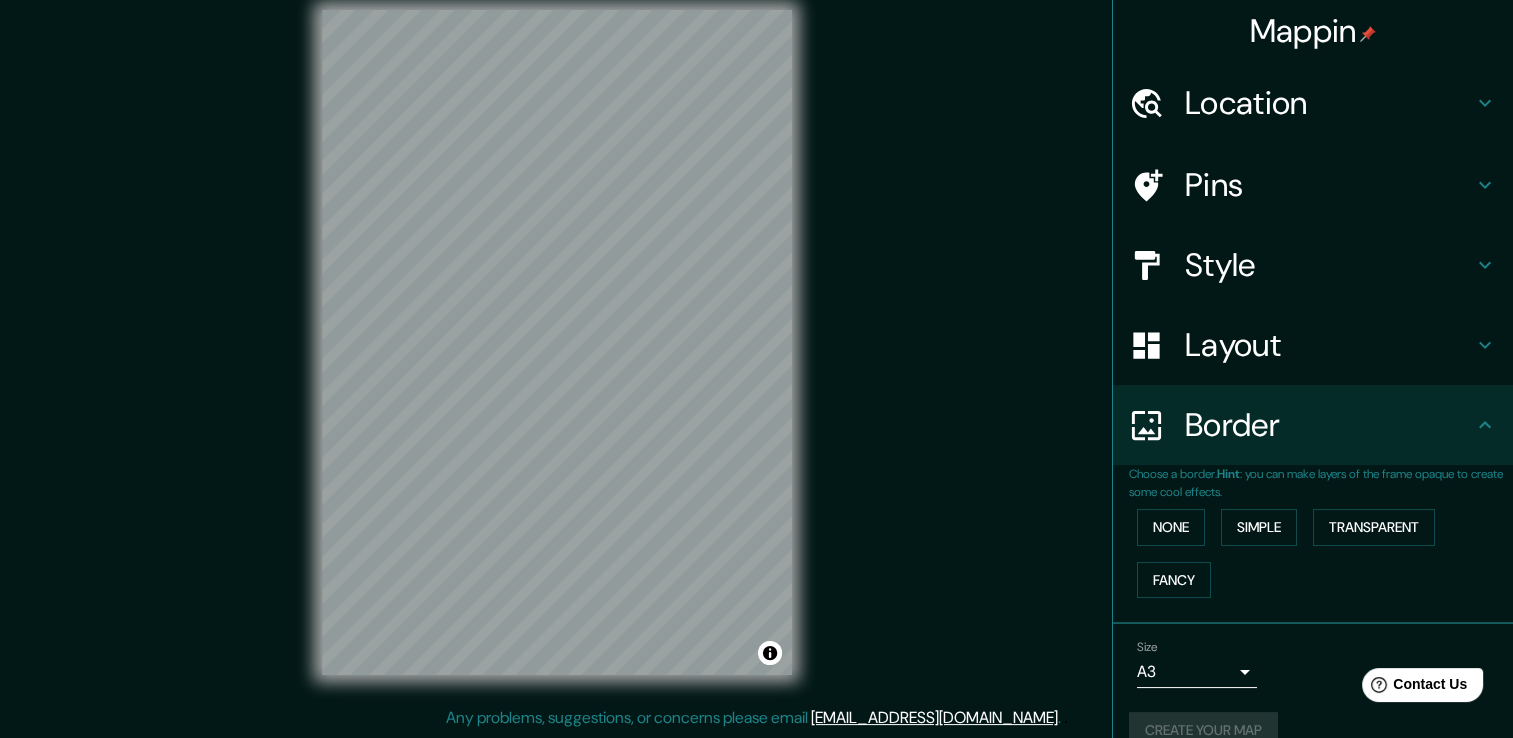 scroll, scrollTop: 0, scrollLeft: 0, axis: both 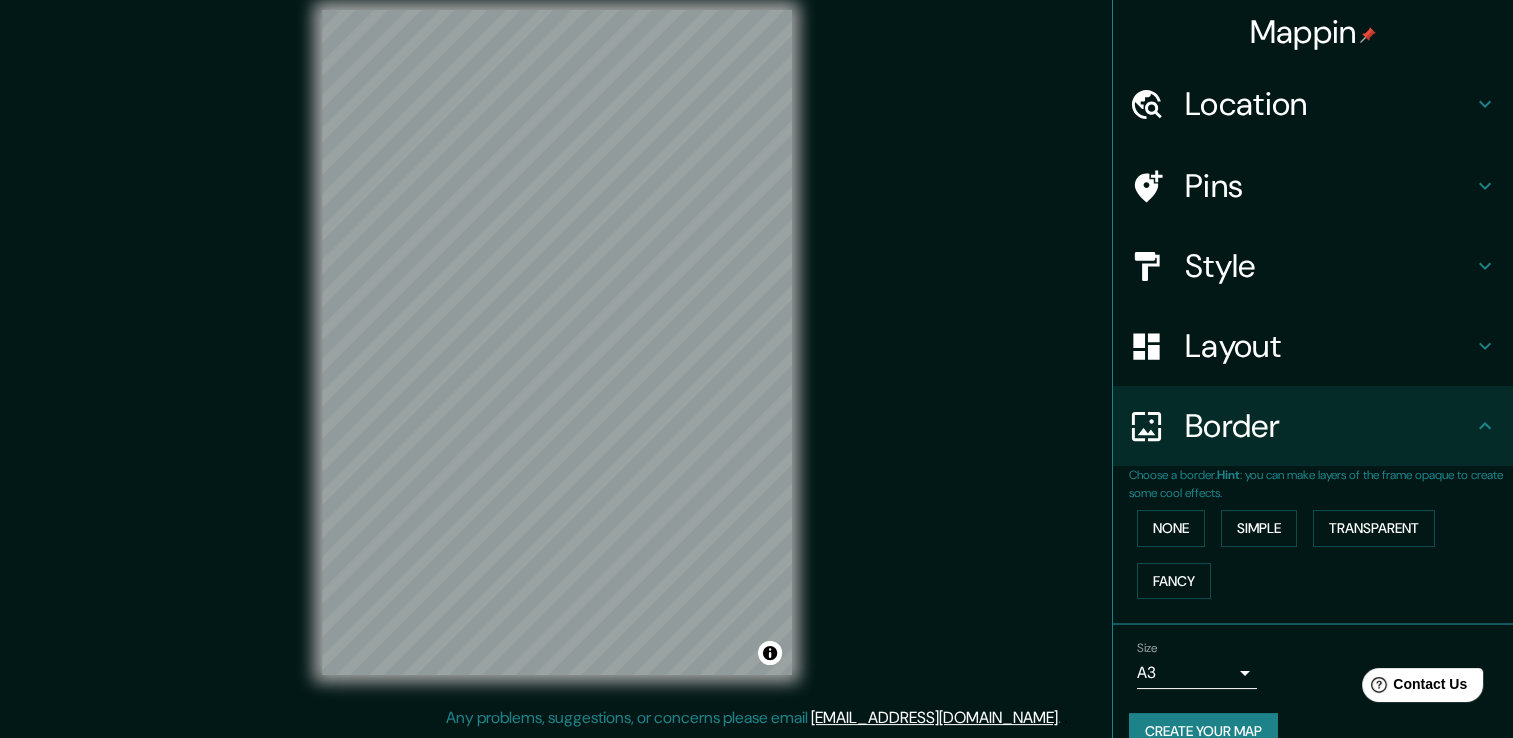click on "Create your map" at bounding box center [1203, 731] 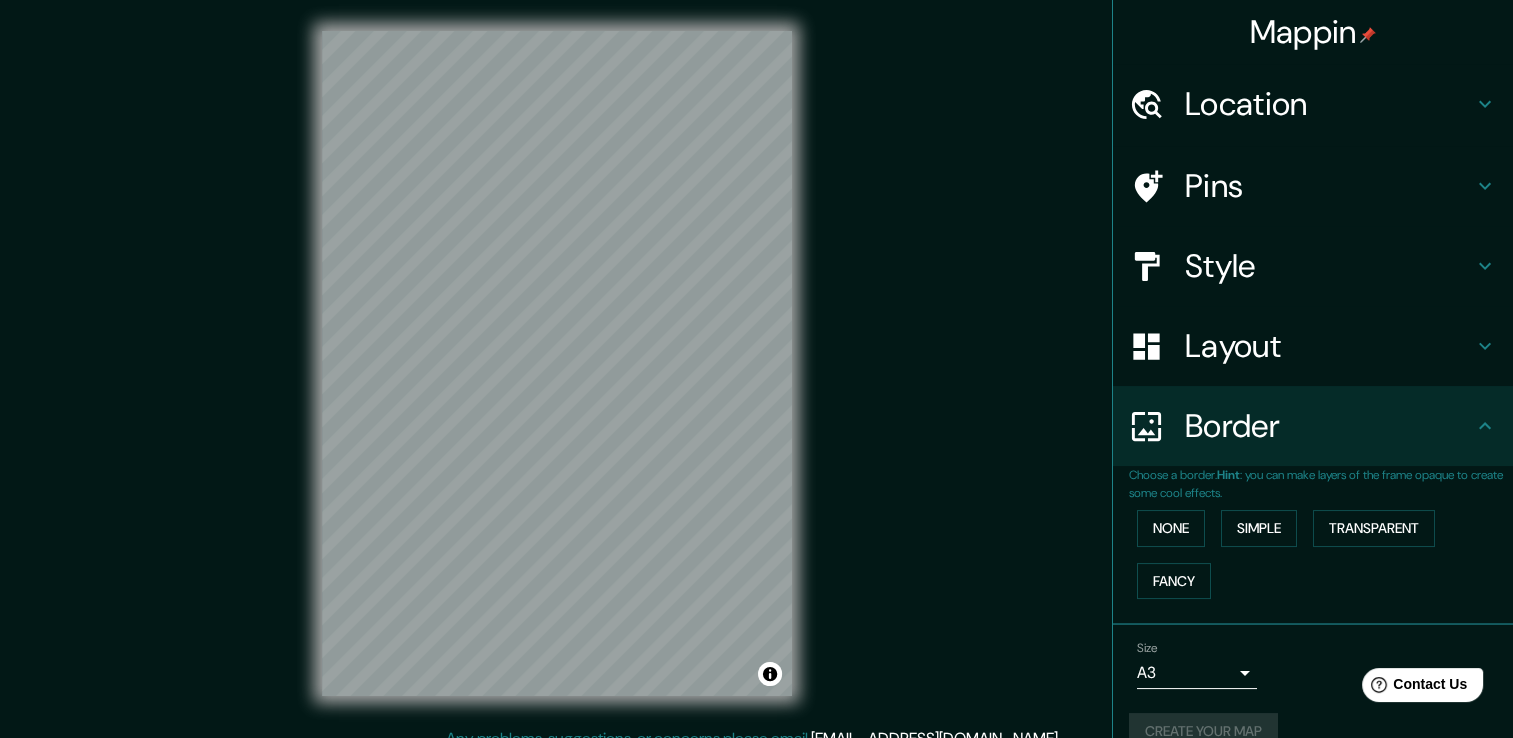 scroll, scrollTop: 0, scrollLeft: 0, axis: both 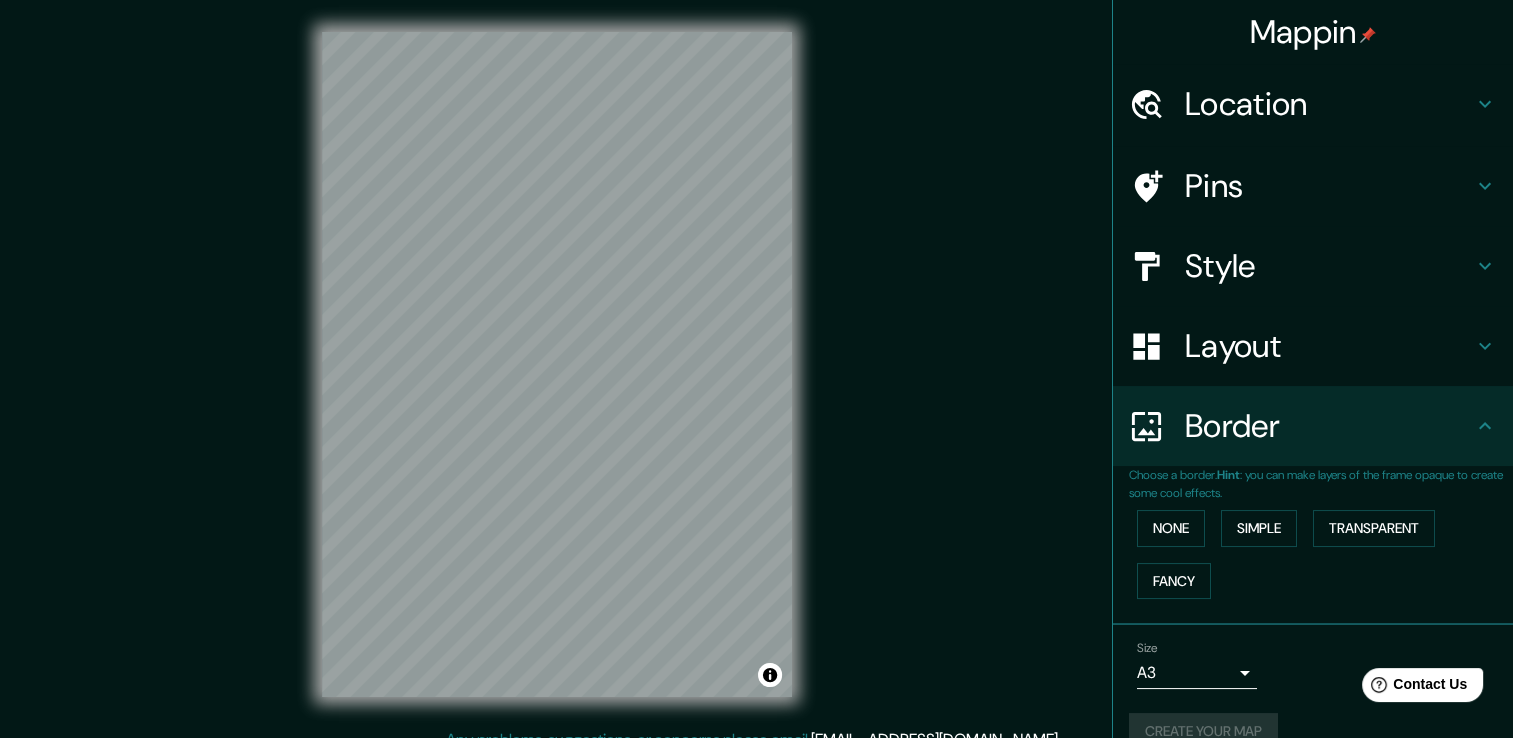 click on "Location" at bounding box center (1329, 104) 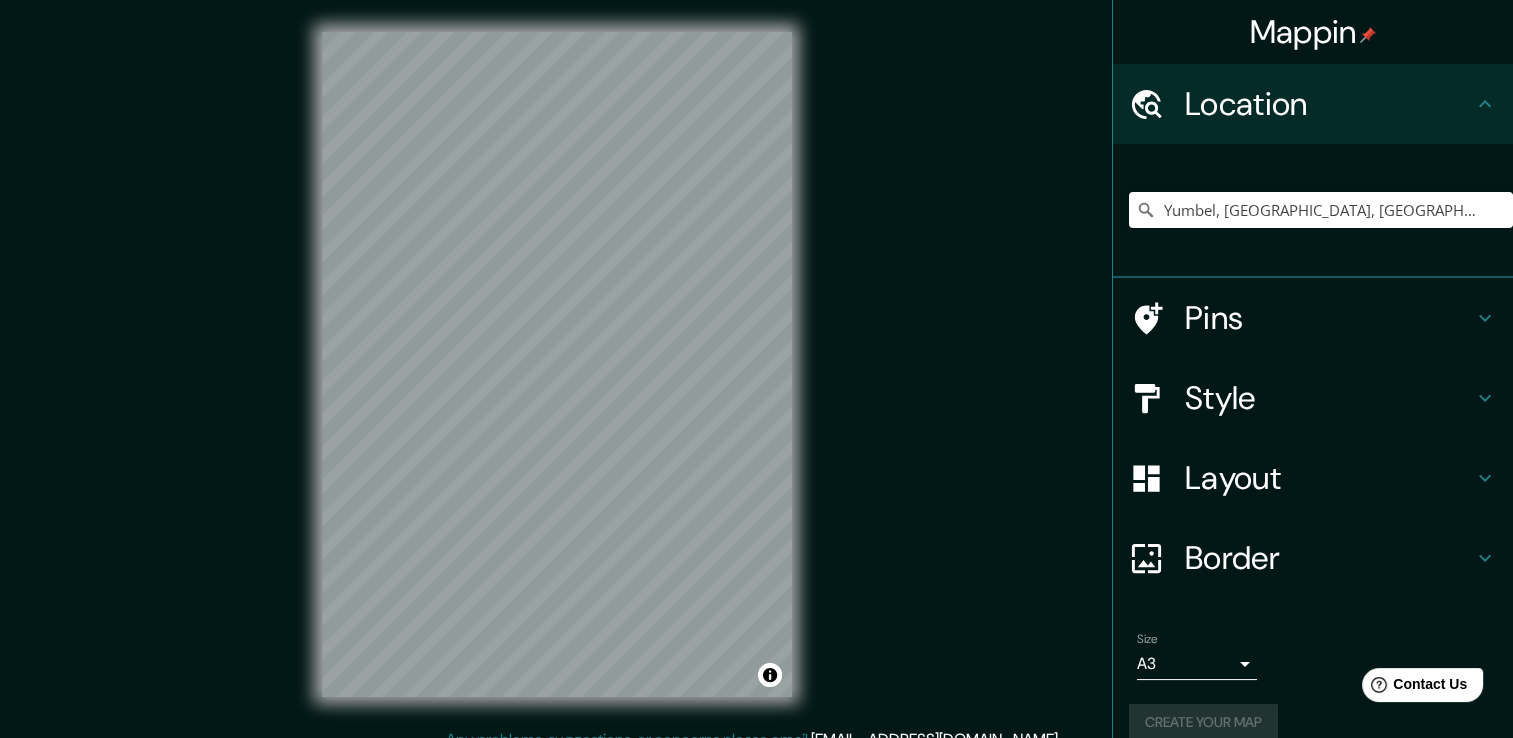 click on "Pins" at bounding box center (1329, 318) 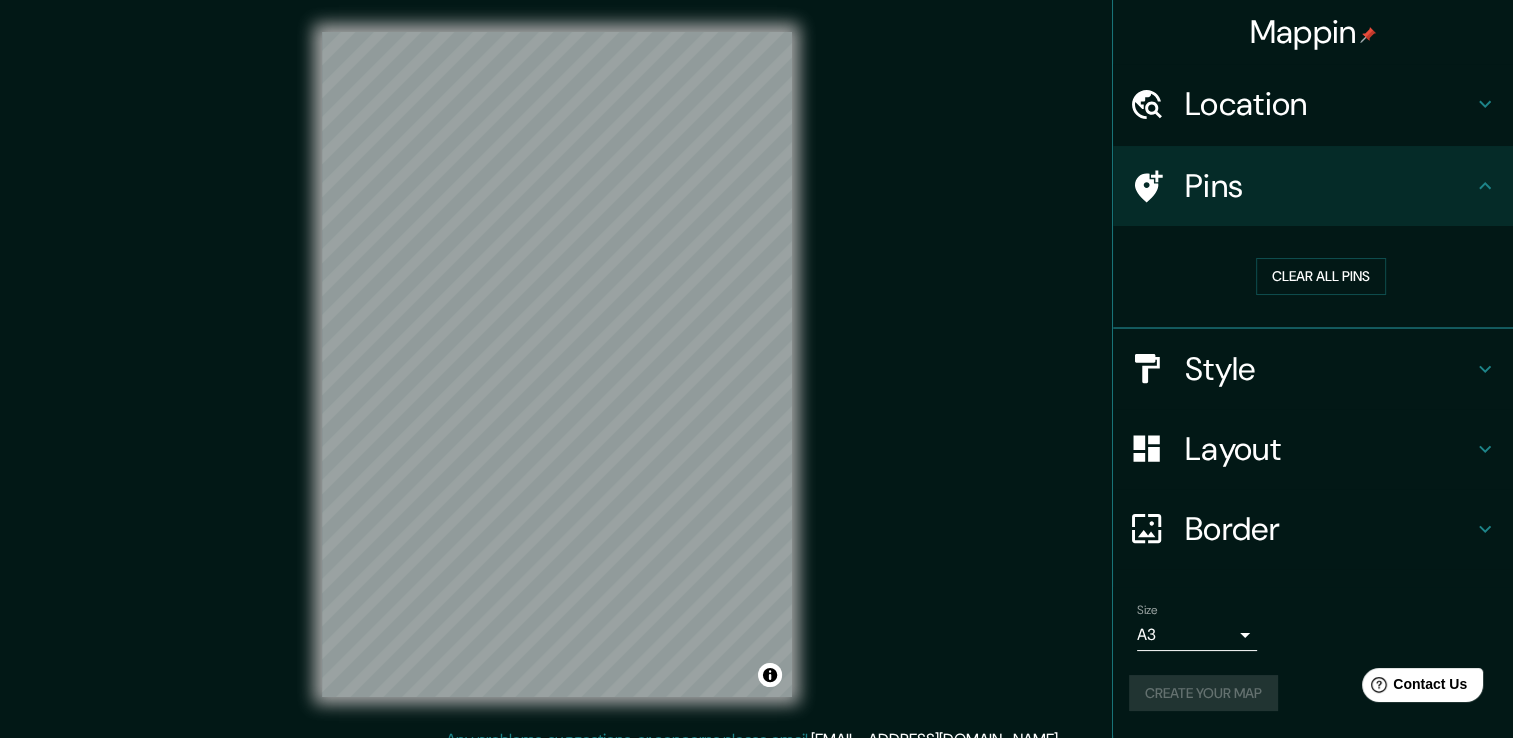 click on "Style" at bounding box center [1329, 369] 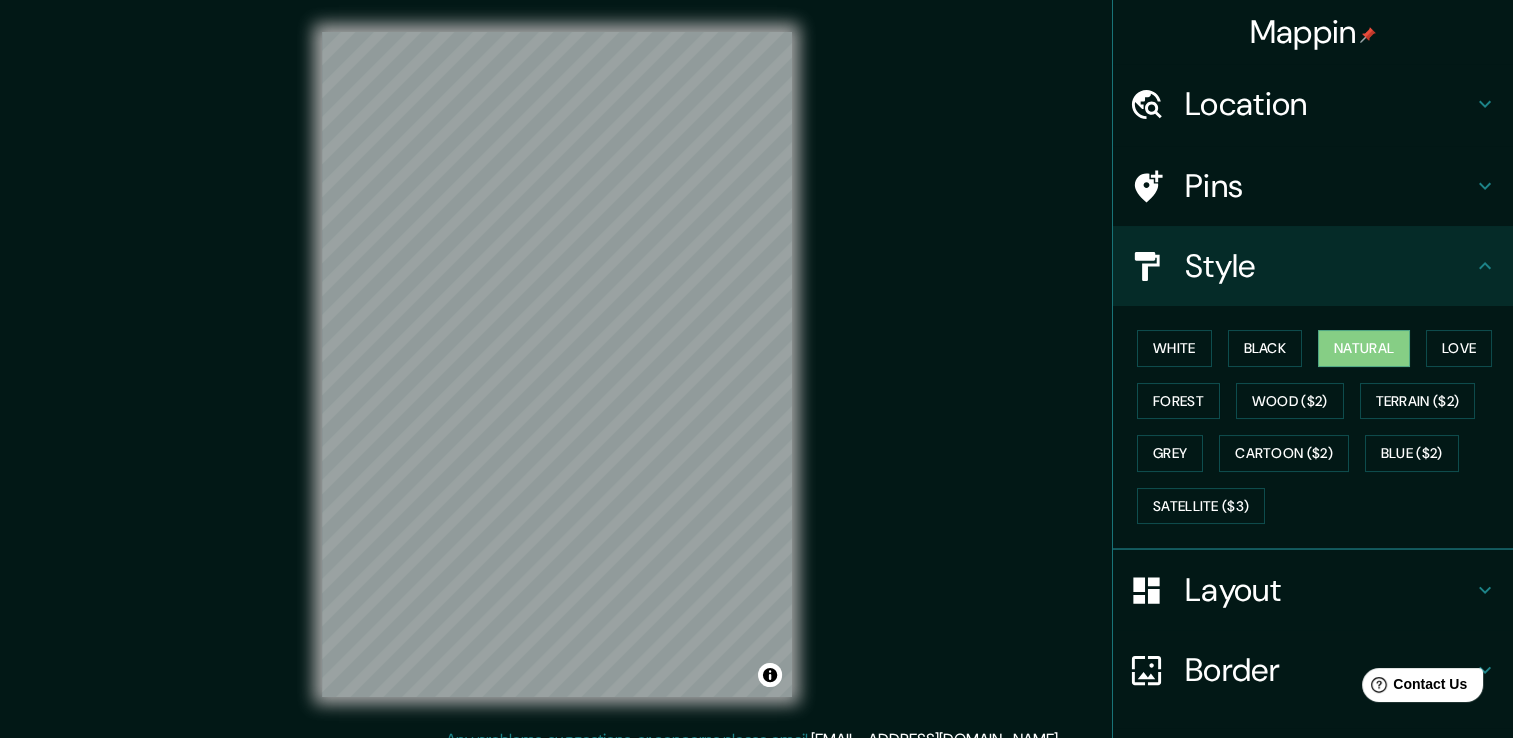 click on "Mappin" at bounding box center (1313, 32) 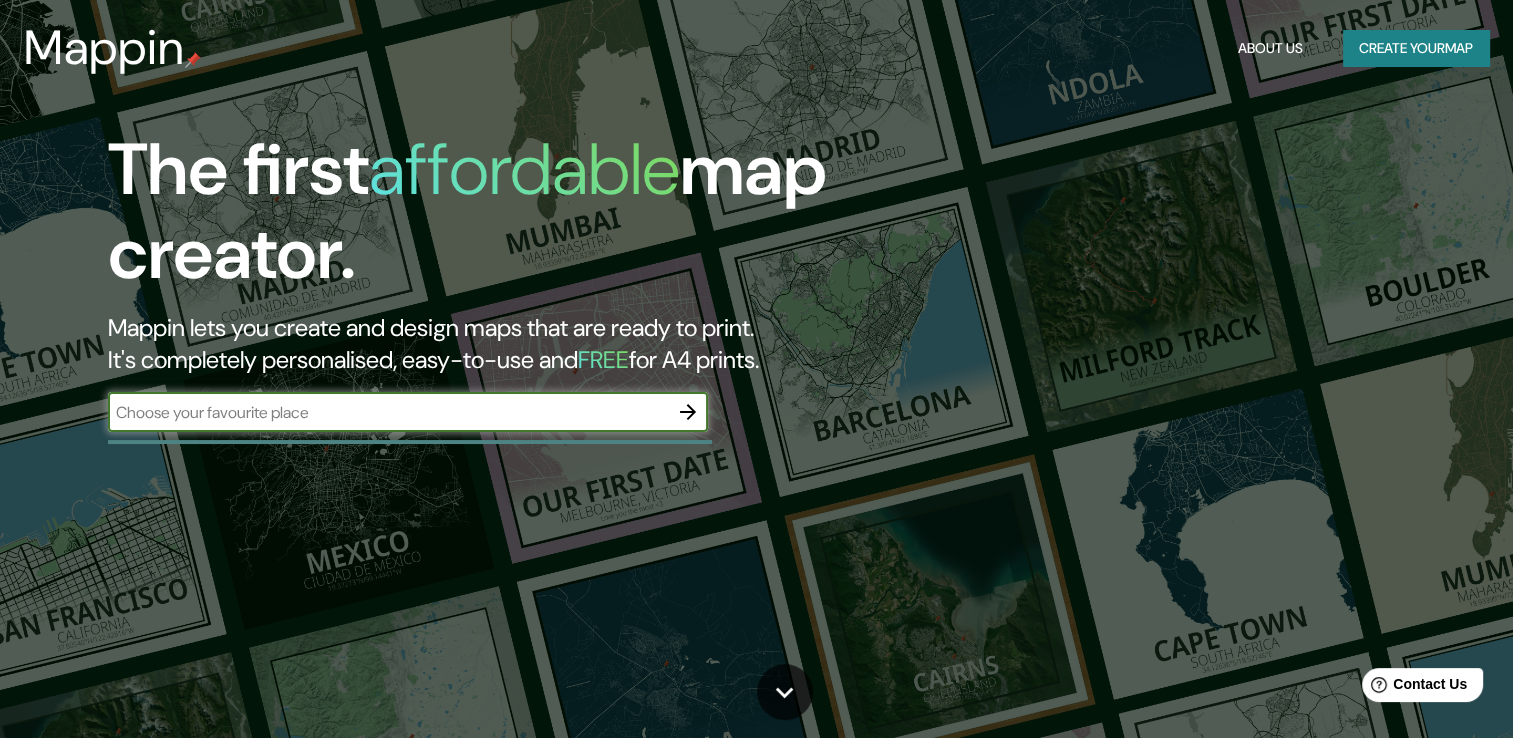 click on "Create your   map" at bounding box center [1416, 48] 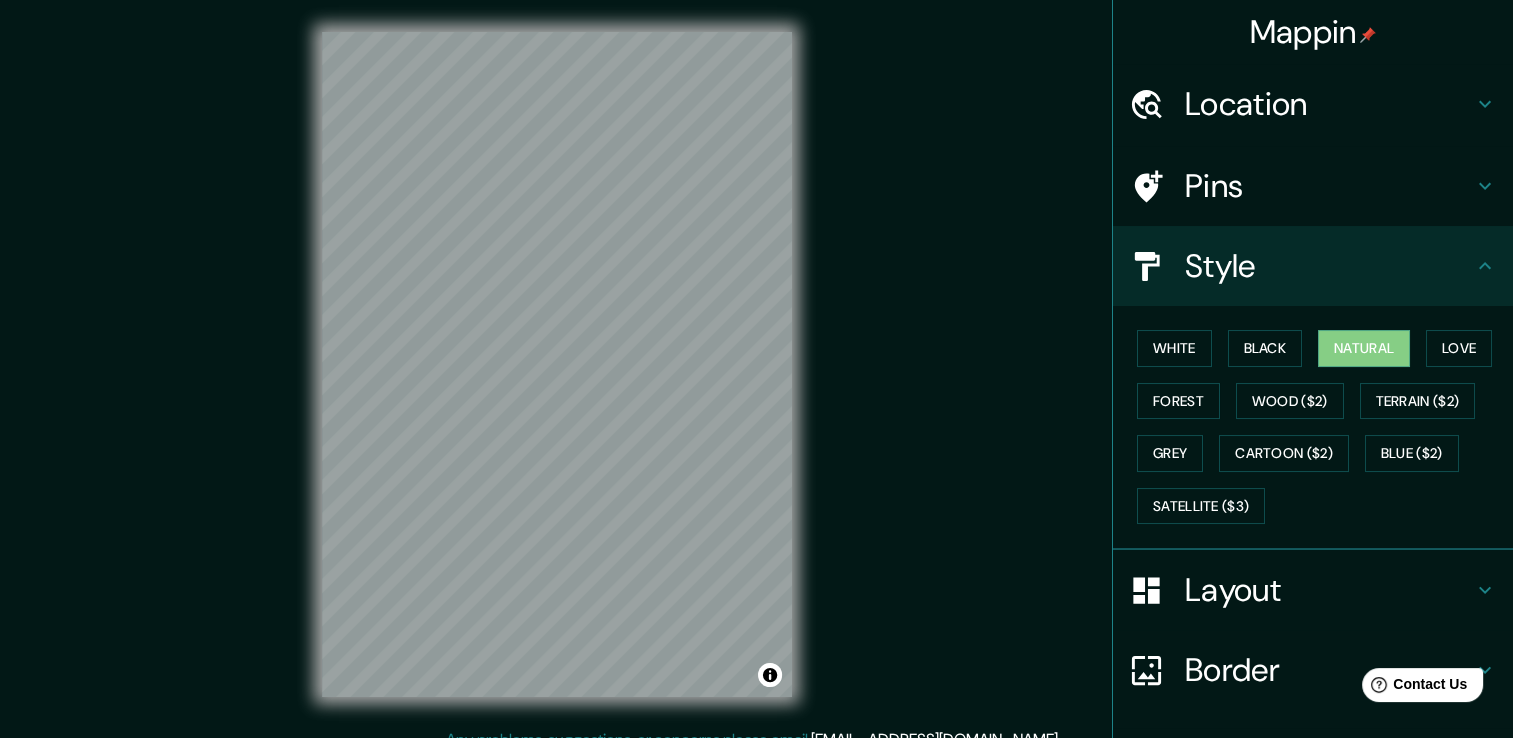 click on "Style" at bounding box center (1329, 266) 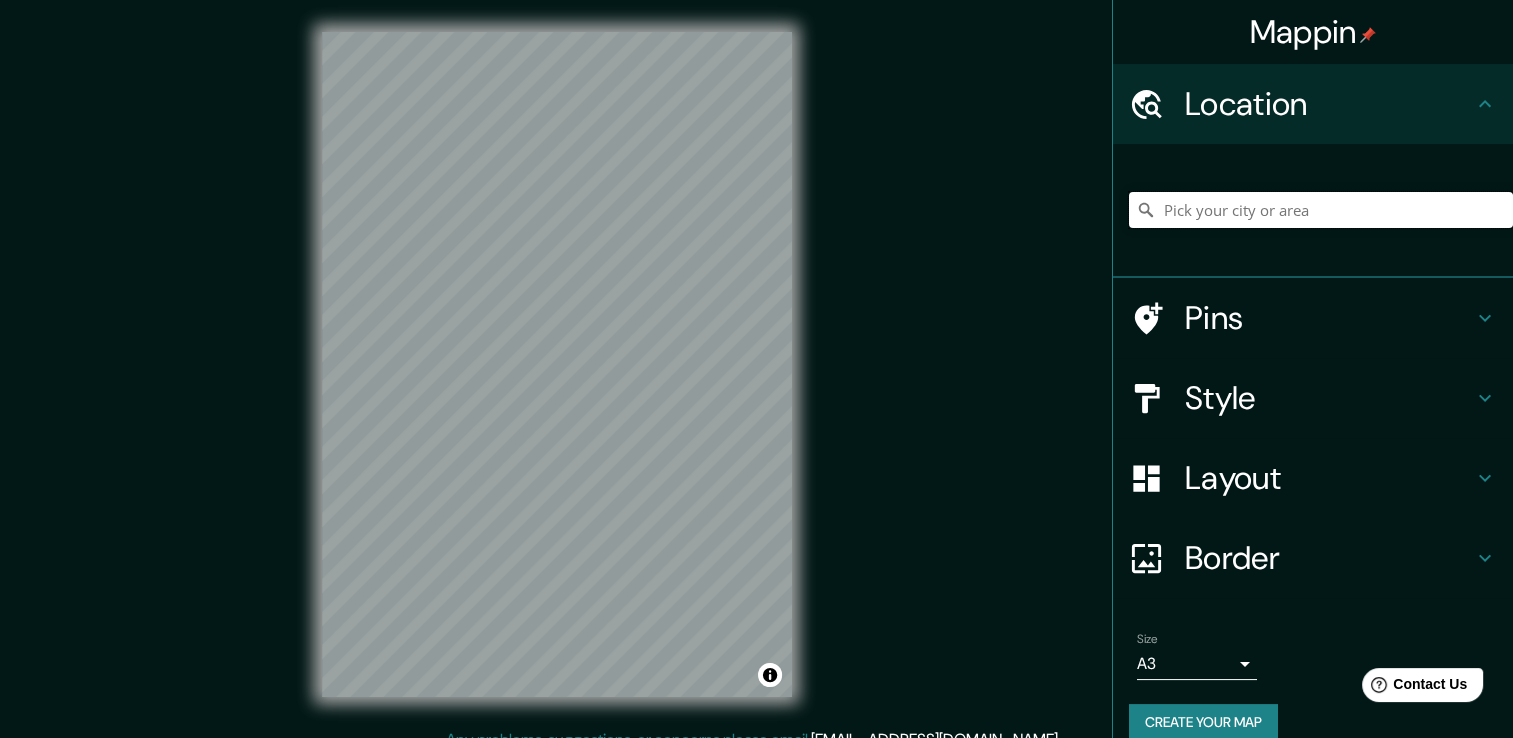 click at bounding box center [1321, 210] 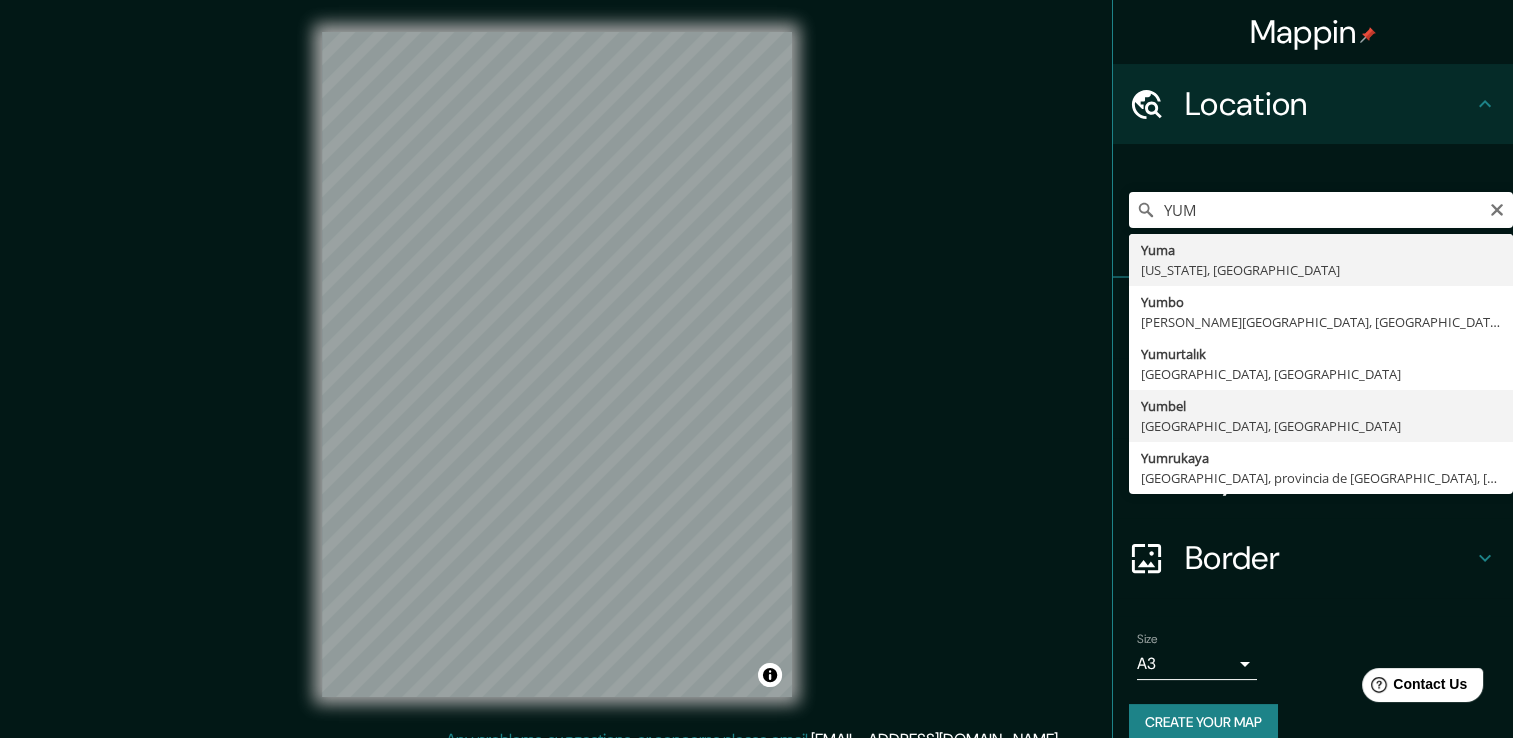 type on "Yumbel, [GEOGRAPHIC_DATA], [GEOGRAPHIC_DATA]" 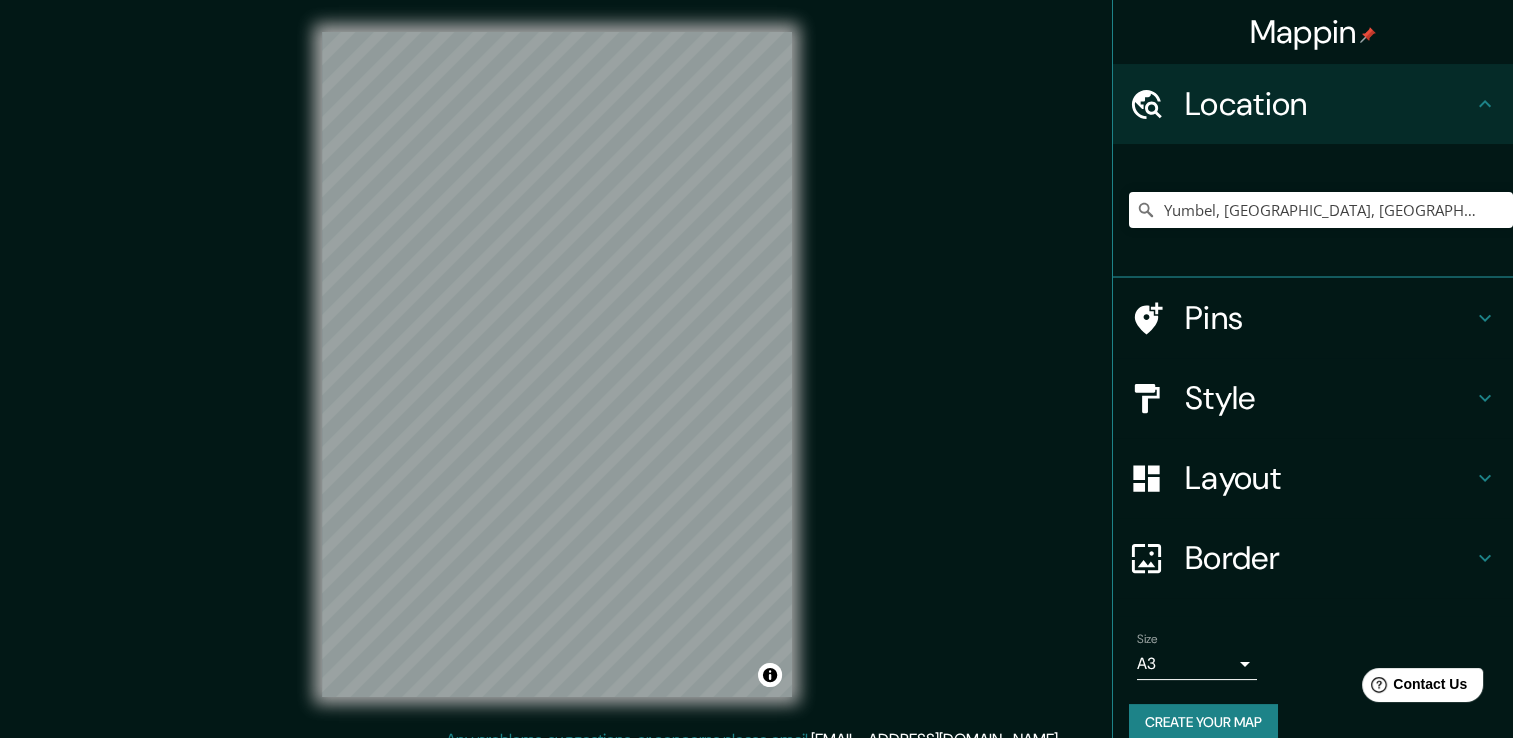 click on "Mappin Location Yumbel, Región del Biobío, Chile Pins Style Layout Border Choose a border.  Hint : you can make layers of the frame opaque to create some cool effects. None Simple Transparent Fancy Size A3 a4 Create your map © Mapbox   © OpenStreetMap   Improve this map Any problems, suggestions, or concerns please email    help@mappin.pro . . ." at bounding box center (756, 369) 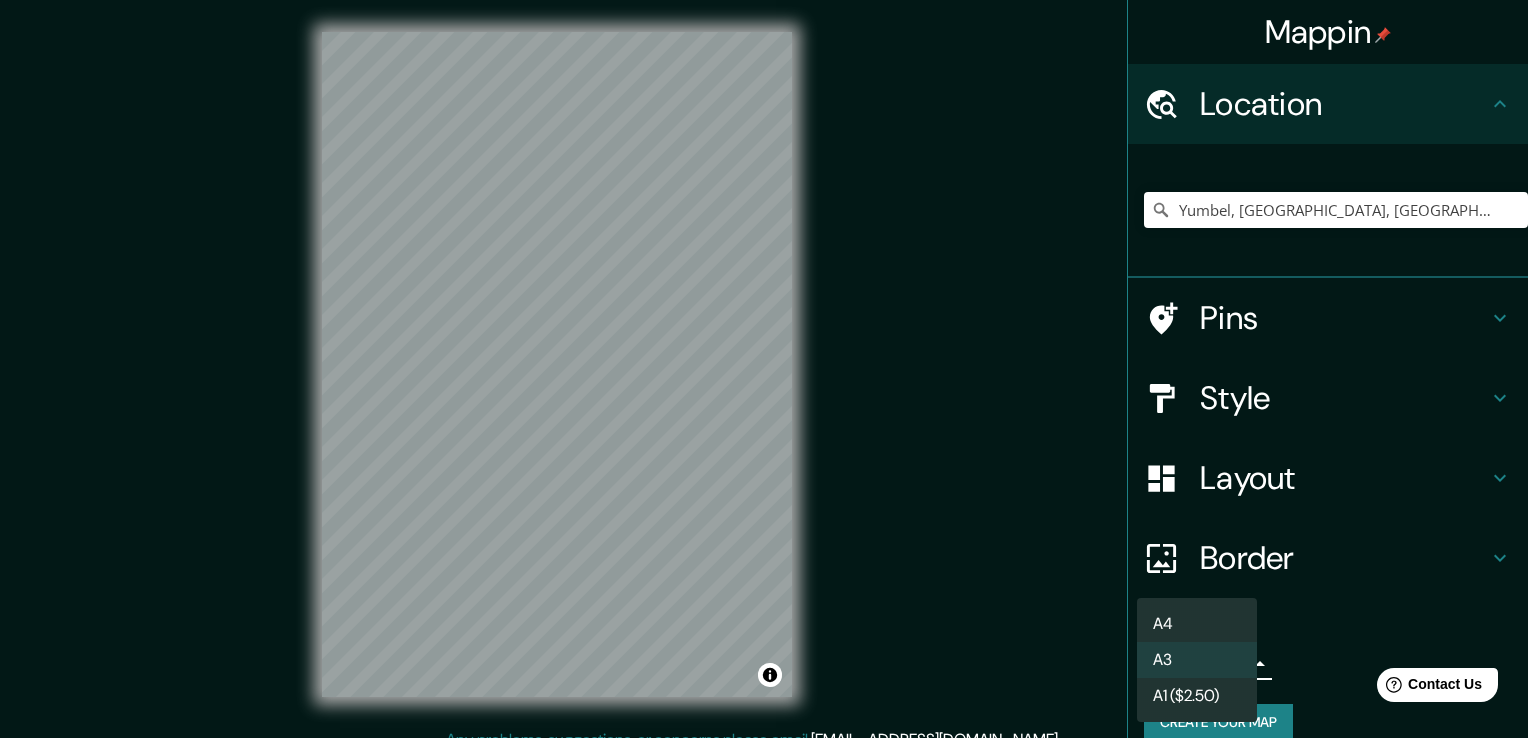 click on "A4" at bounding box center [1197, 624] 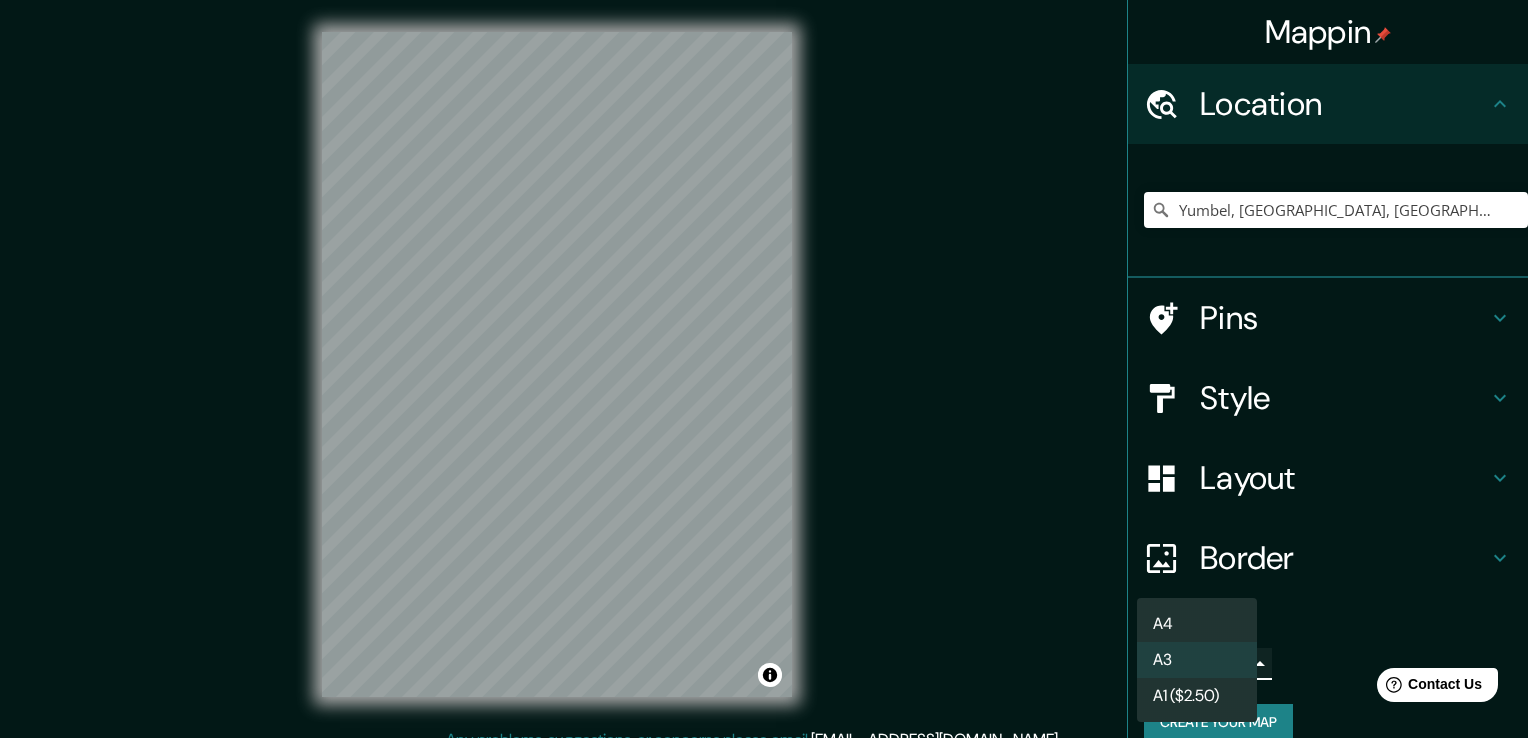 type on "single" 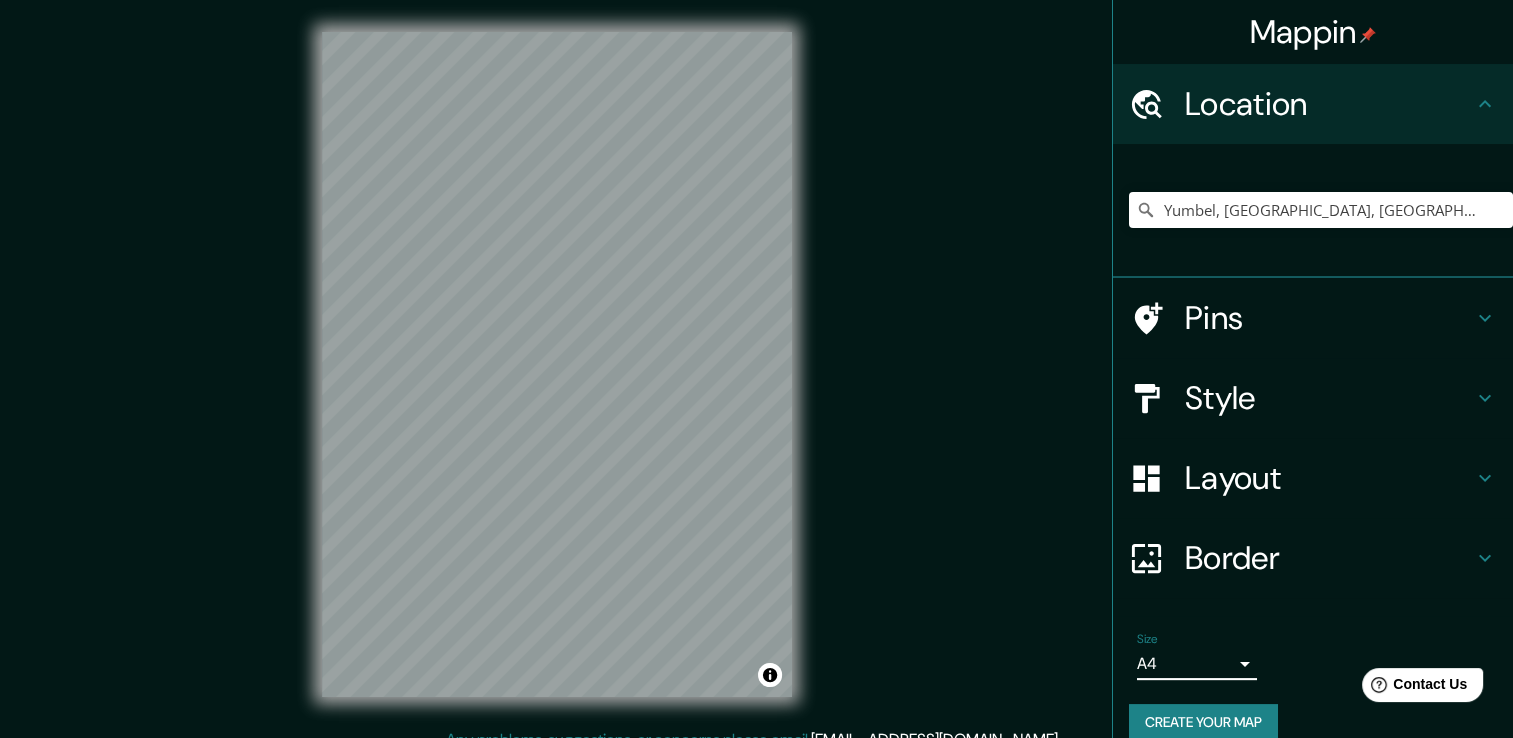 click on "Create your map" at bounding box center (1203, 722) 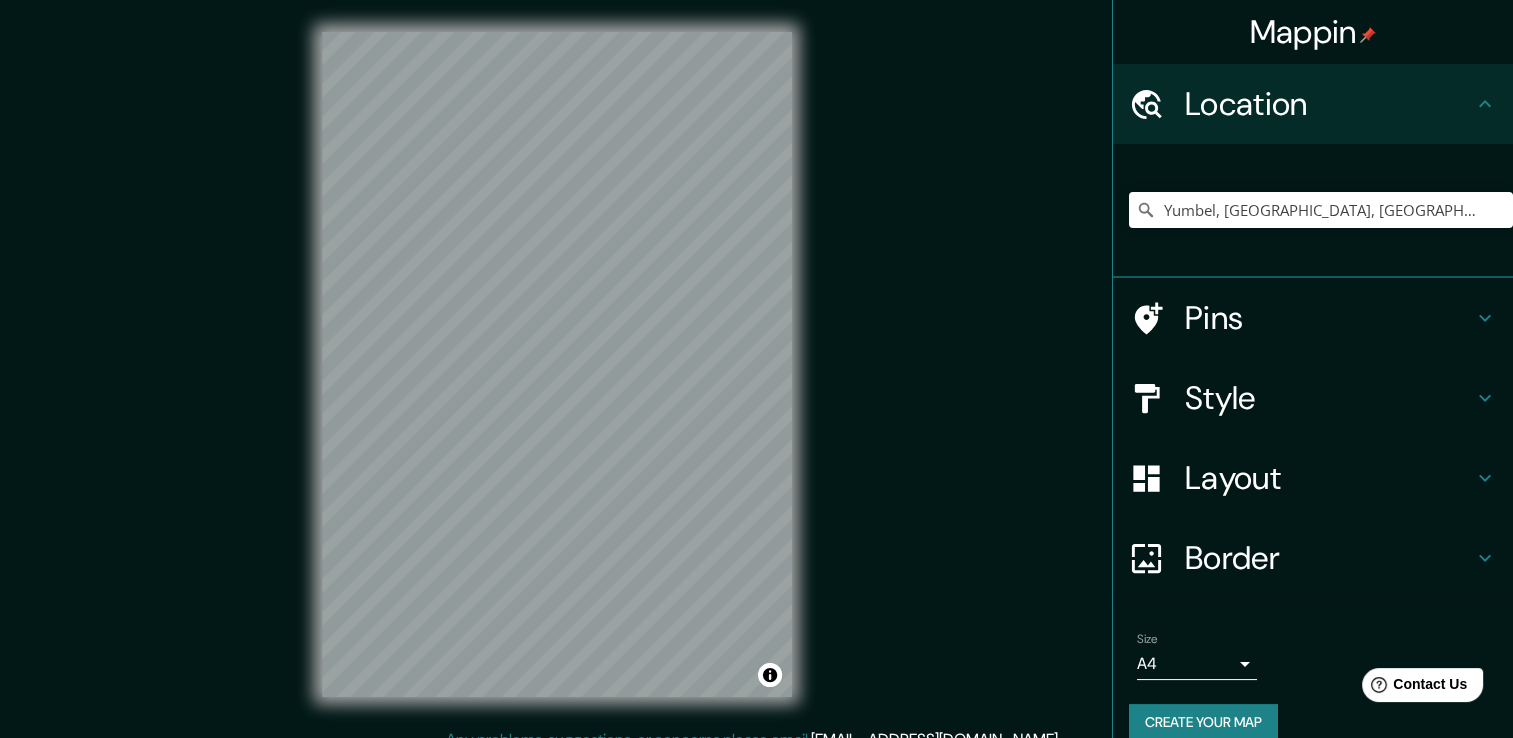 click on "Create your map" at bounding box center [1203, 722] 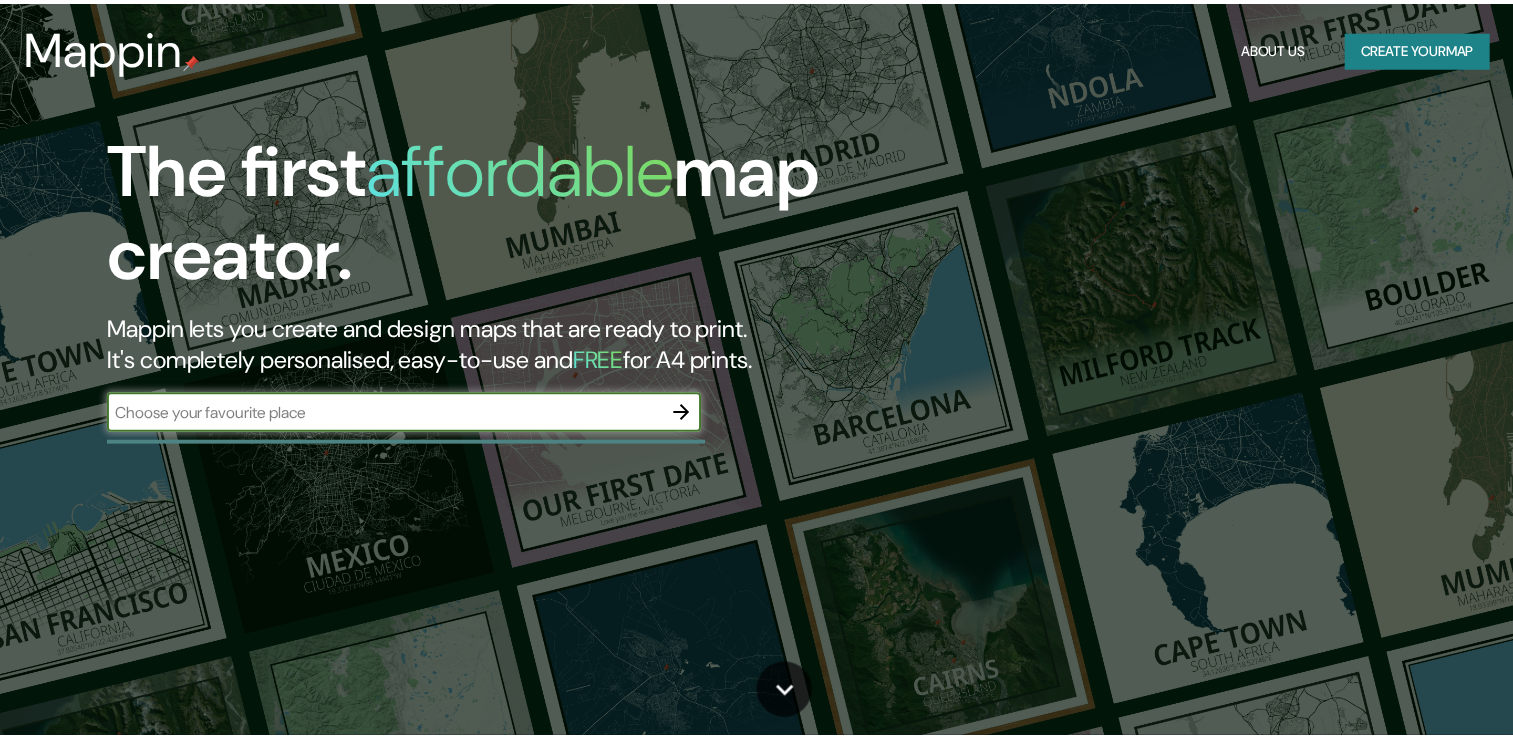 scroll, scrollTop: 0, scrollLeft: 0, axis: both 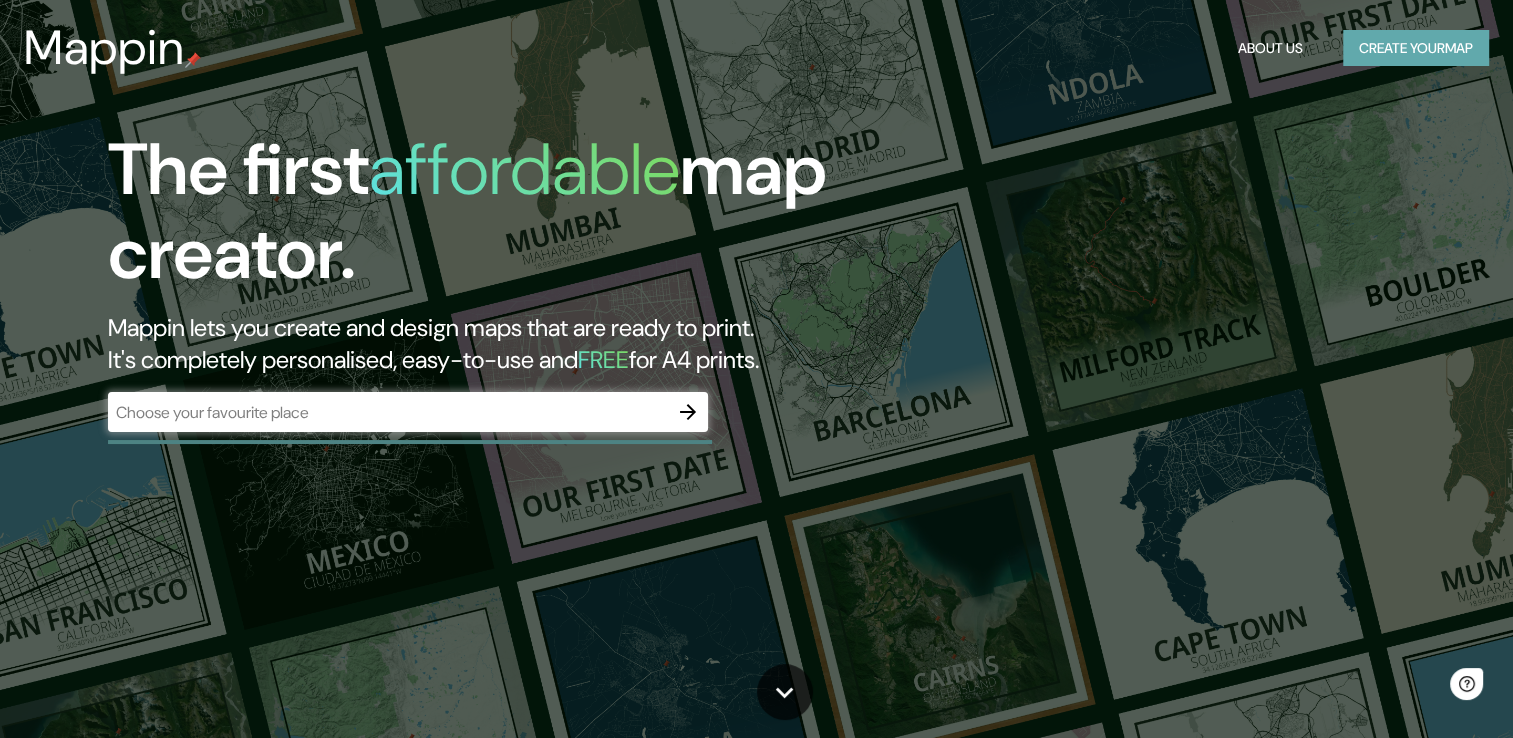 click on "Create your   map" at bounding box center (1416, 48) 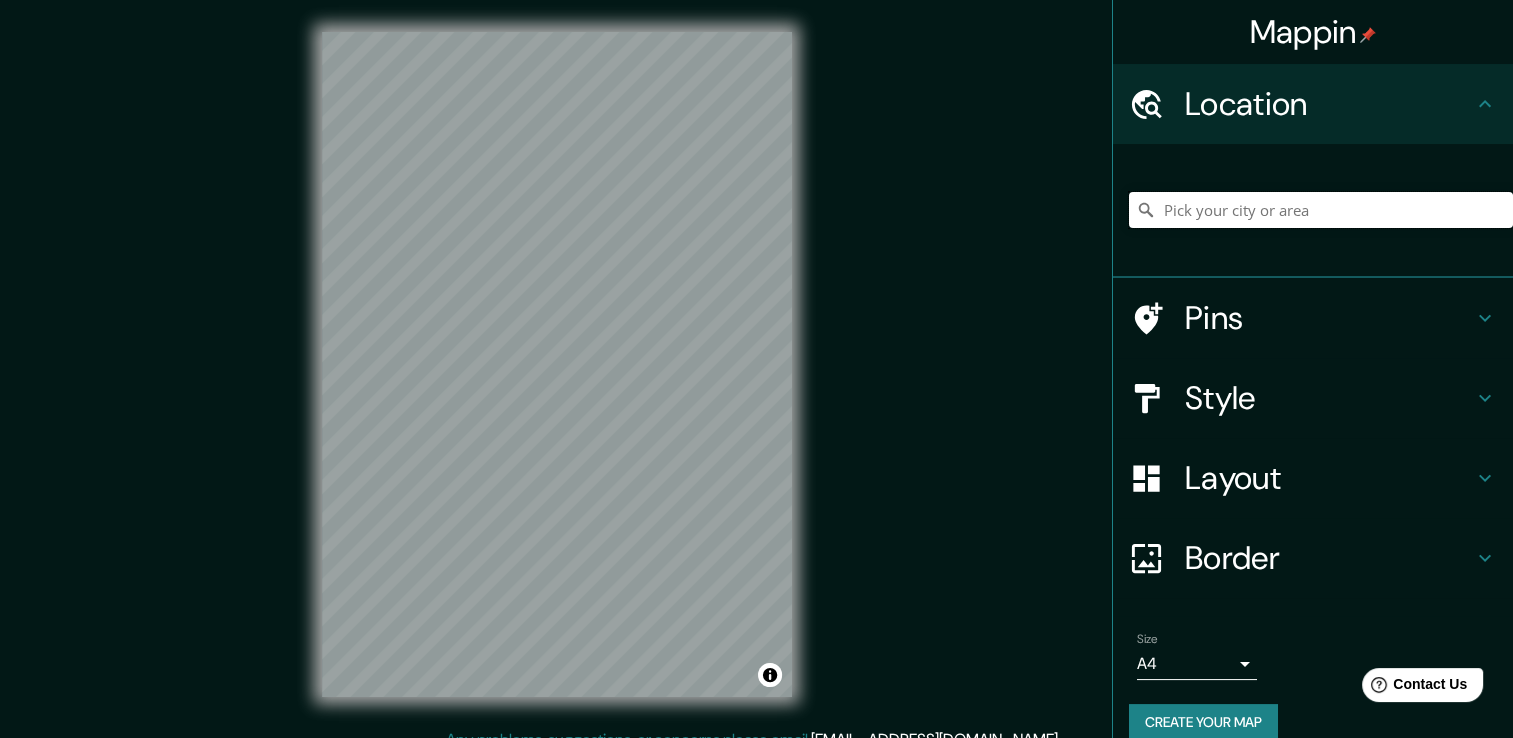 click at bounding box center [1321, 210] 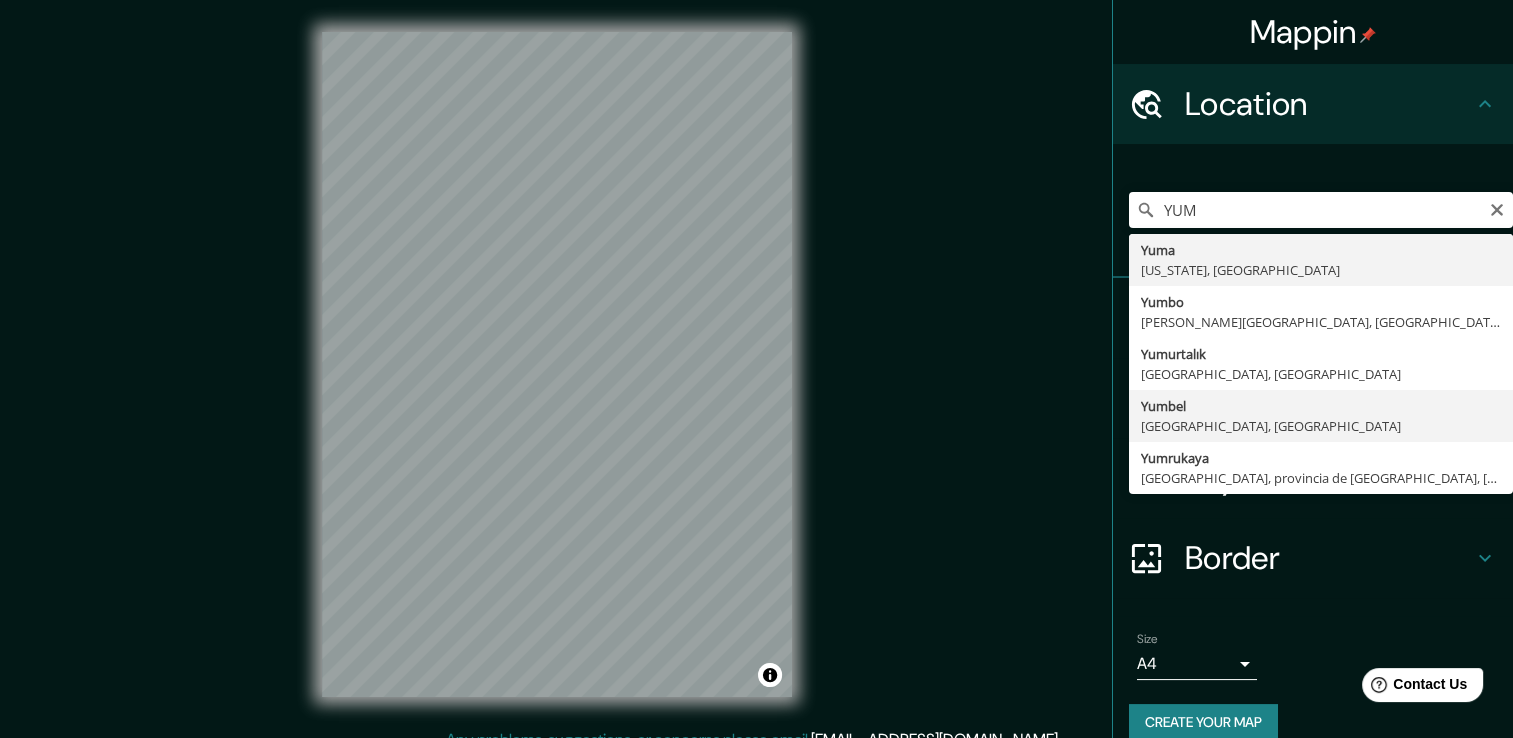 type on "Yumbel, [GEOGRAPHIC_DATA], [GEOGRAPHIC_DATA]" 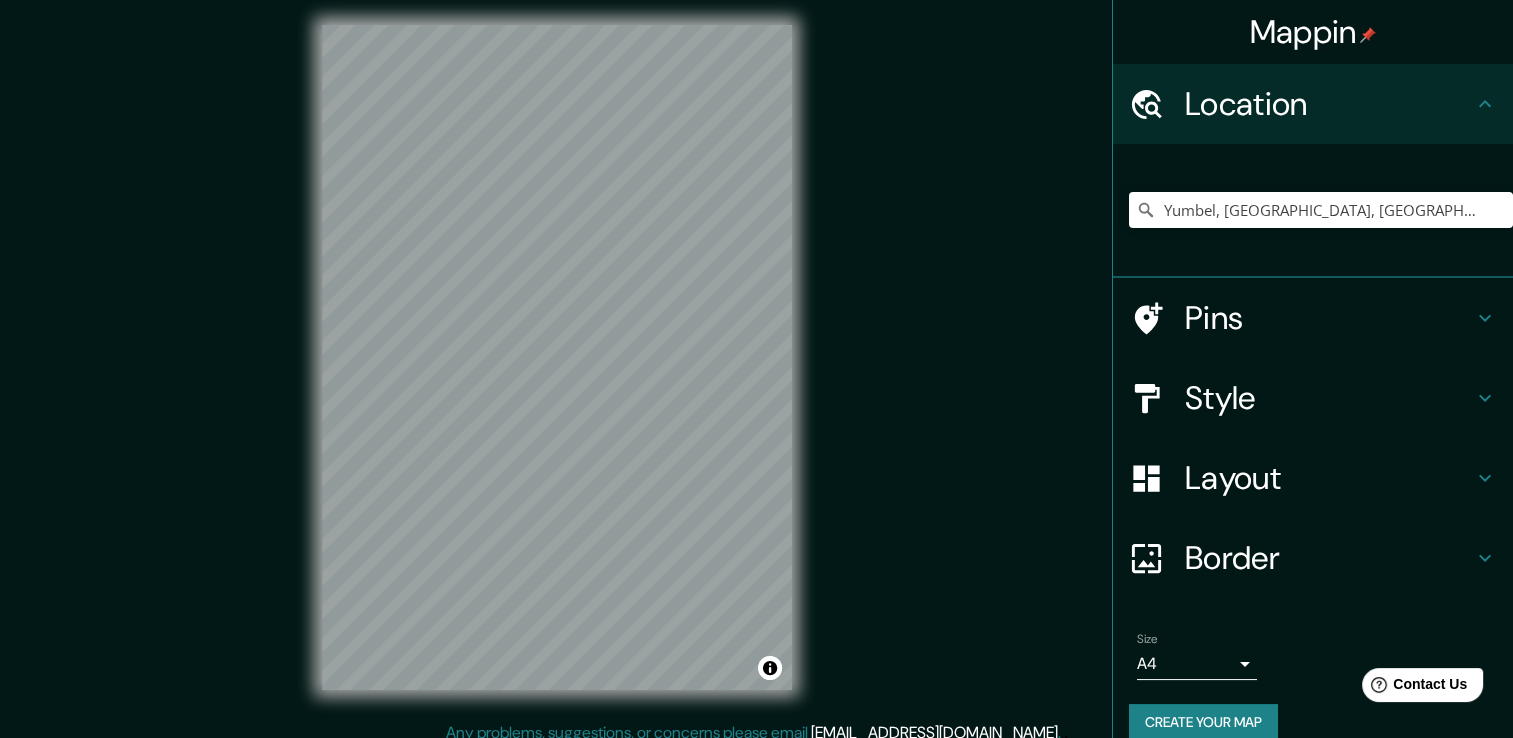 scroll, scrollTop: 22, scrollLeft: 0, axis: vertical 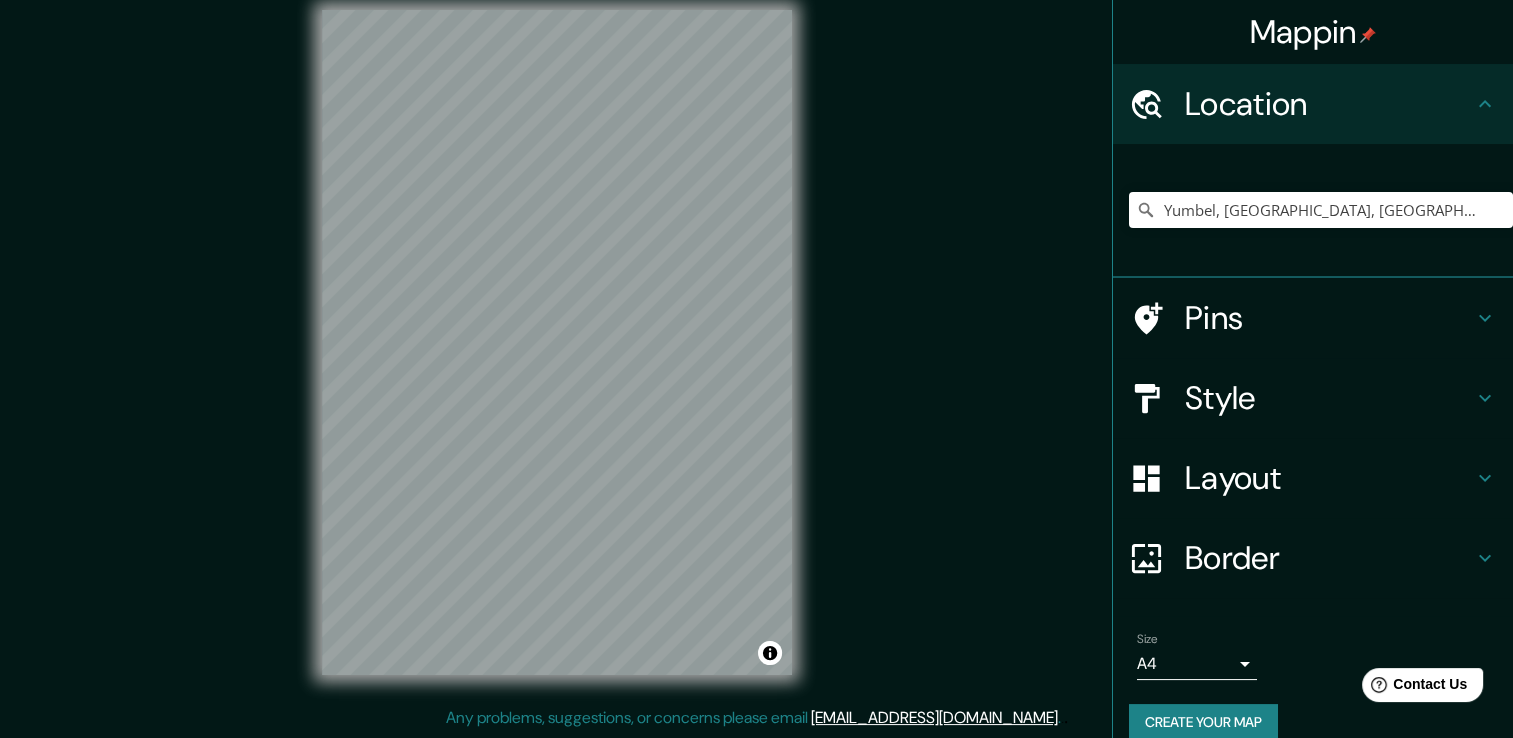 click on "Create your map" at bounding box center (1203, 722) 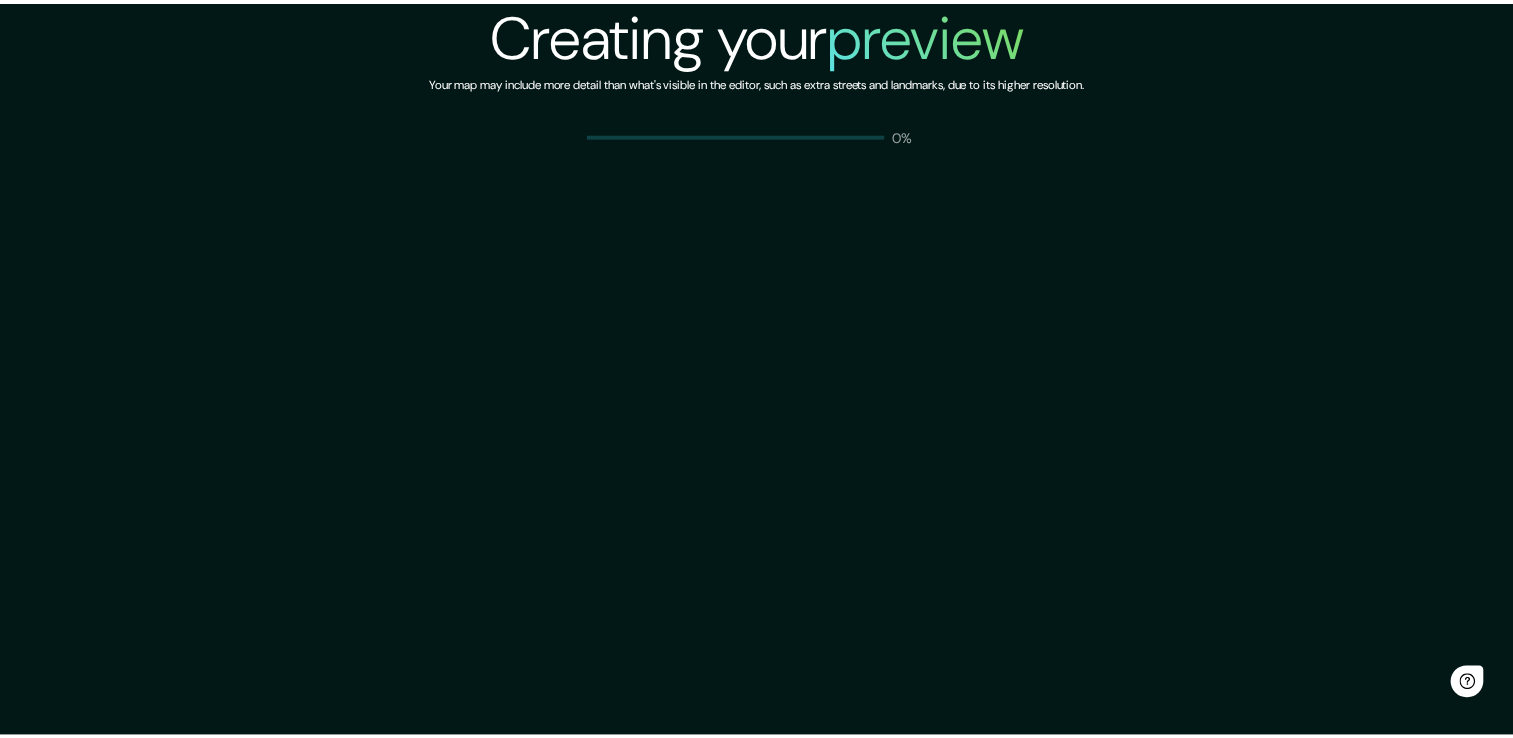 scroll, scrollTop: 0, scrollLeft: 0, axis: both 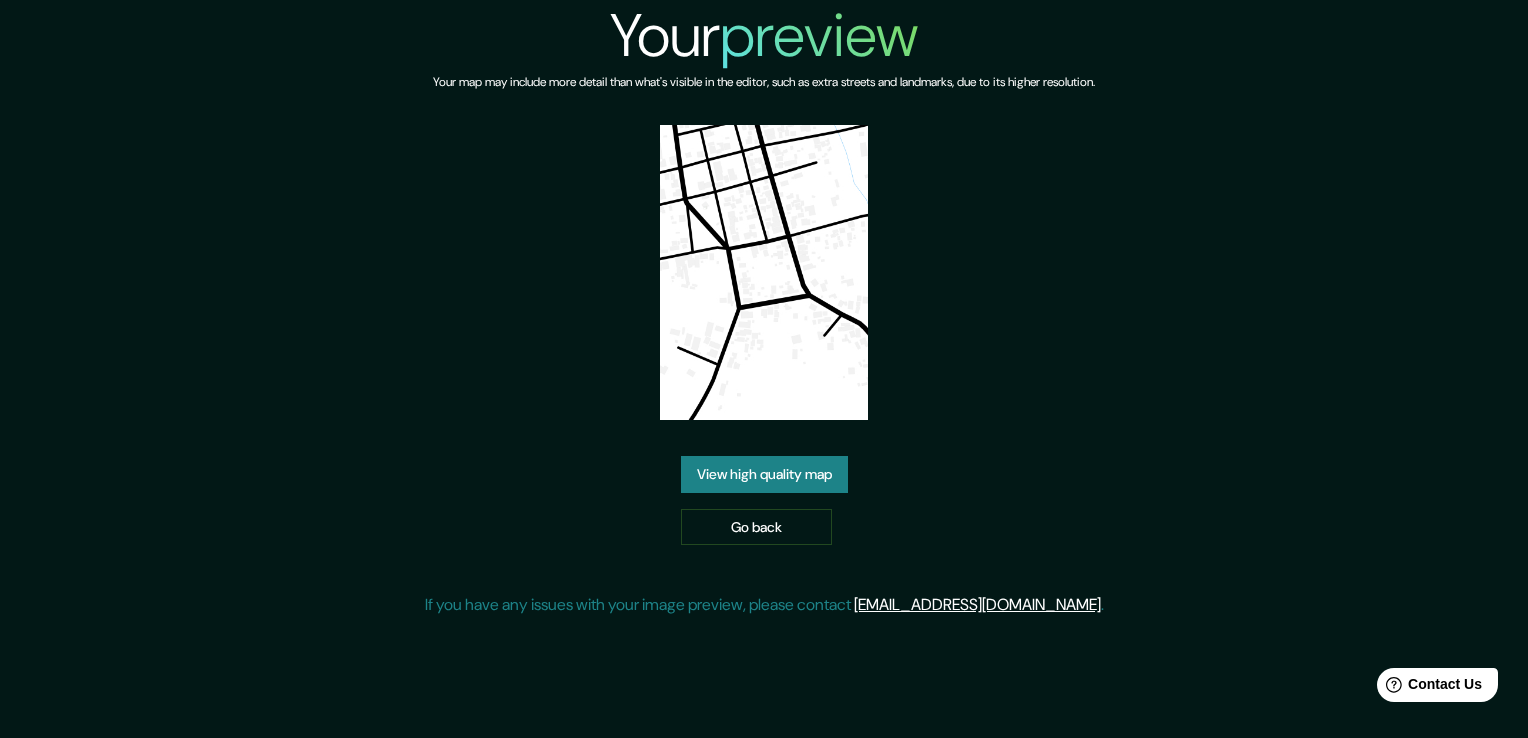 click on "Your  preview Your map may include more detail than what's visible in the editor, such as extra streets and landmarks, due to its higher resolution. View high quality map Go back If you have any issues with your image preview, please contact    [EMAIL_ADDRESS][DOMAIN_NAME] ." at bounding box center (764, 316) 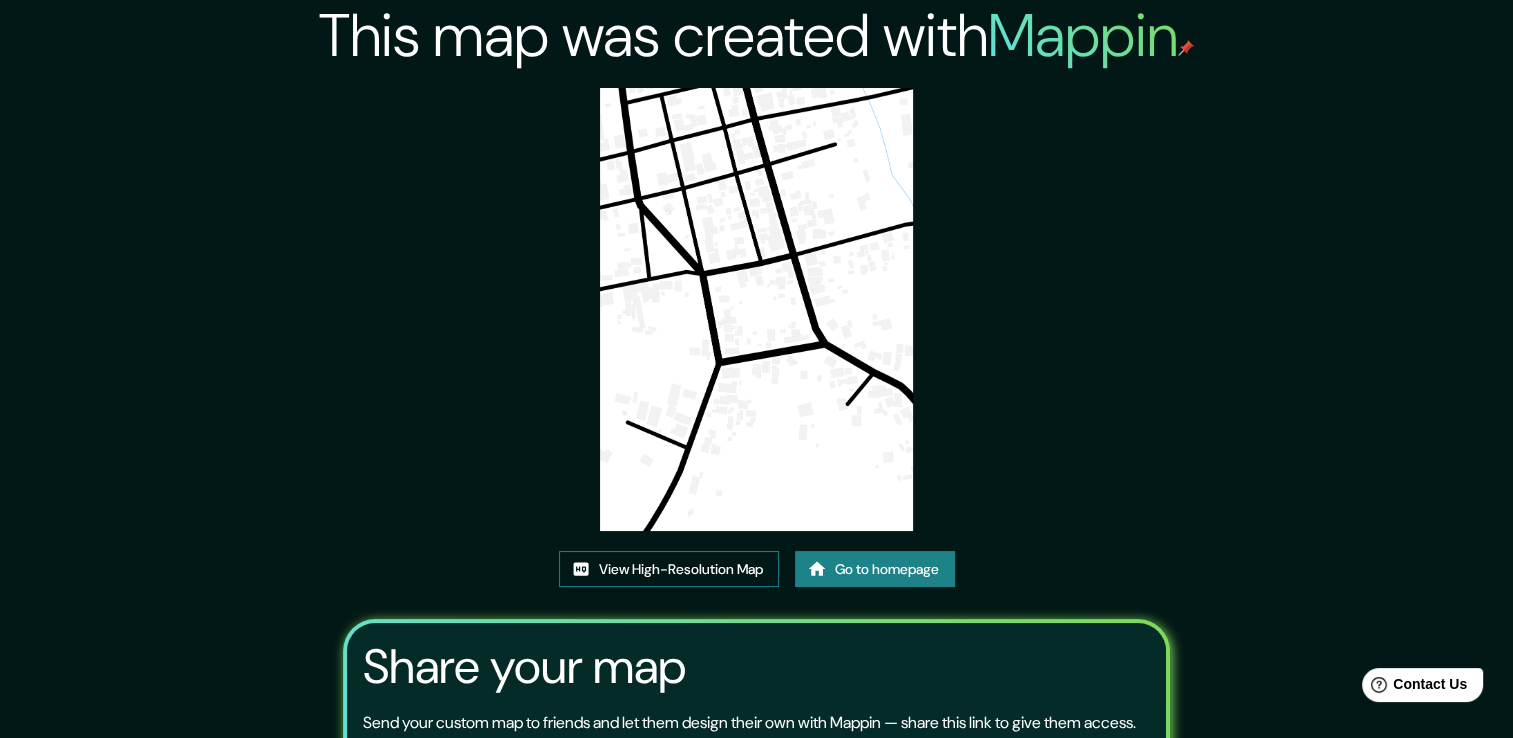 click on "View High-Resolution Map" at bounding box center [669, 569] 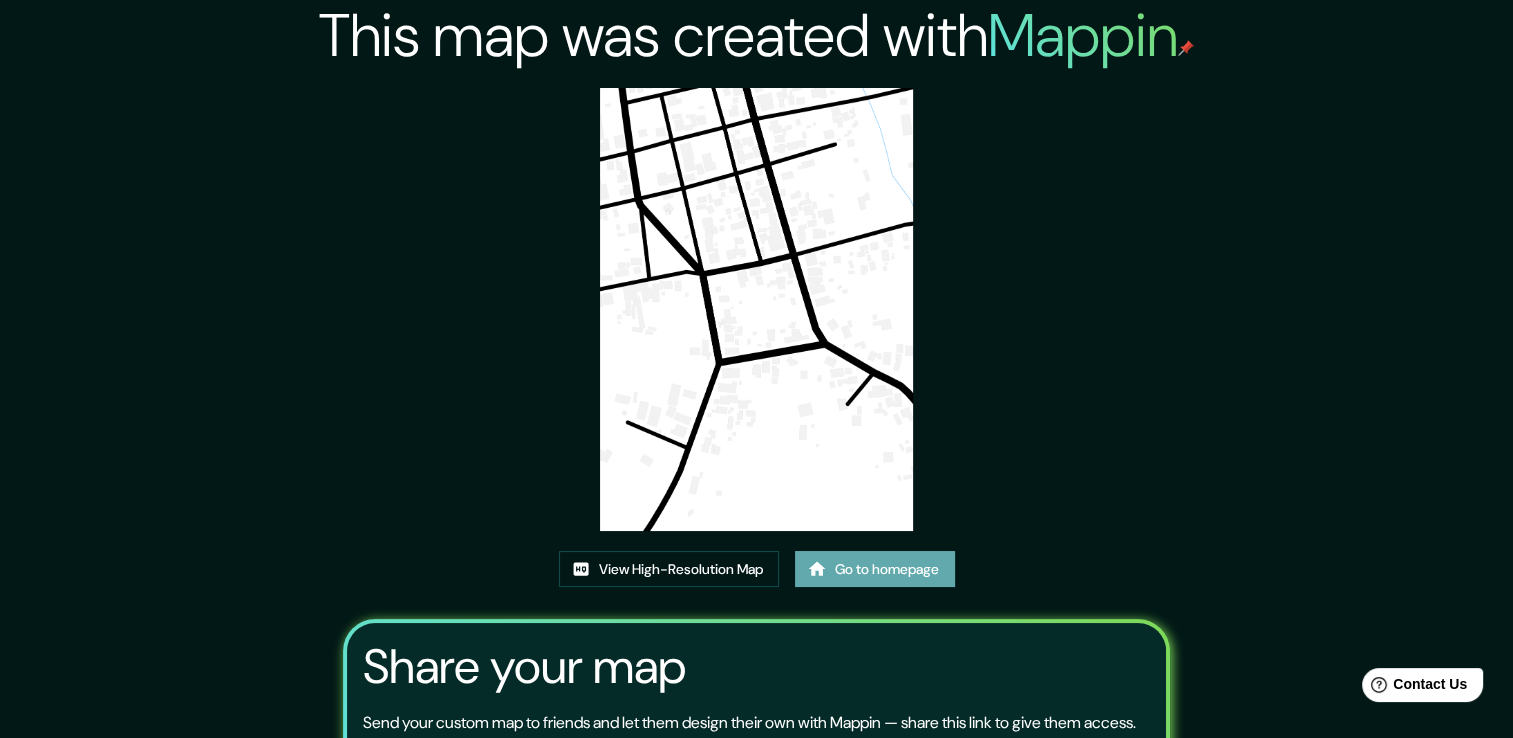 click 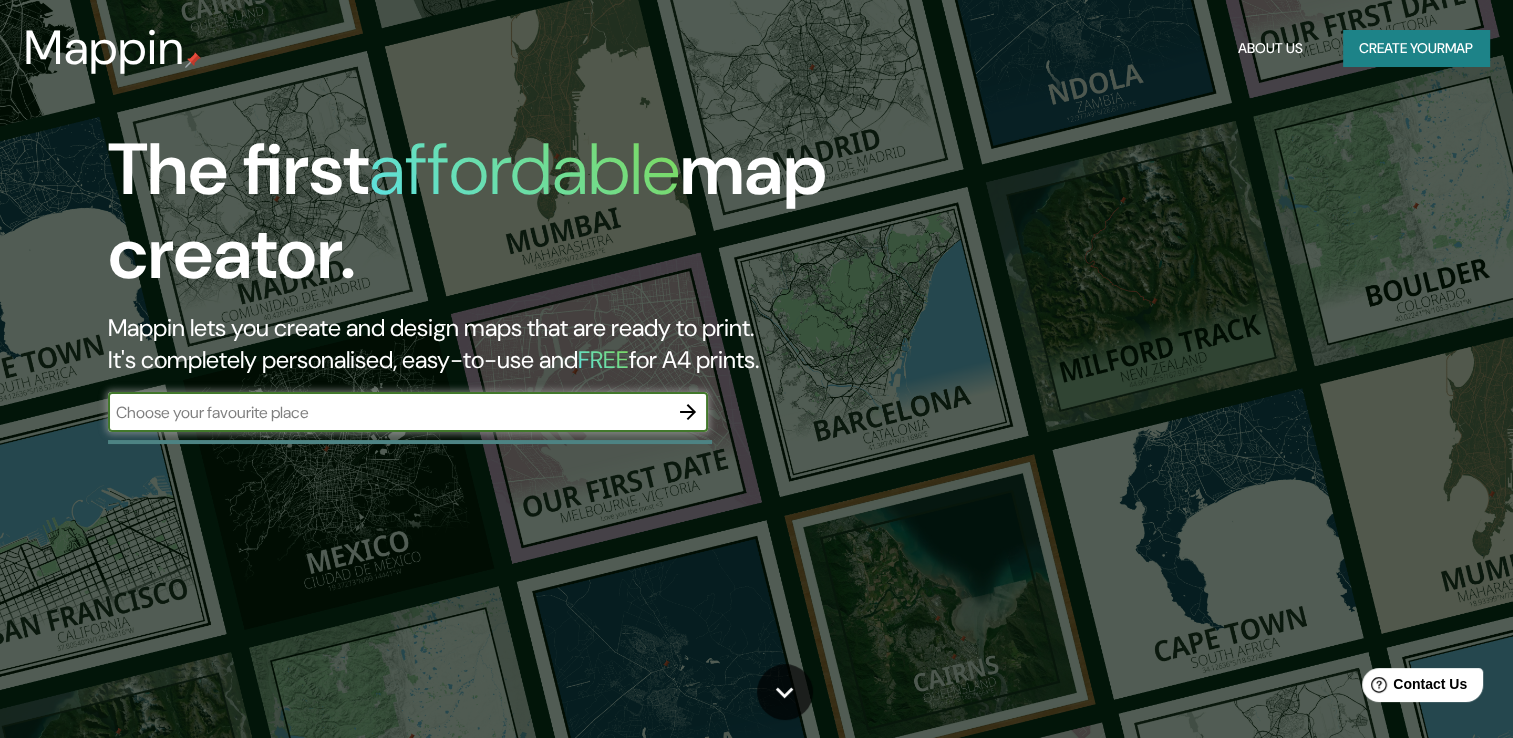 click at bounding box center [388, 412] 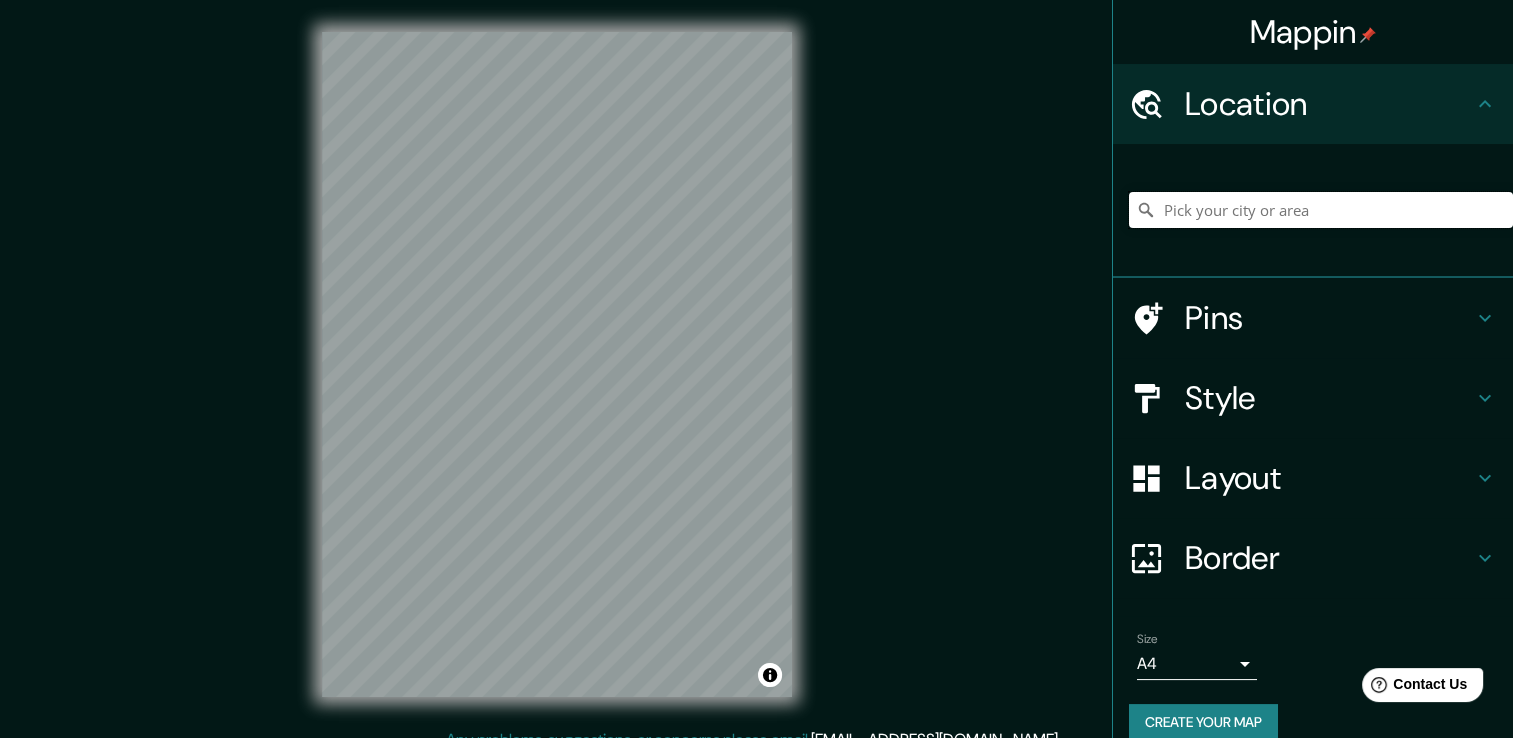 click at bounding box center (1321, 210) 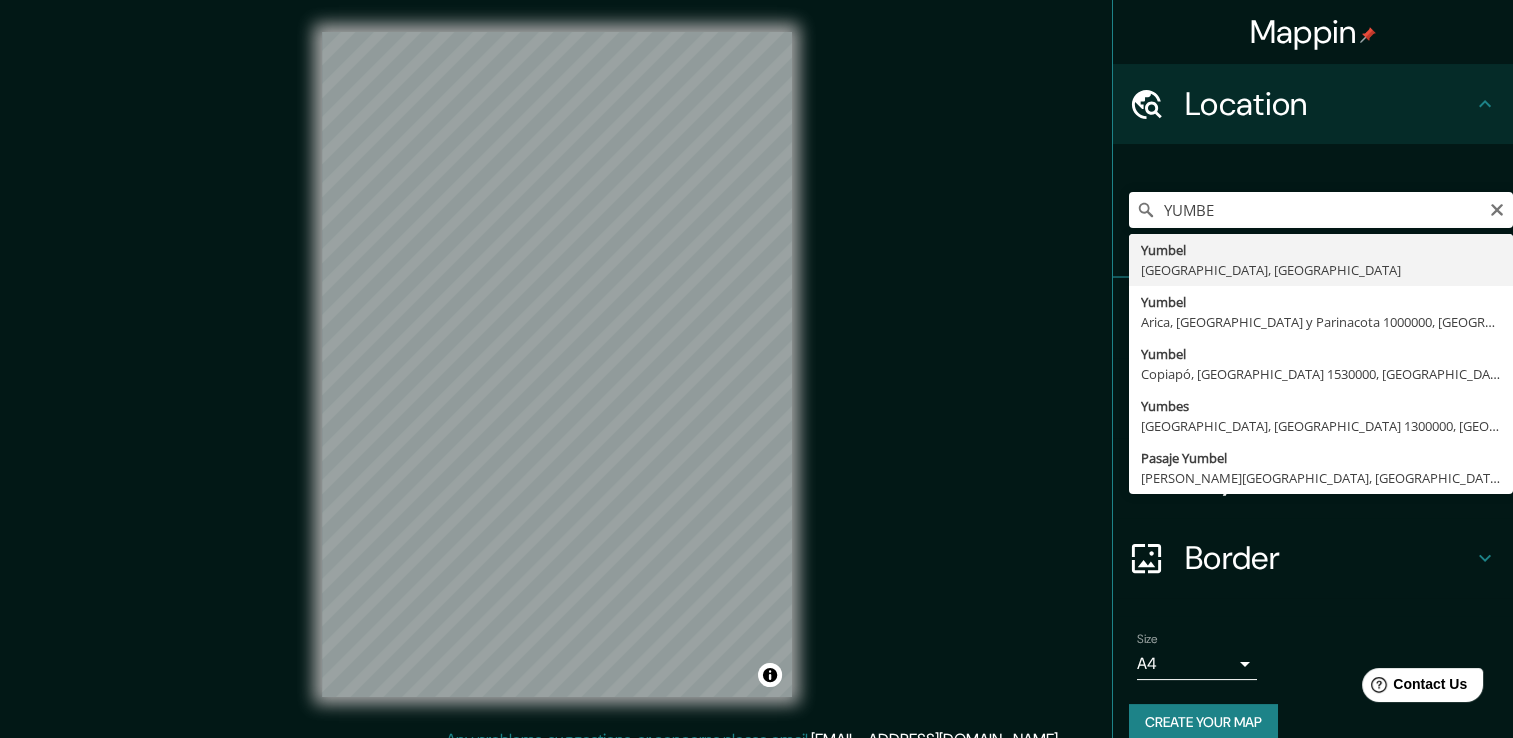type on "Yumbel, [GEOGRAPHIC_DATA], [GEOGRAPHIC_DATA]" 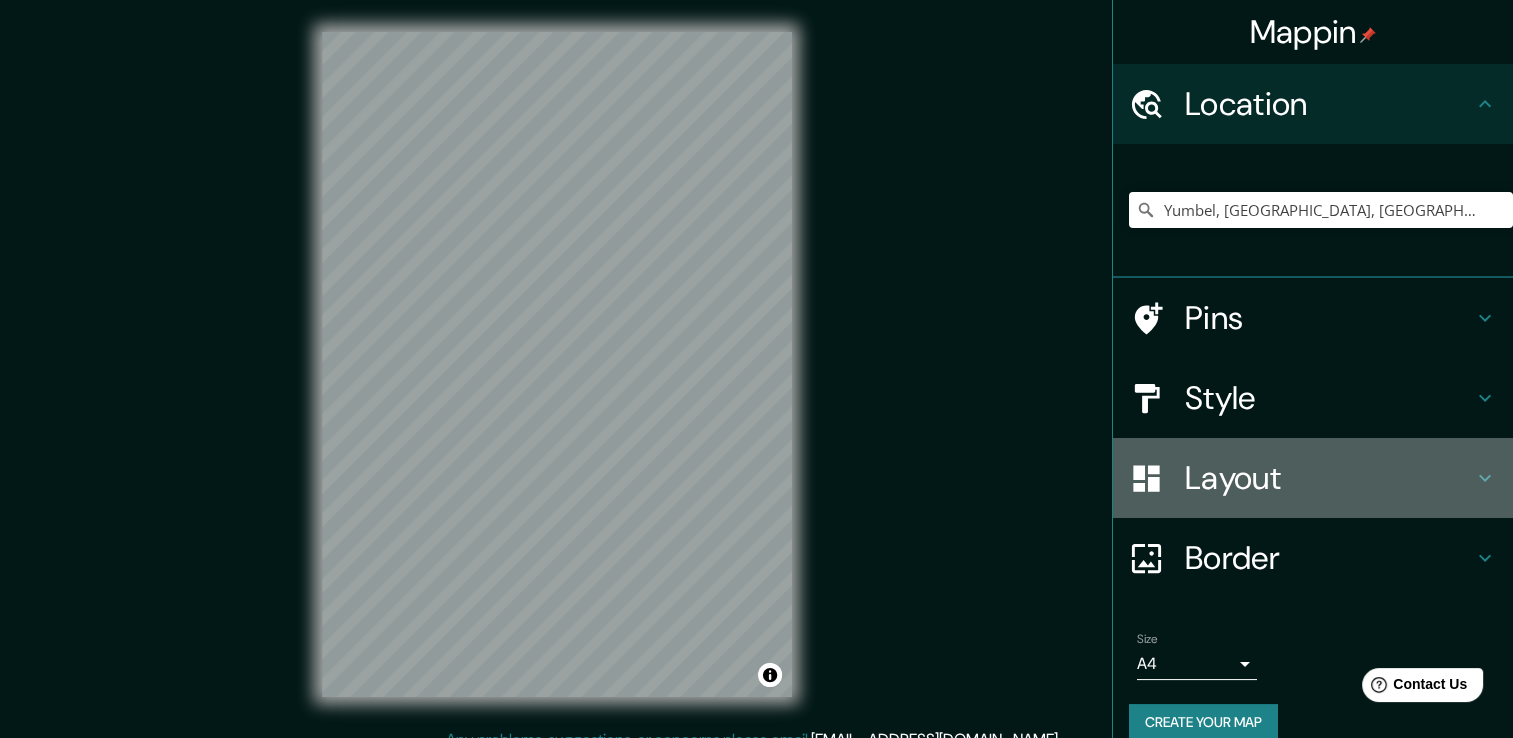 click on "Layout" at bounding box center (1329, 478) 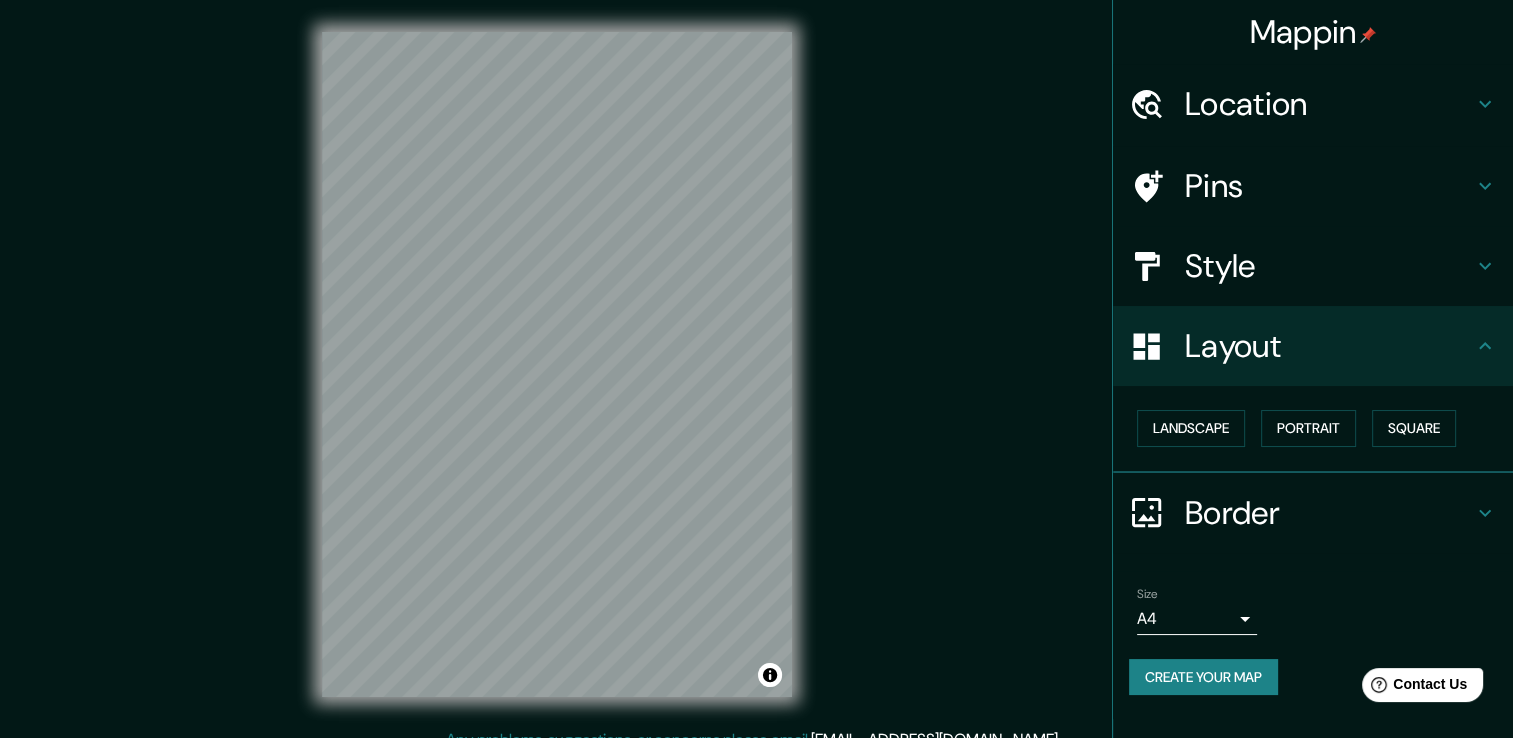 click on "Layout" at bounding box center (1329, 346) 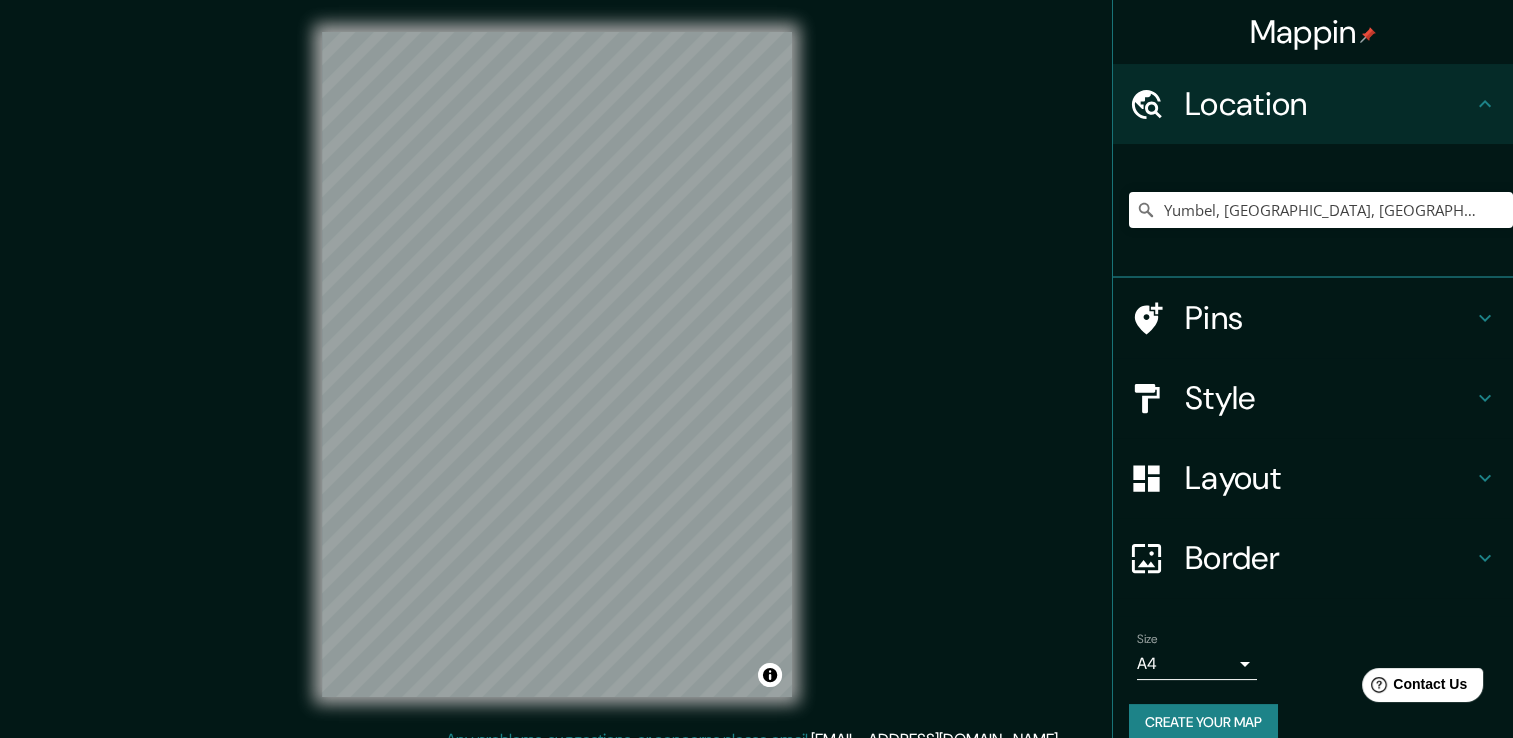 click on "Pins" at bounding box center (1329, 318) 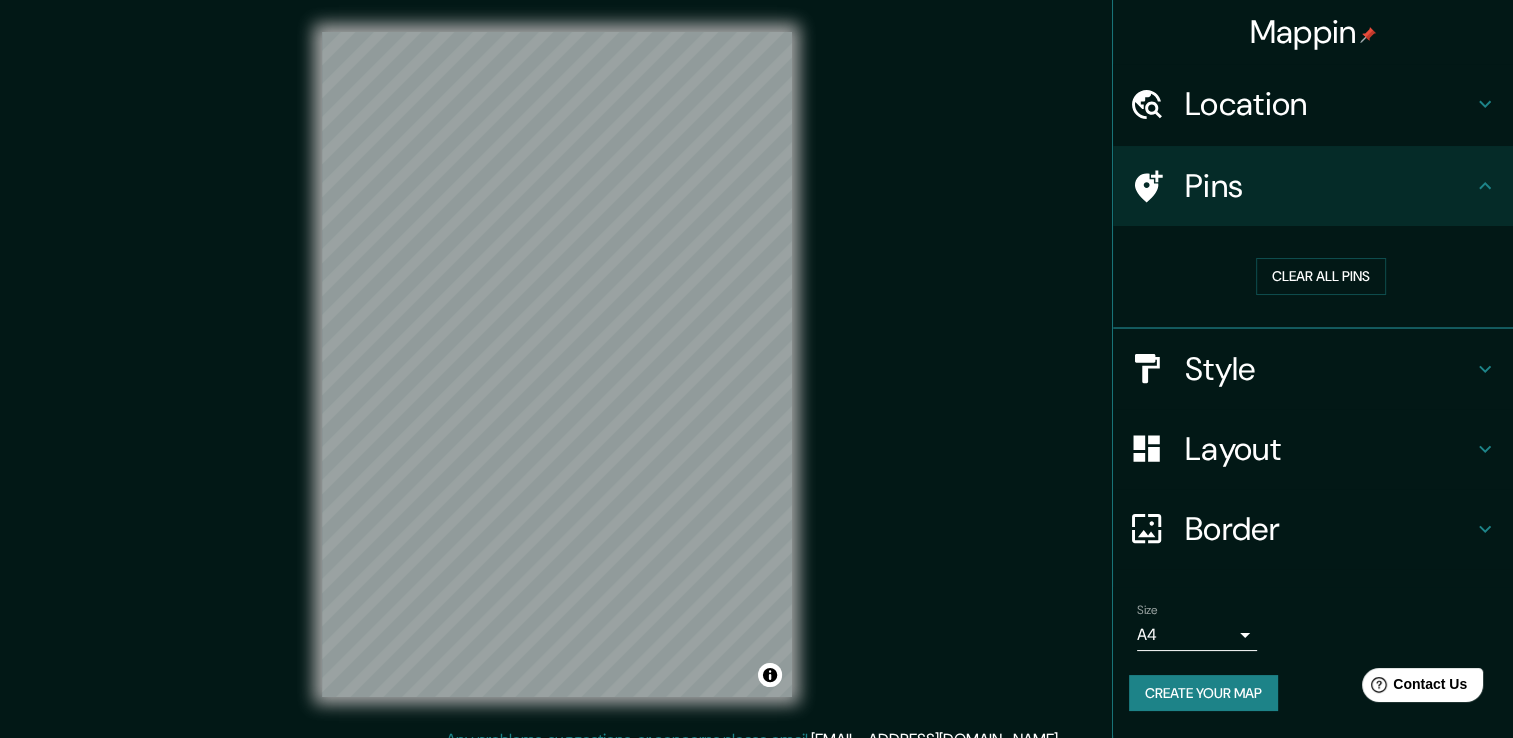 click on "Style" at bounding box center (1329, 369) 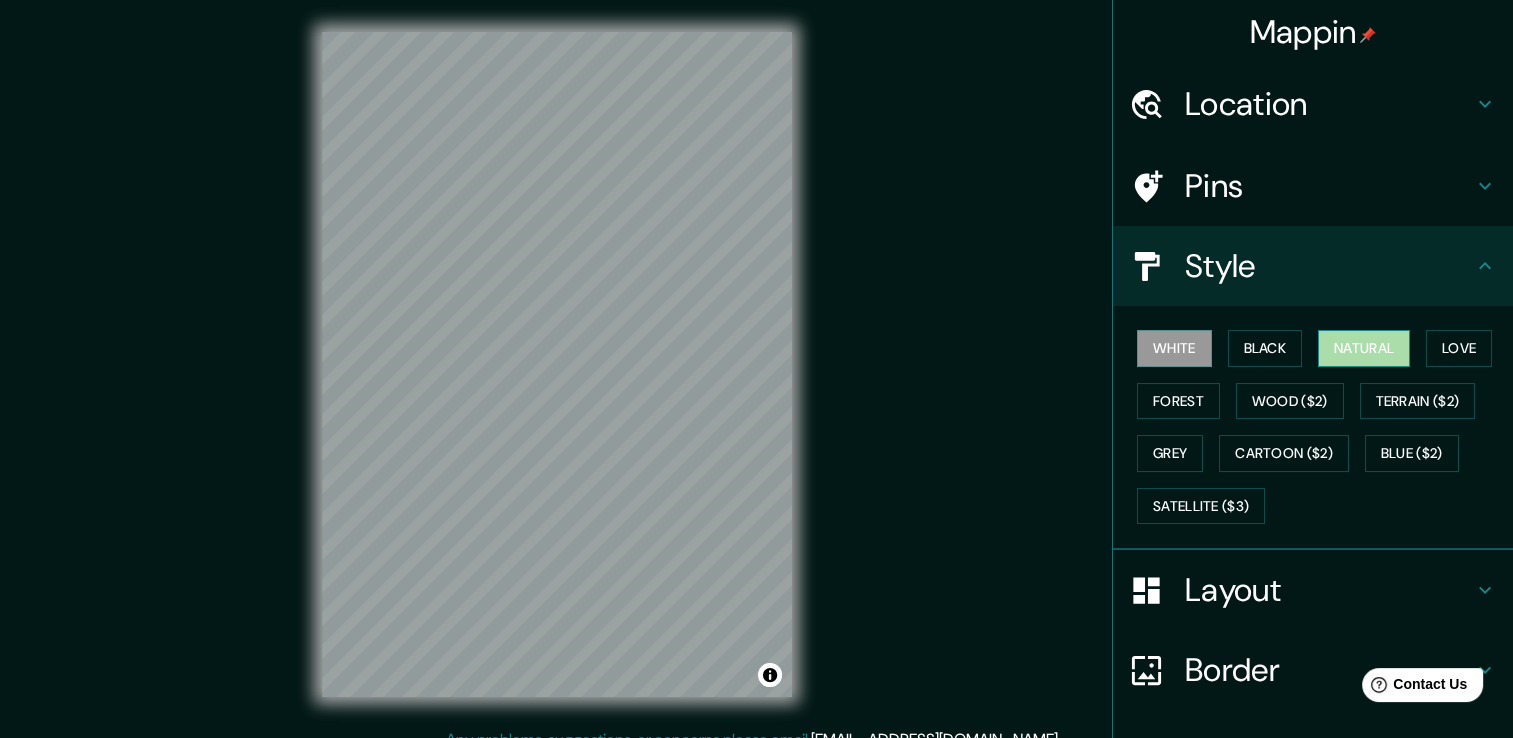 click on "Natural" at bounding box center (1364, 348) 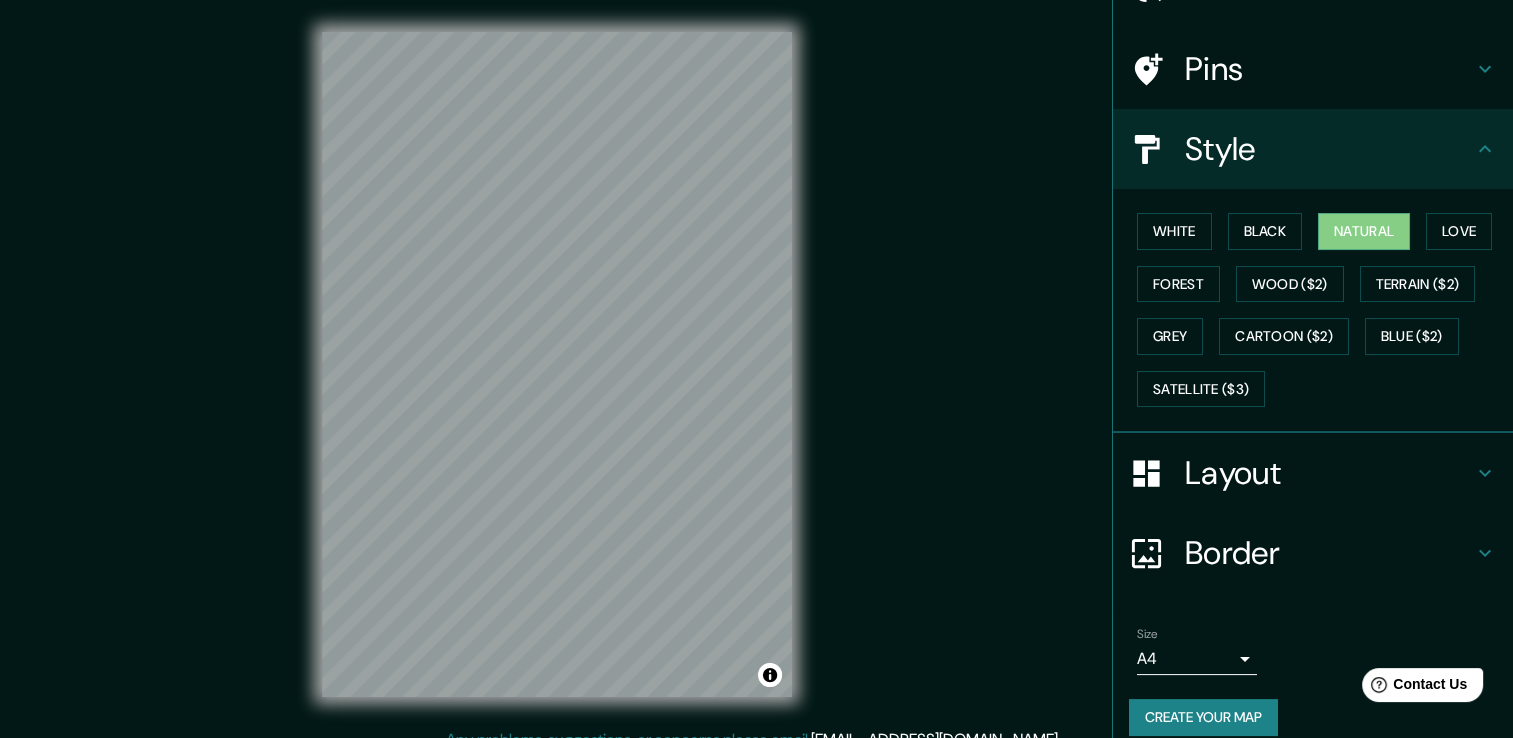 scroll, scrollTop: 135, scrollLeft: 0, axis: vertical 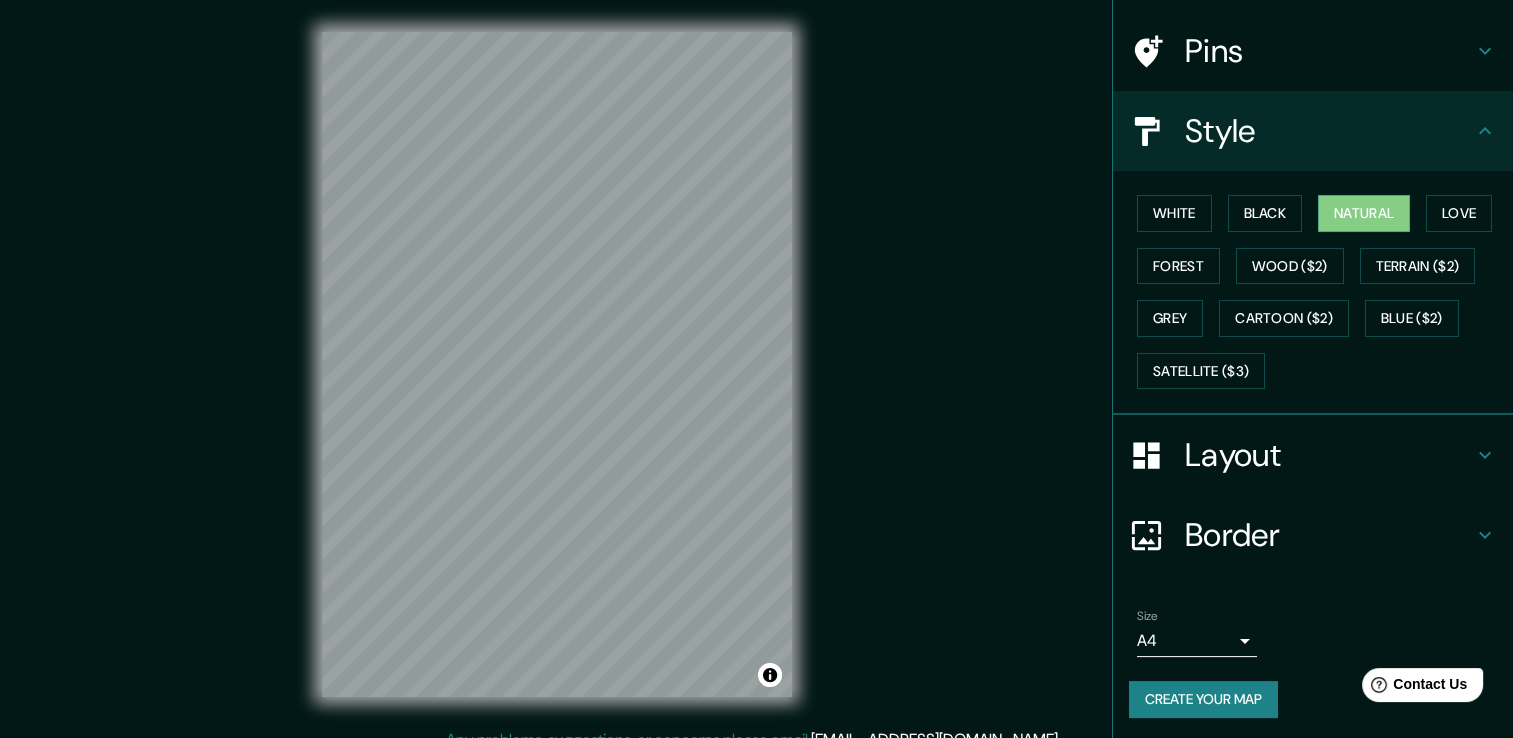 click on "Create your map" at bounding box center [1203, 699] 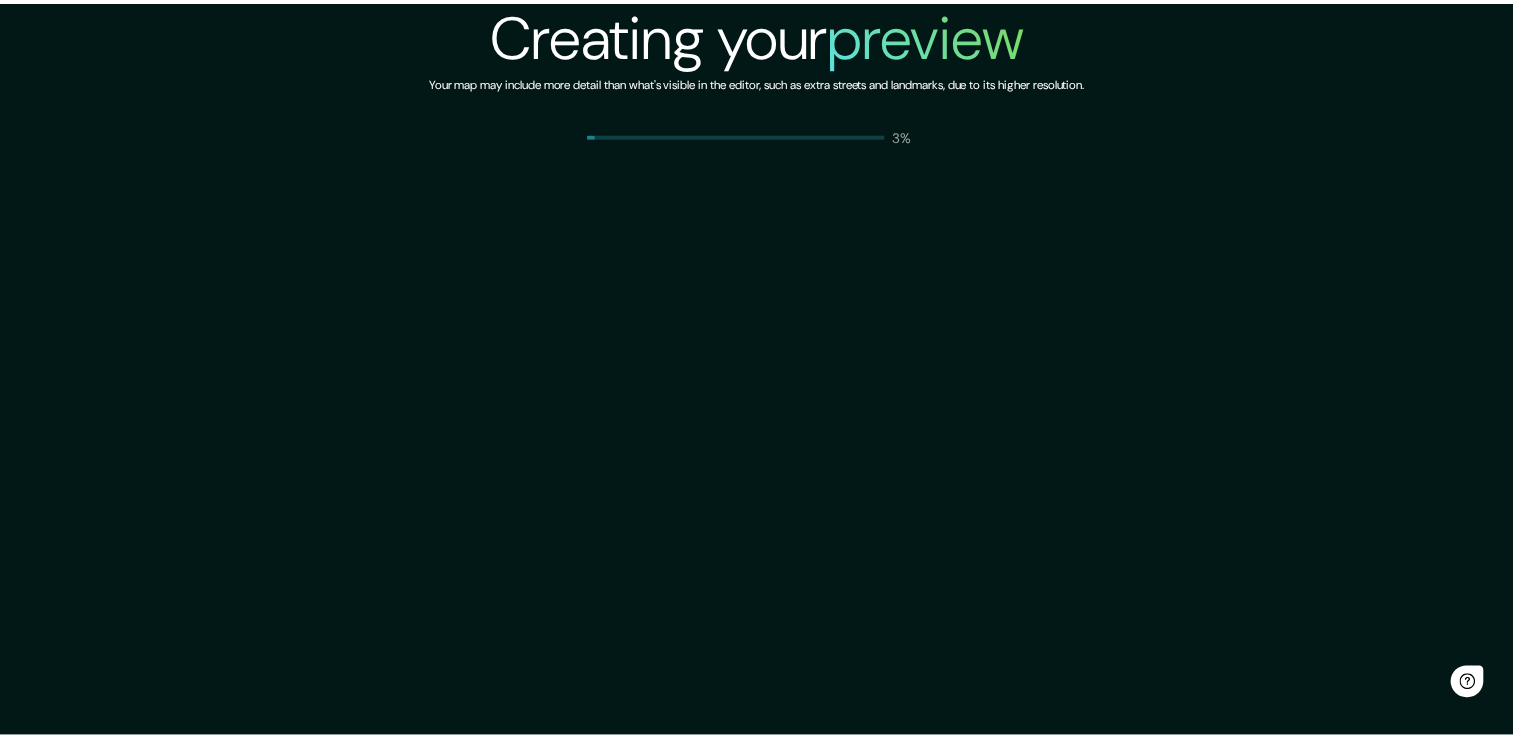 scroll, scrollTop: 0, scrollLeft: 0, axis: both 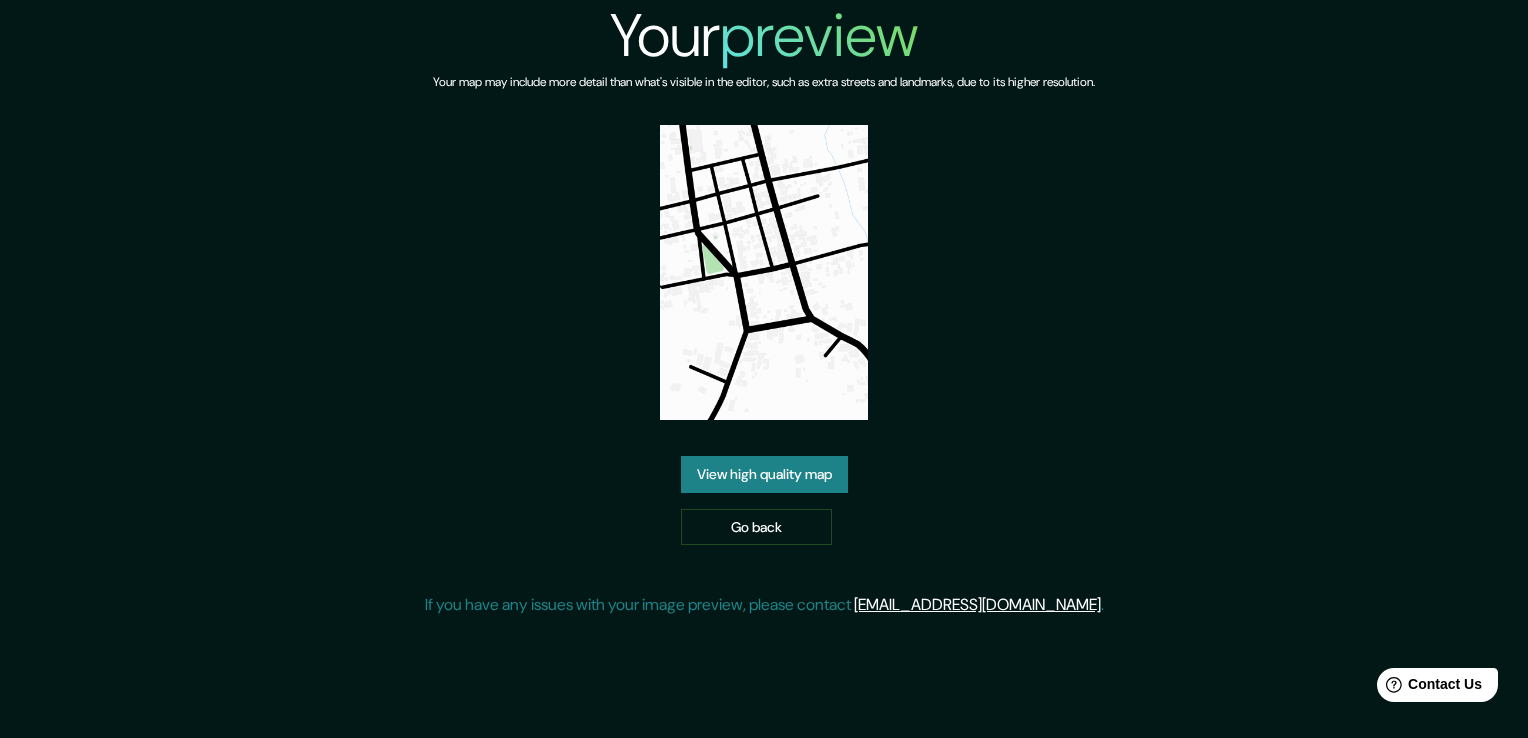 click on "View high quality map" at bounding box center [764, 474] 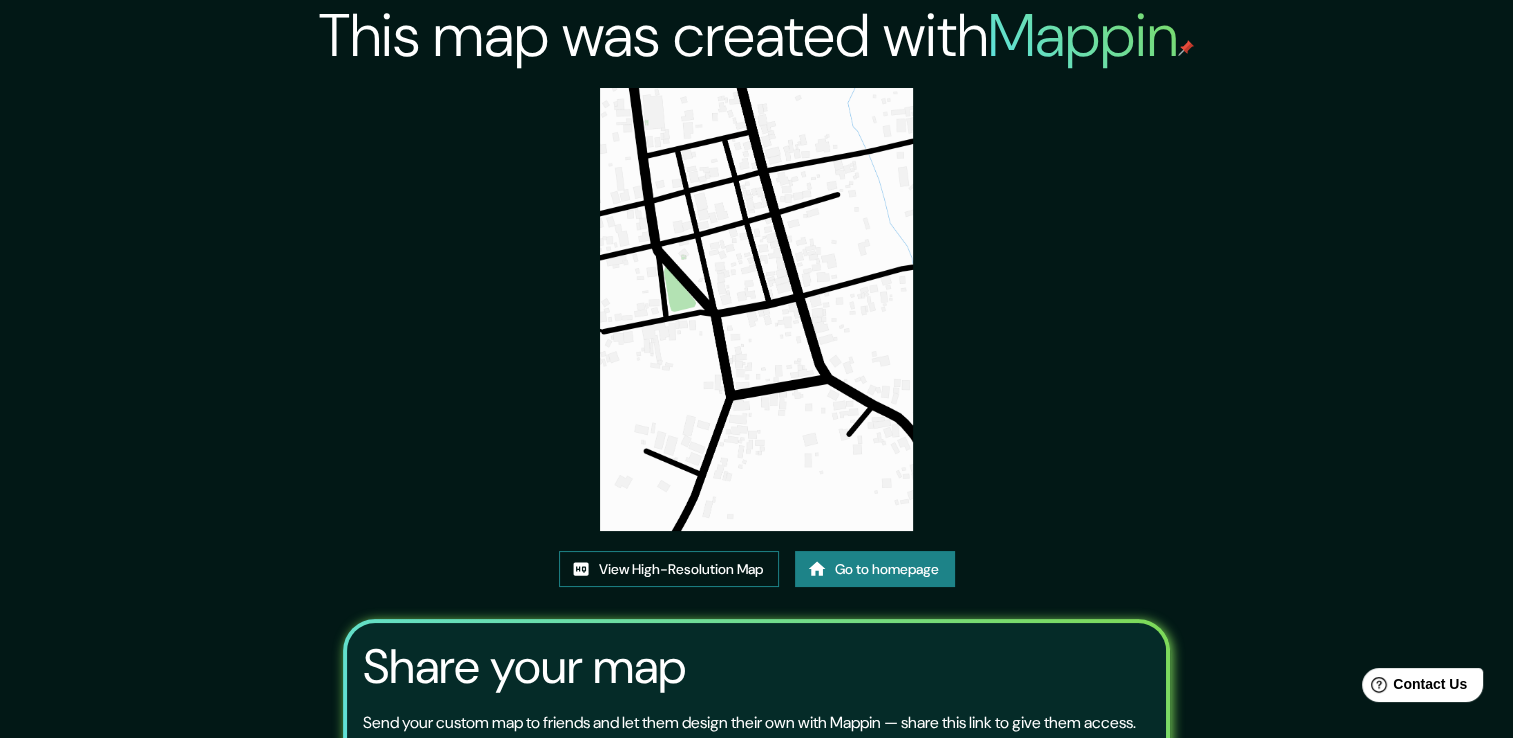 click on "View High-Resolution Map" at bounding box center [669, 569] 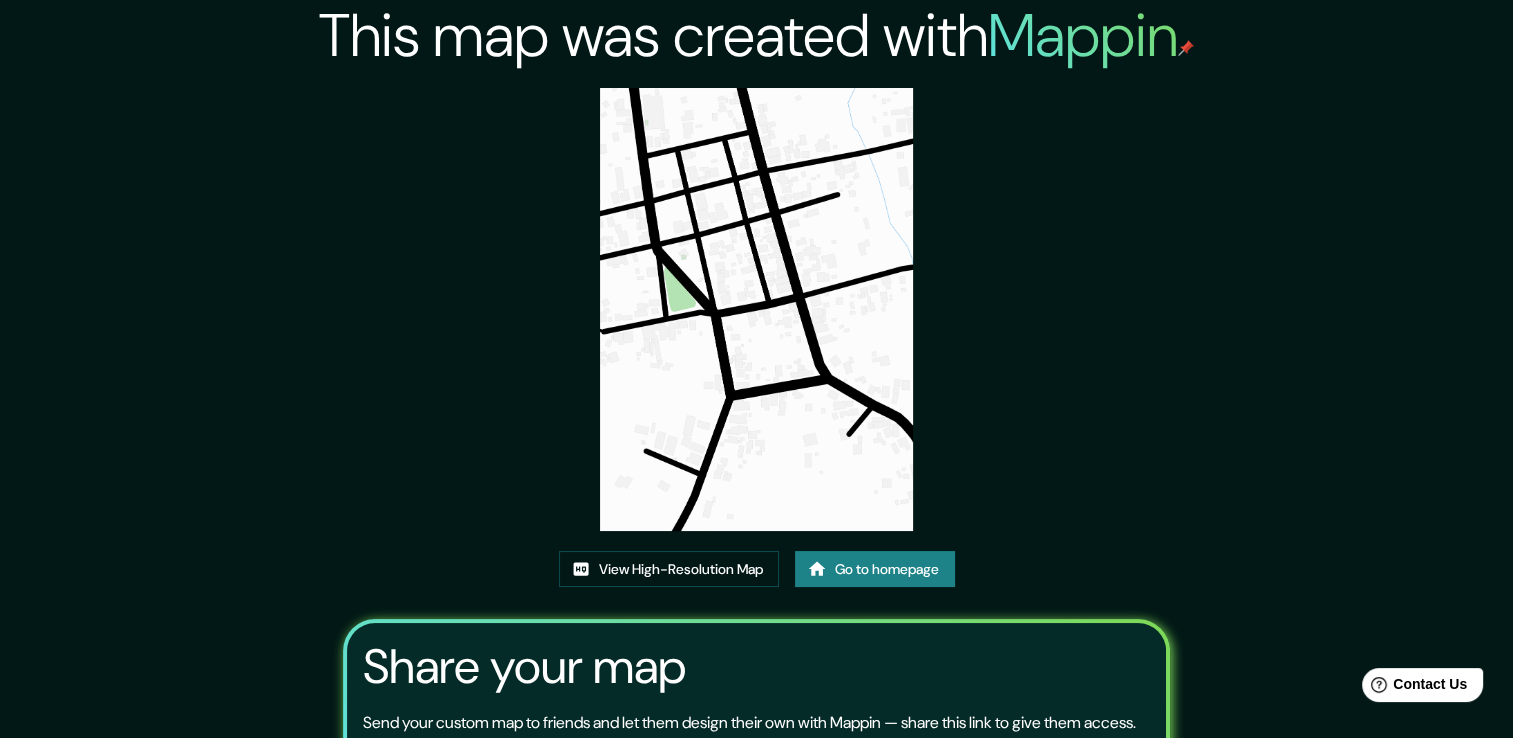 click on "Go to homepage" at bounding box center [875, 569] 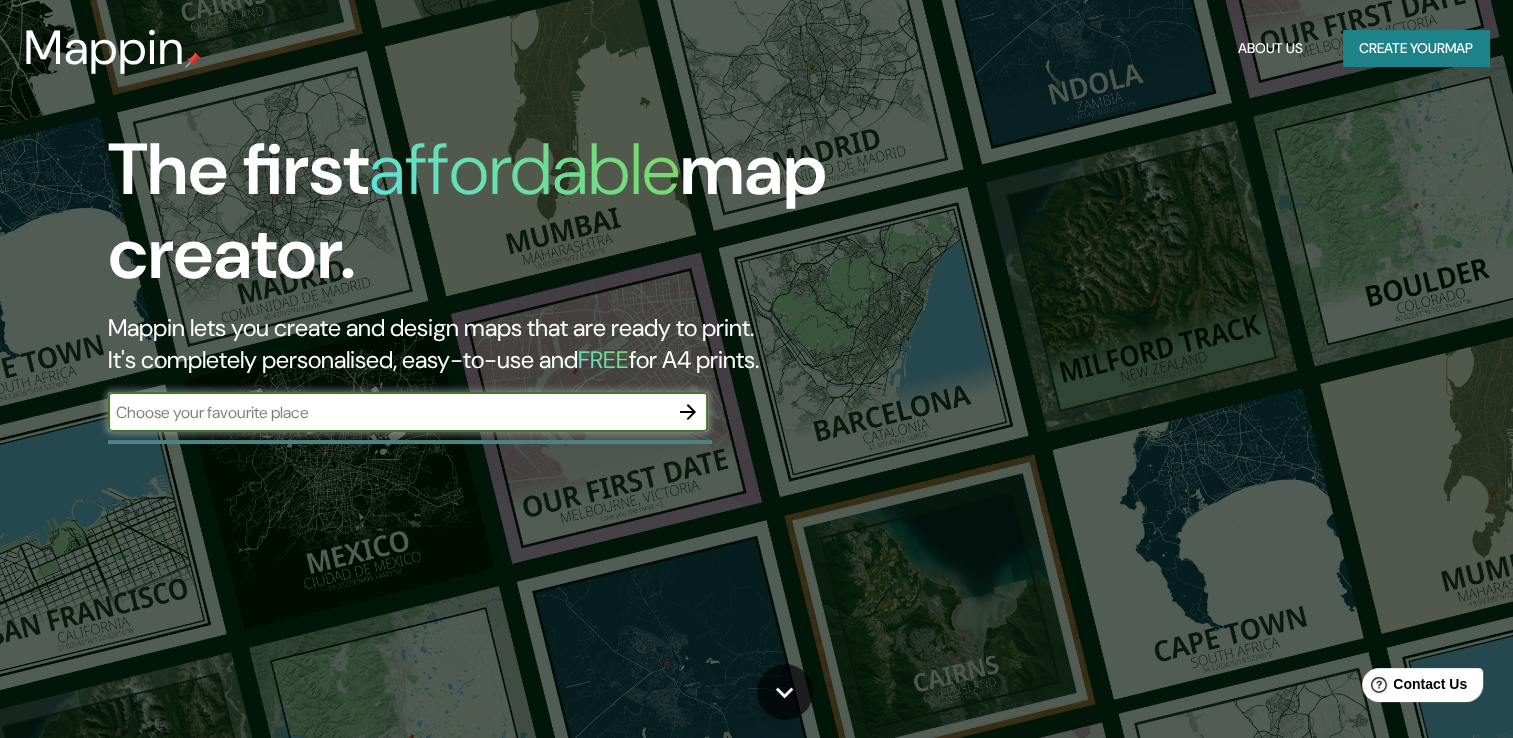 click on "Create your   map" at bounding box center [1416, 48] 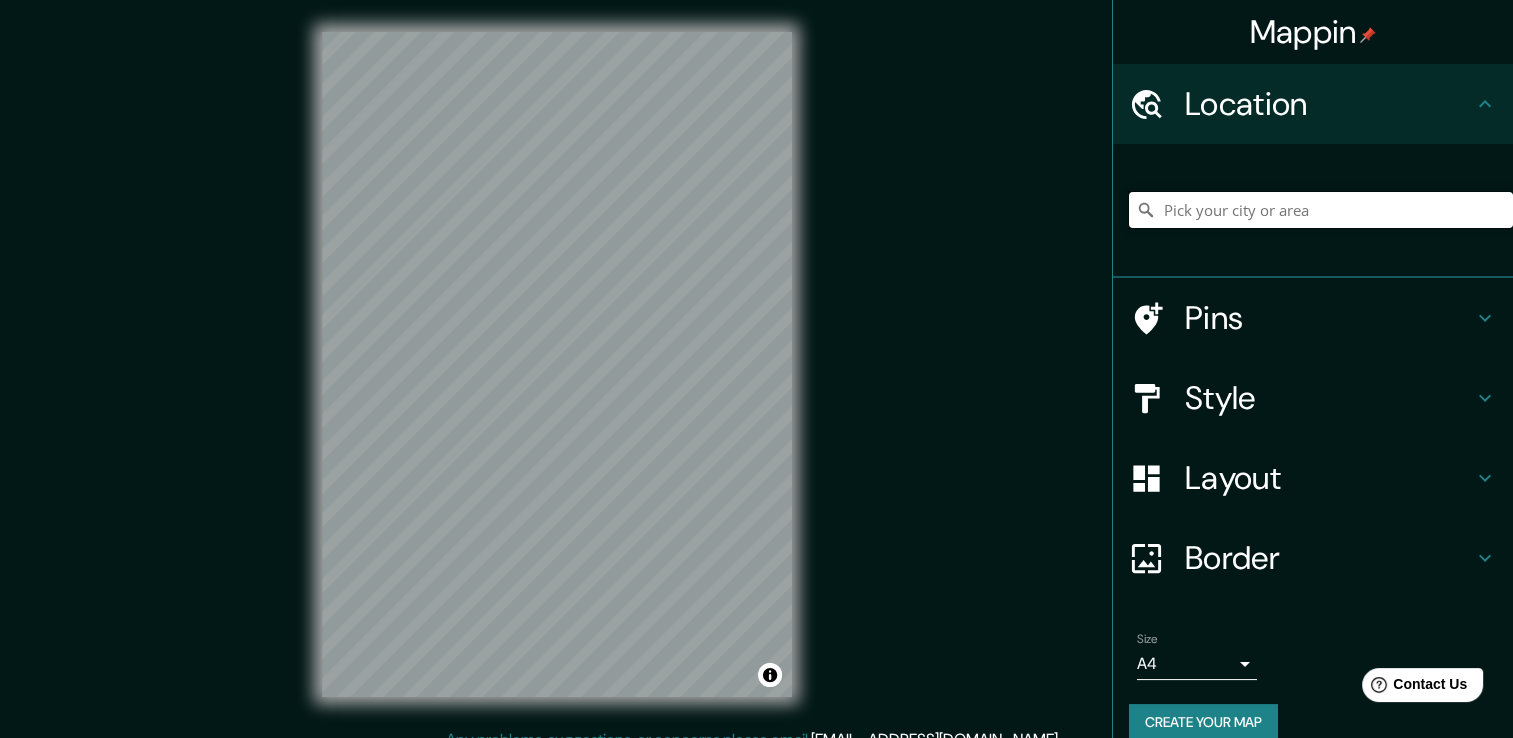 click at bounding box center [1321, 210] 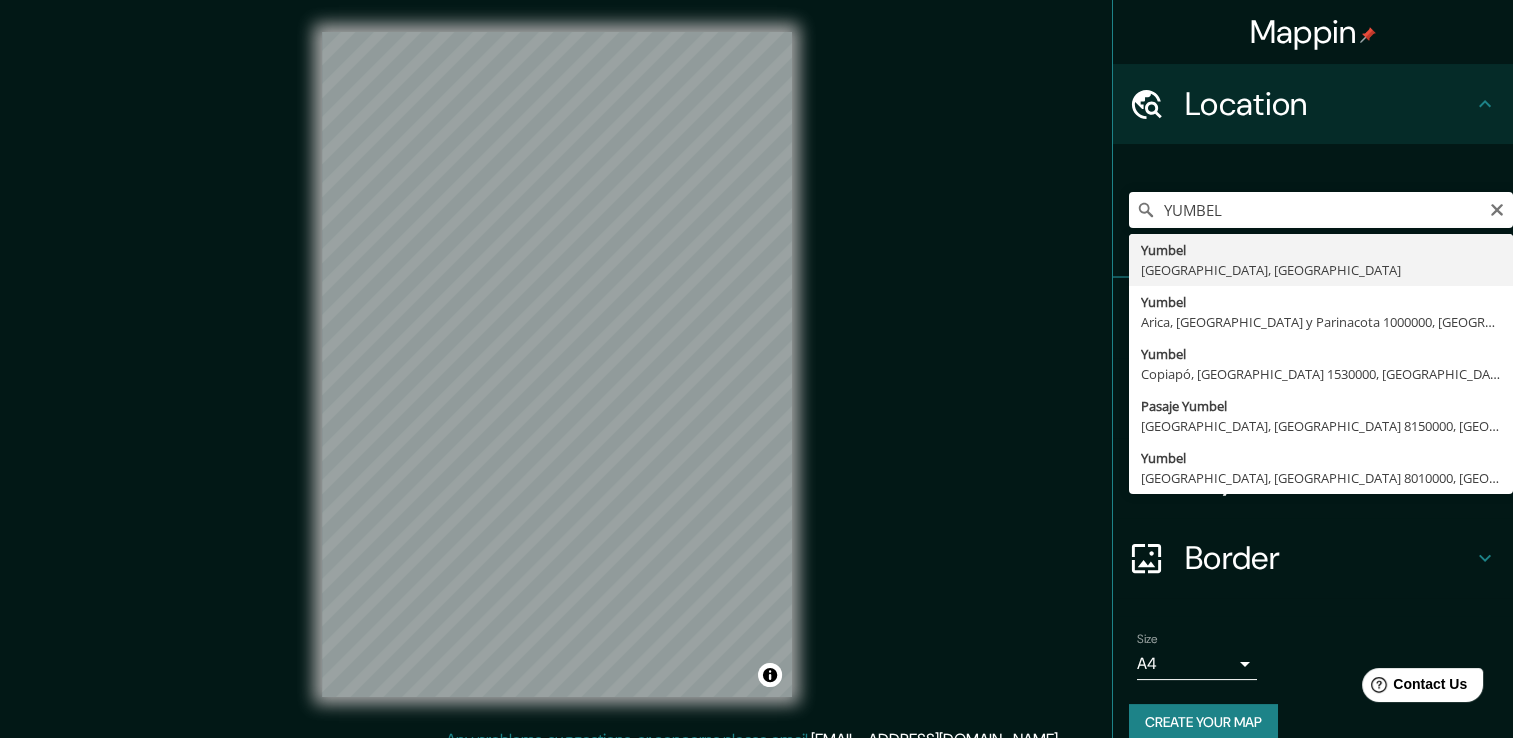 type on "Yumbel, [GEOGRAPHIC_DATA], [GEOGRAPHIC_DATA]" 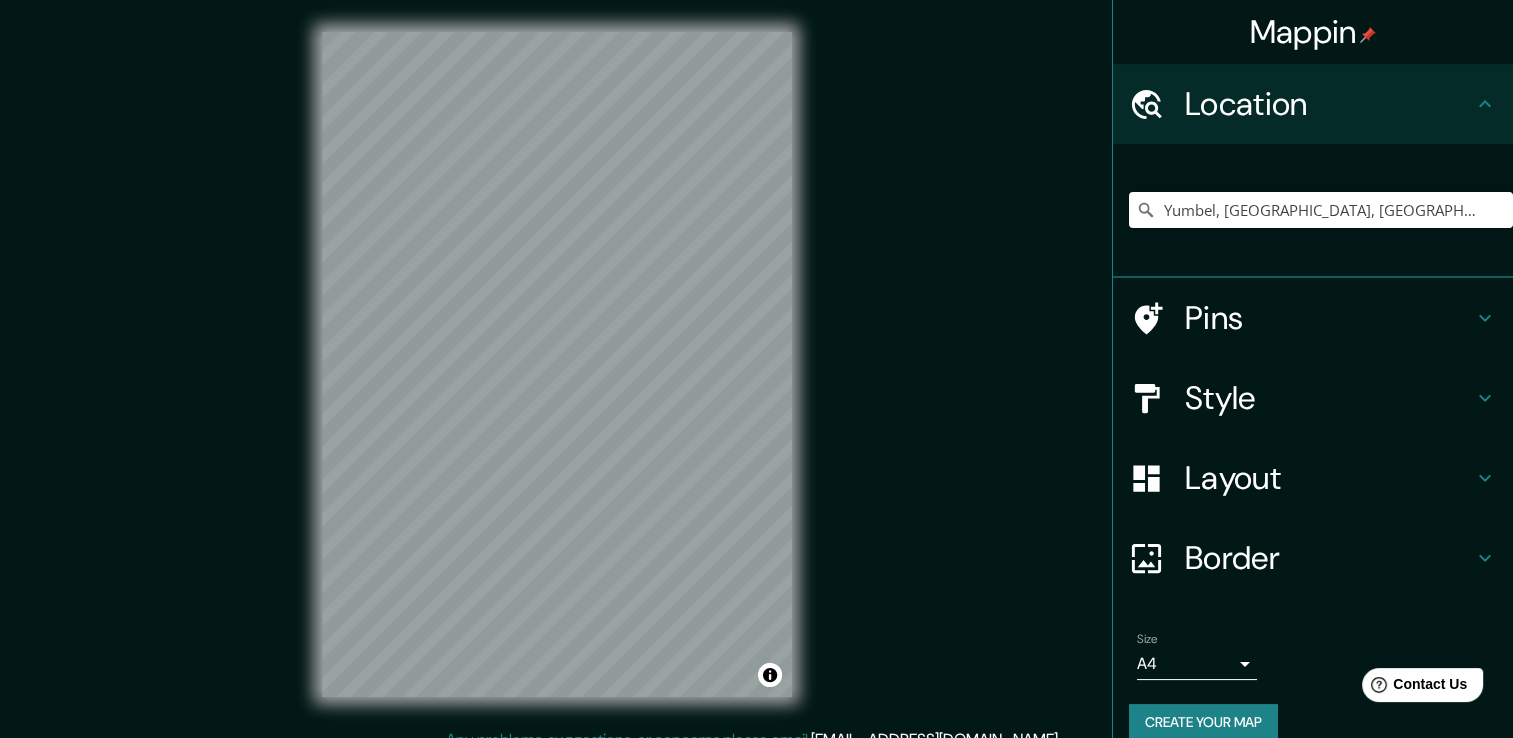 click on "Pins" at bounding box center (1329, 318) 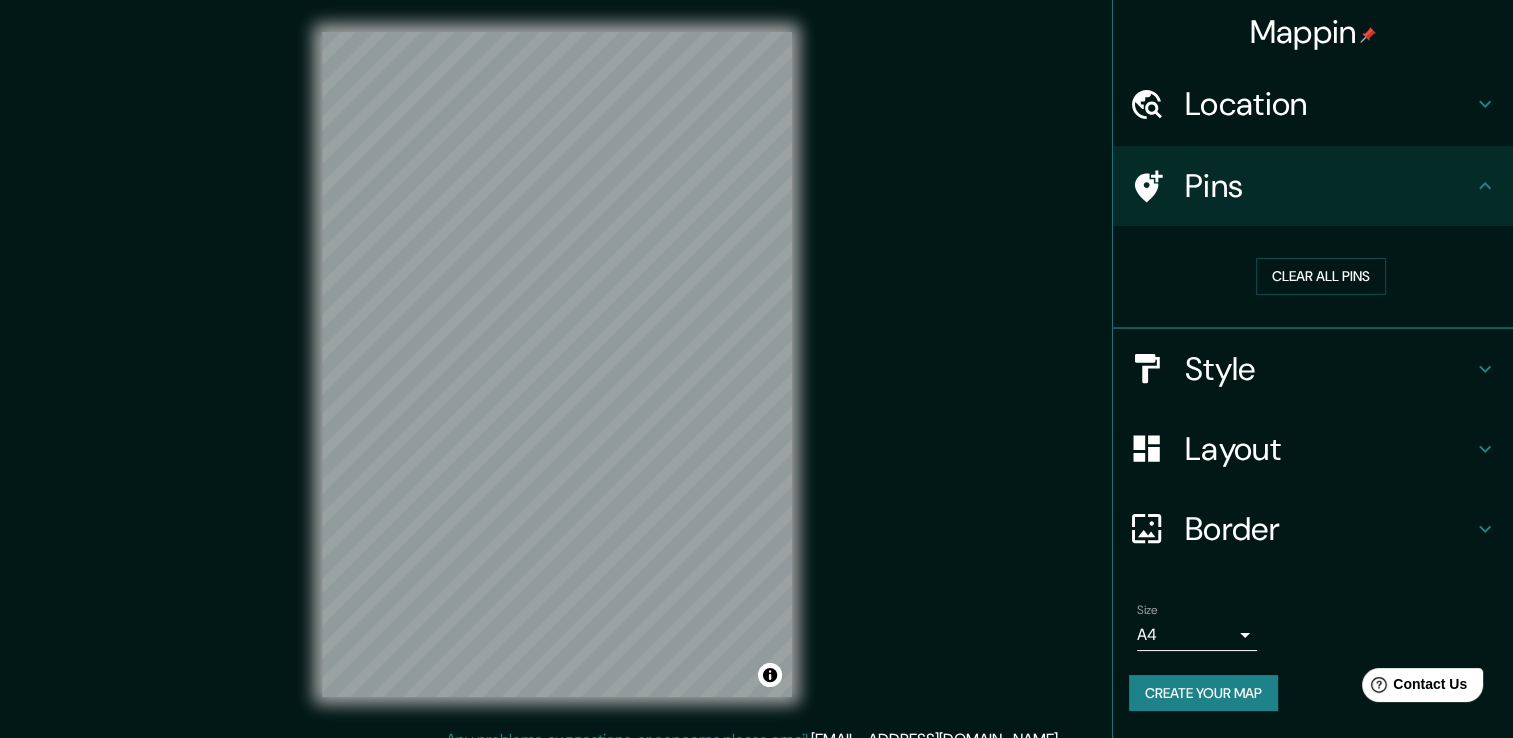 click on "Pins" at bounding box center (1329, 186) 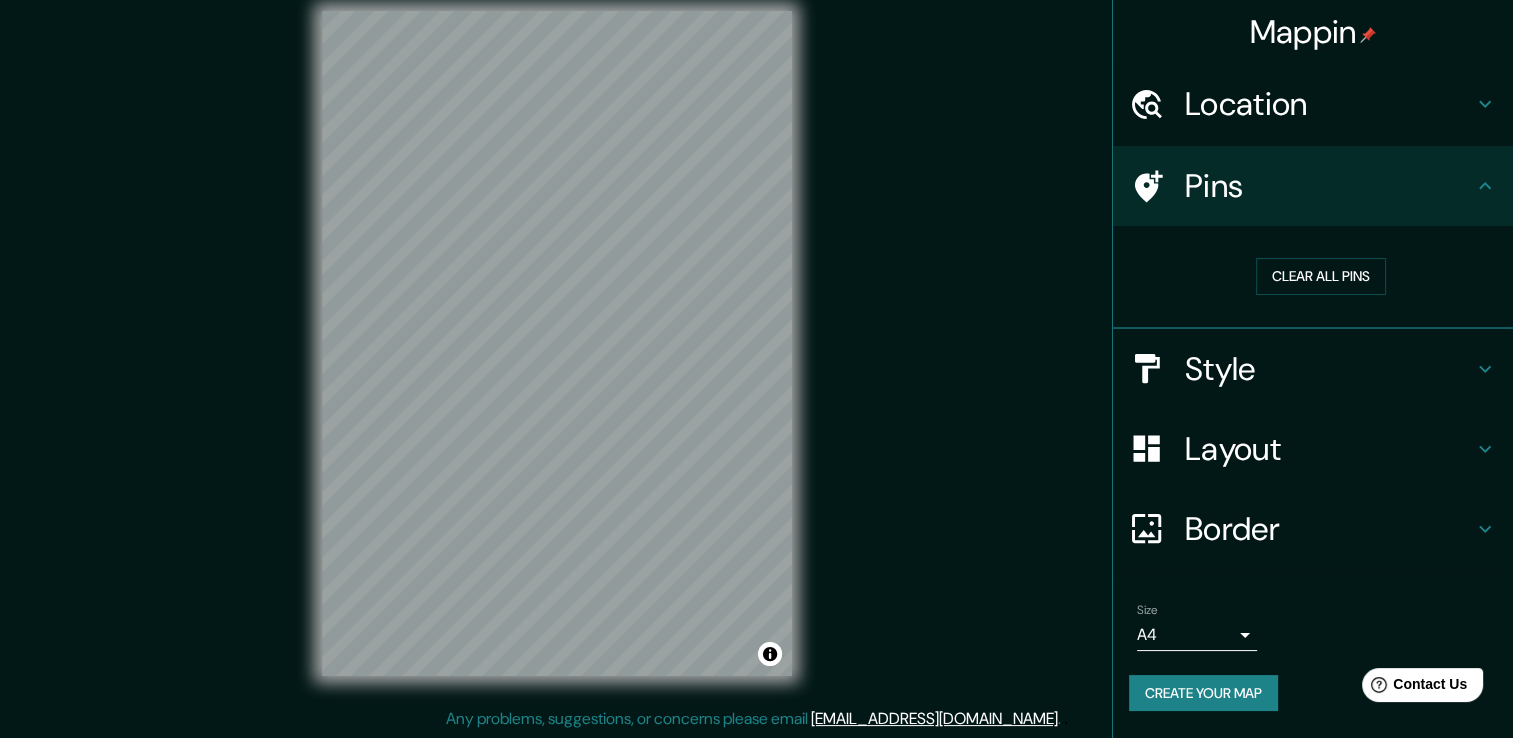 scroll, scrollTop: 22, scrollLeft: 0, axis: vertical 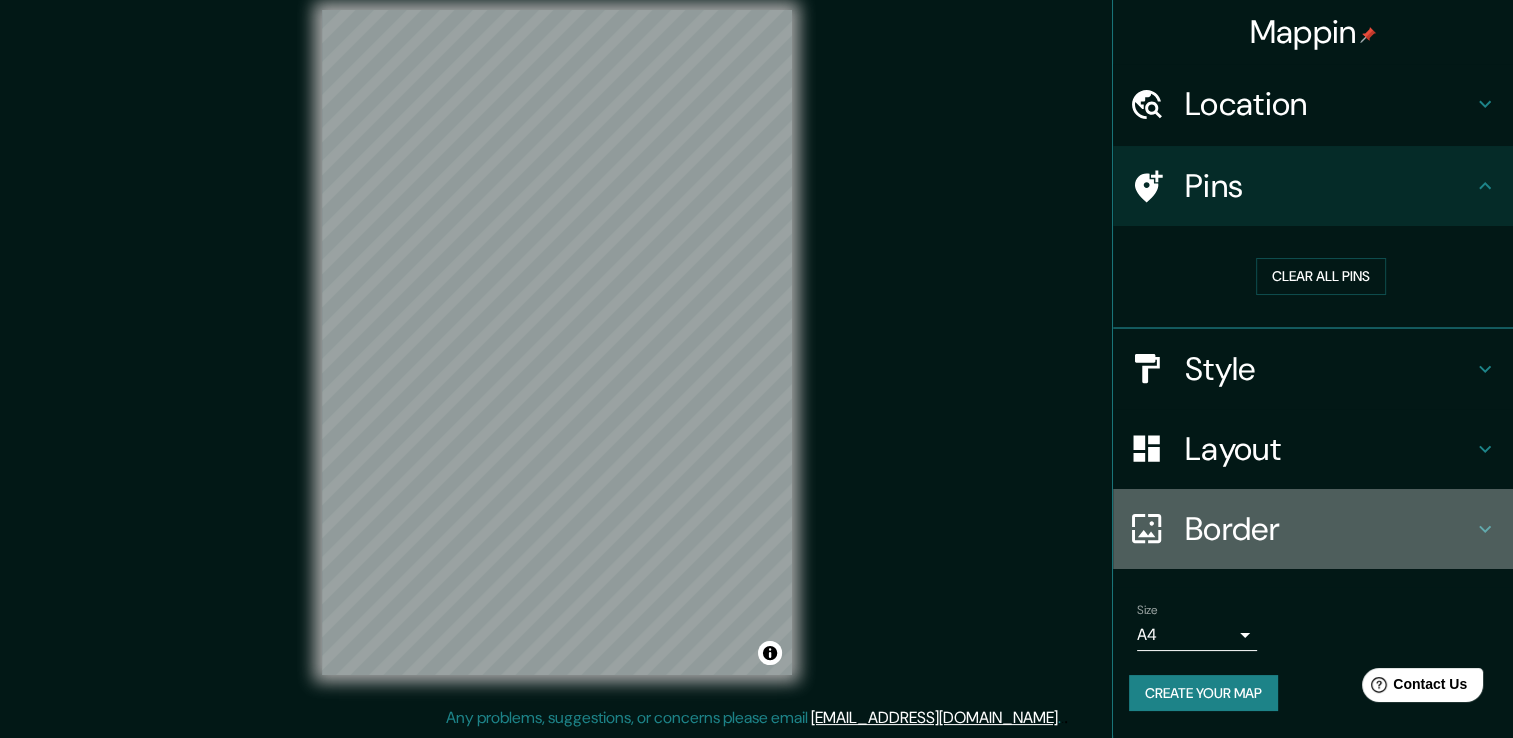 click on "Border" at bounding box center [1329, 529] 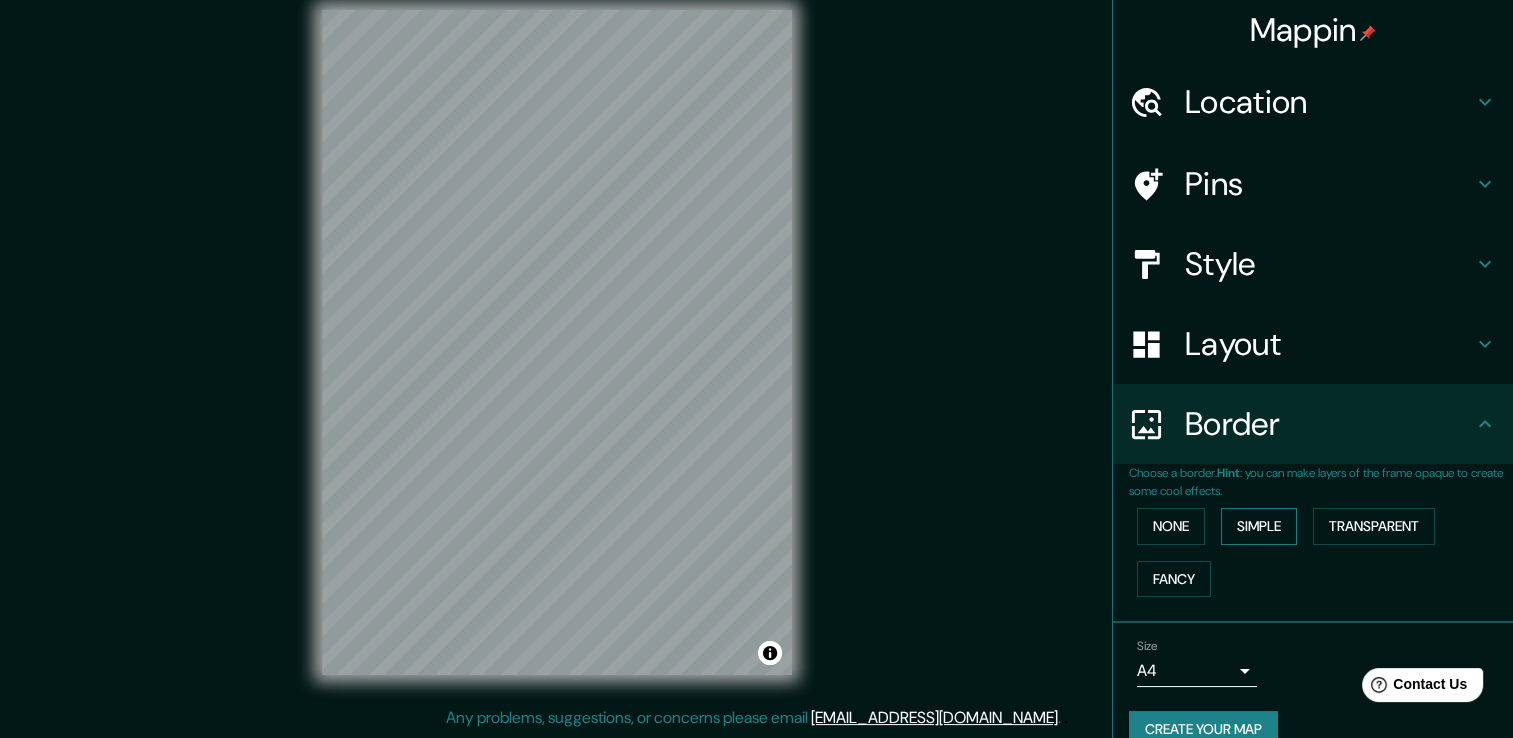 scroll, scrollTop: 0, scrollLeft: 0, axis: both 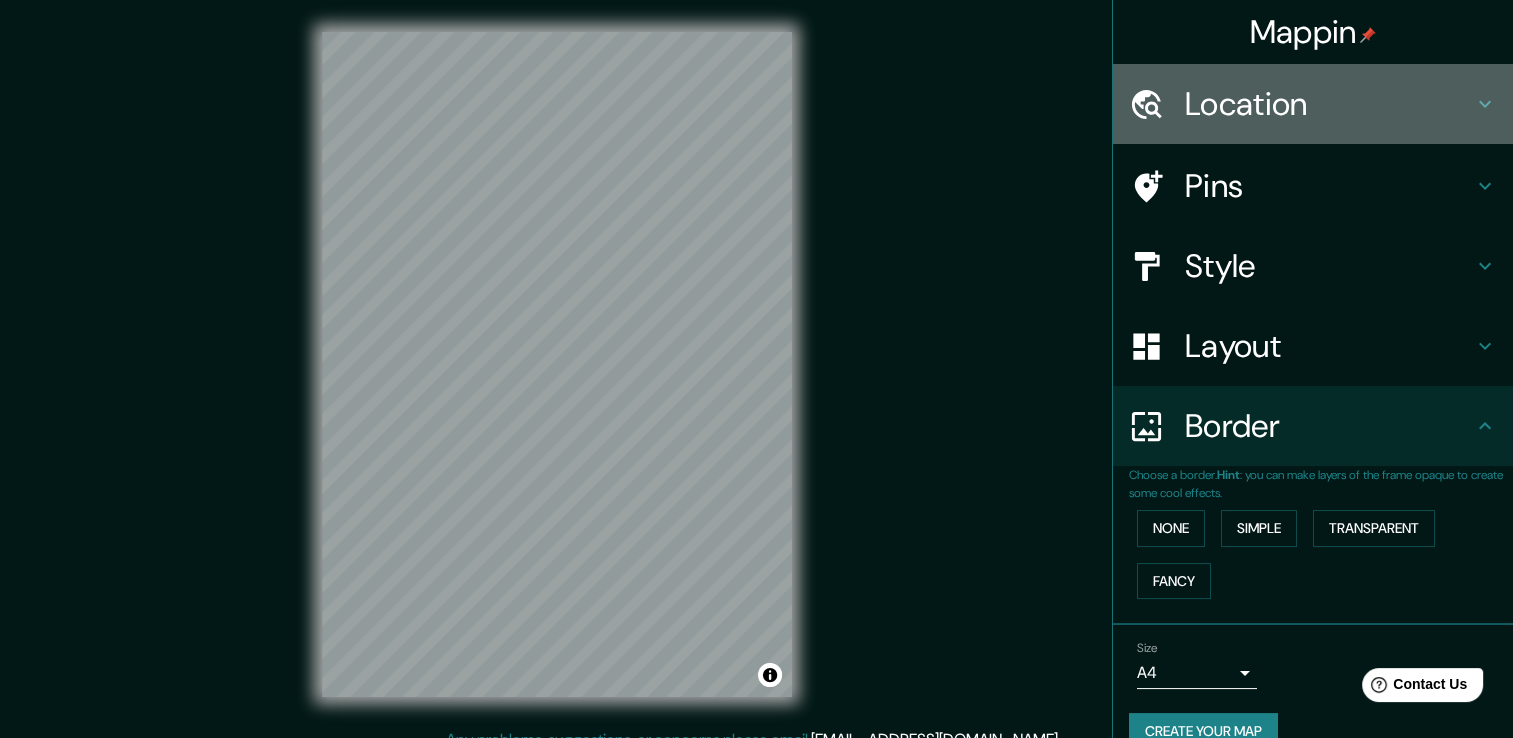 click on "Location" at bounding box center (1329, 104) 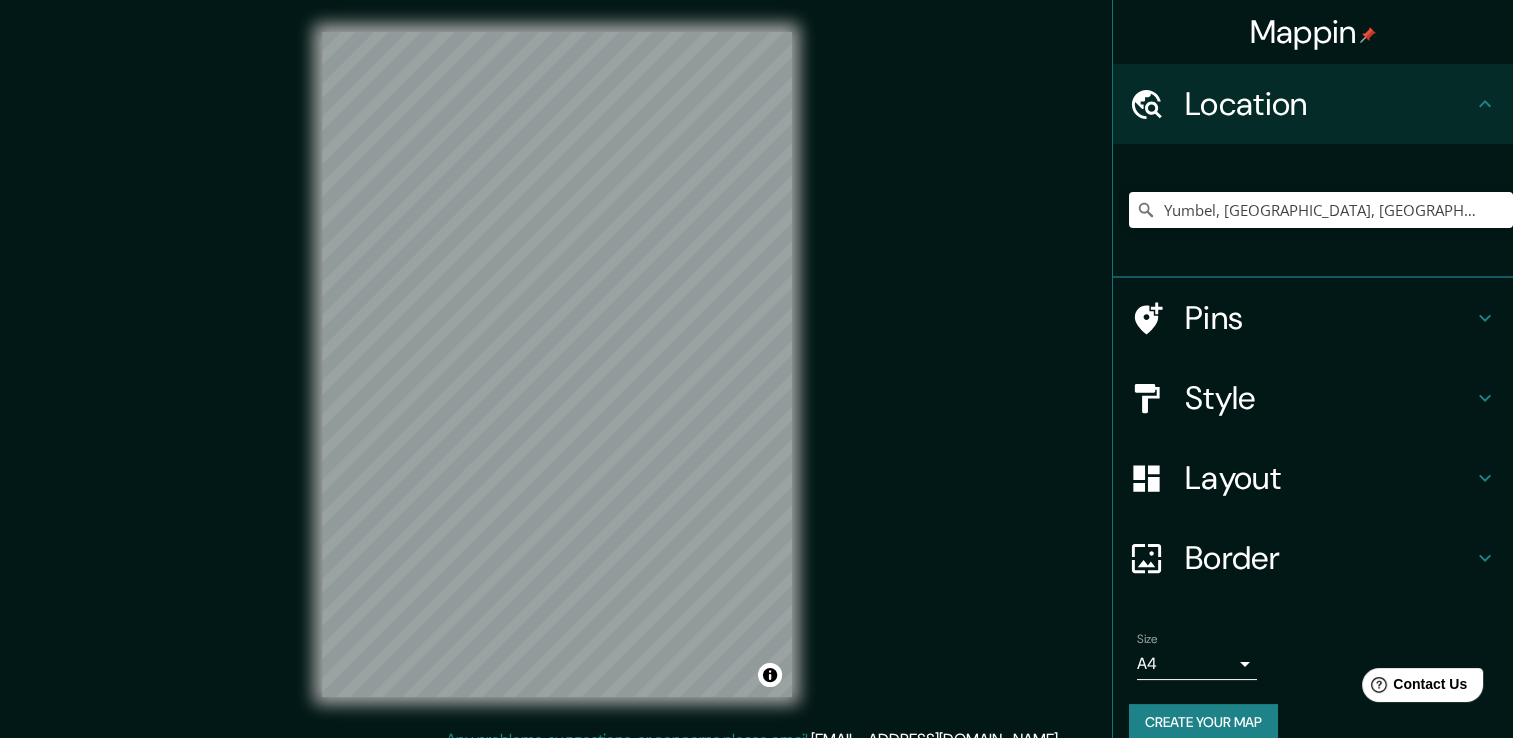 click on "Pins" at bounding box center [1329, 318] 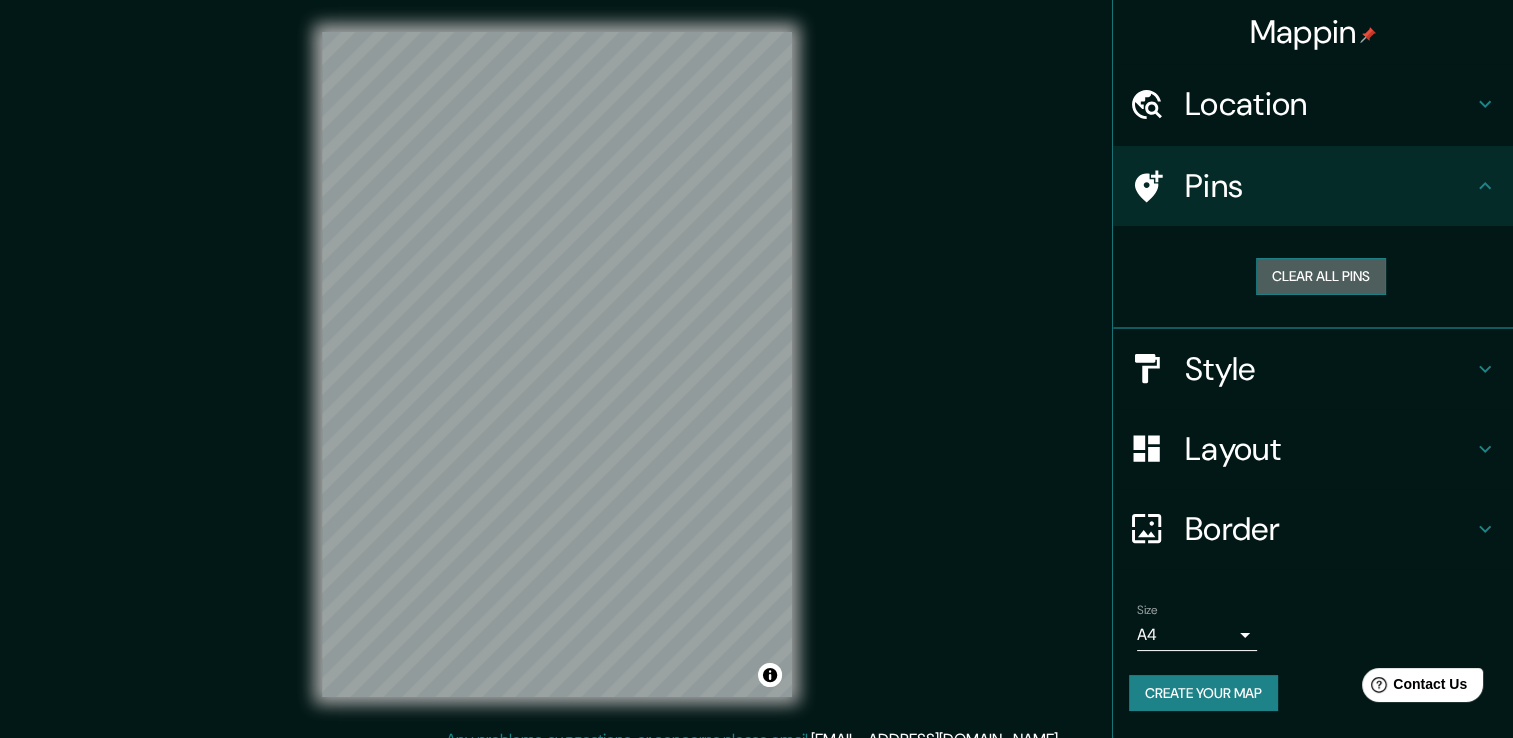 click on "Clear all pins" at bounding box center (1321, 276) 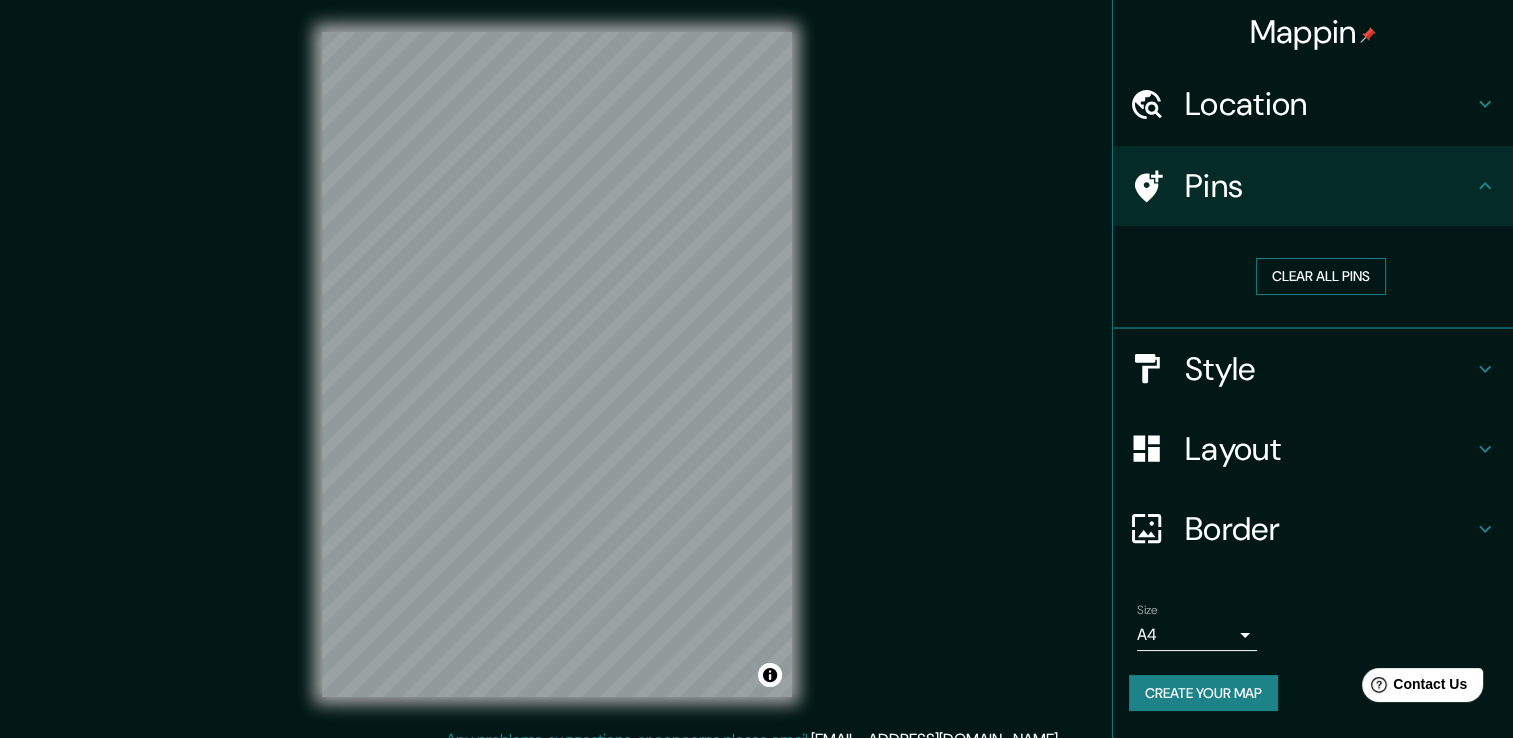 drag, startPoint x: 1274, startPoint y: 267, endPoint x: 1269, endPoint y: 290, distance: 23.537205 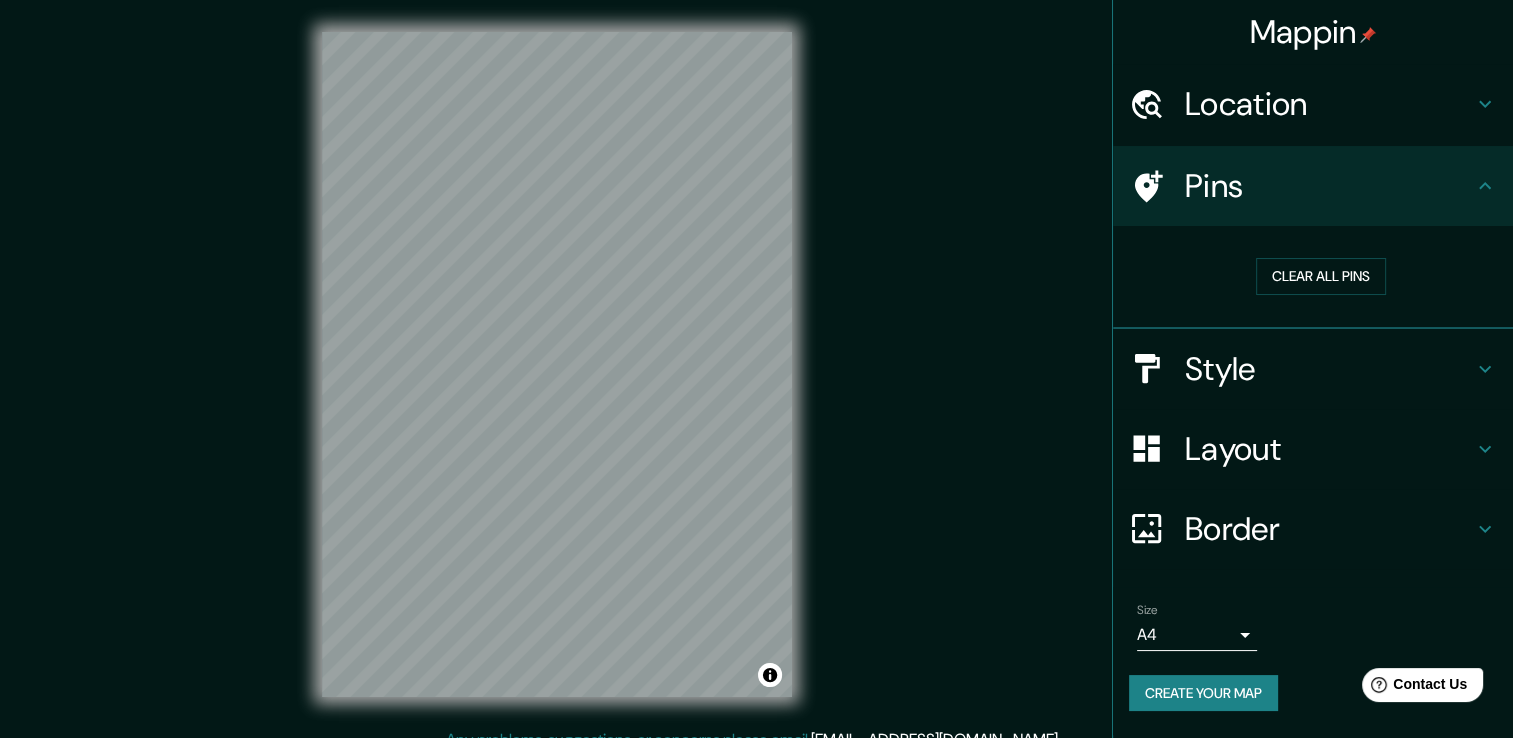 click on "Style" at bounding box center (1329, 369) 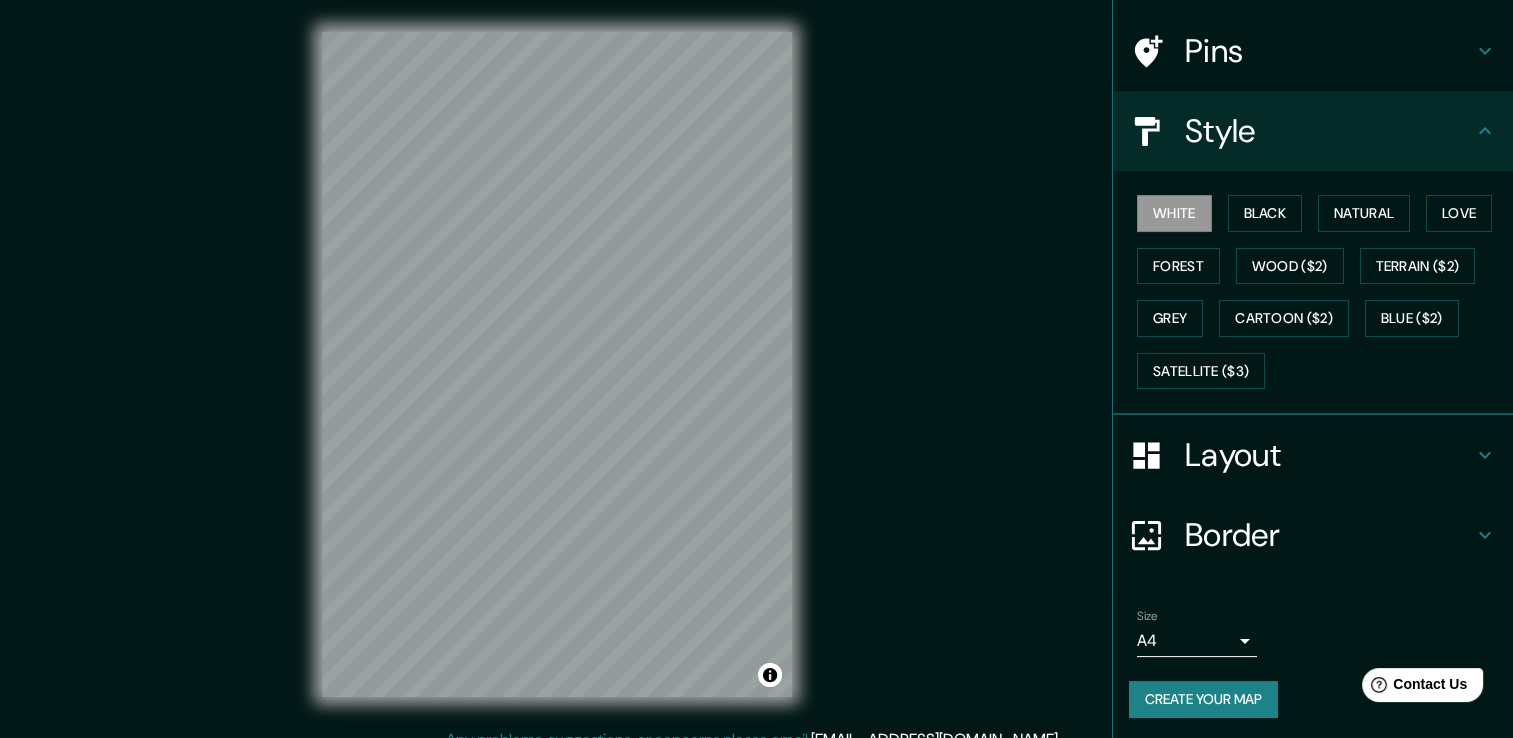 click on "Layout" at bounding box center [1329, 455] 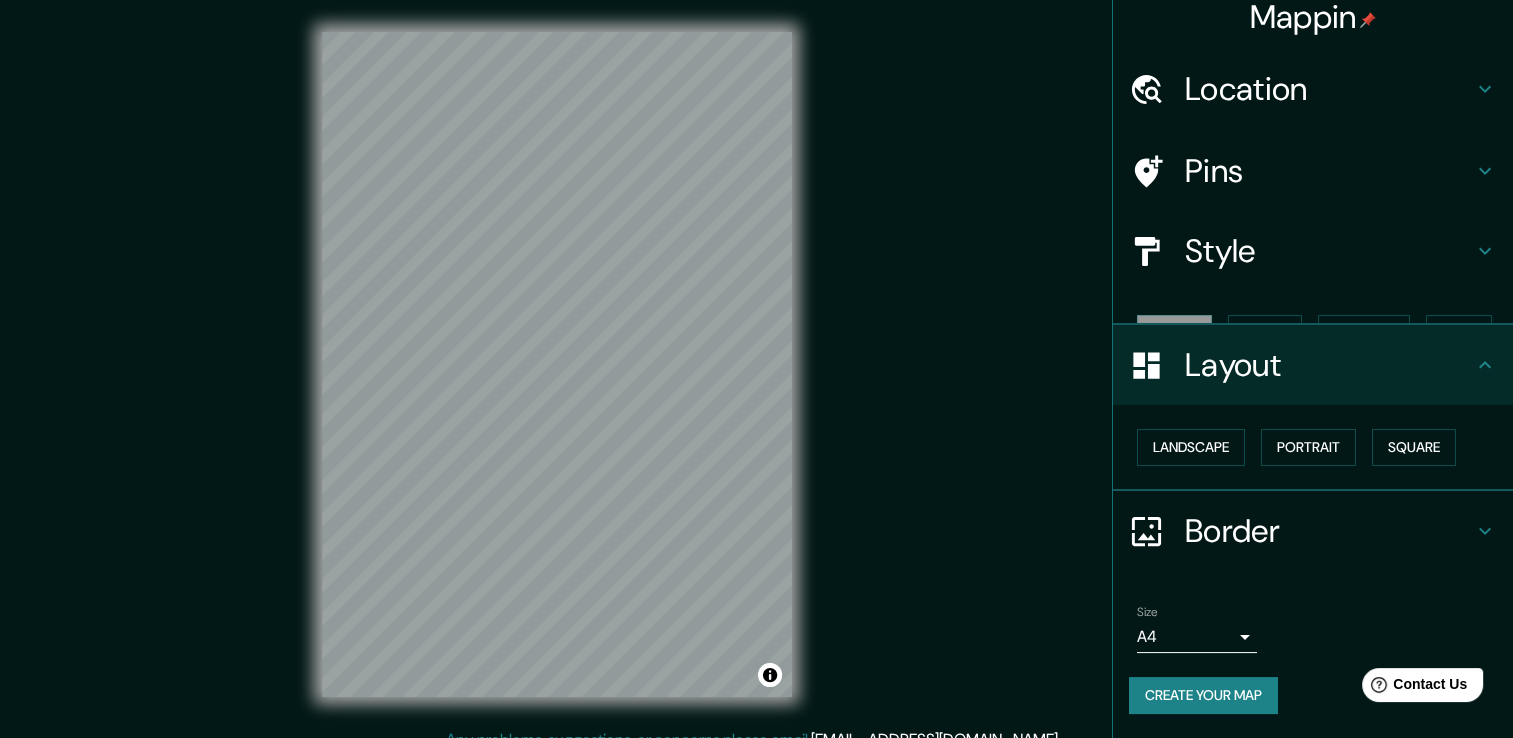 scroll, scrollTop: 0, scrollLeft: 0, axis: both 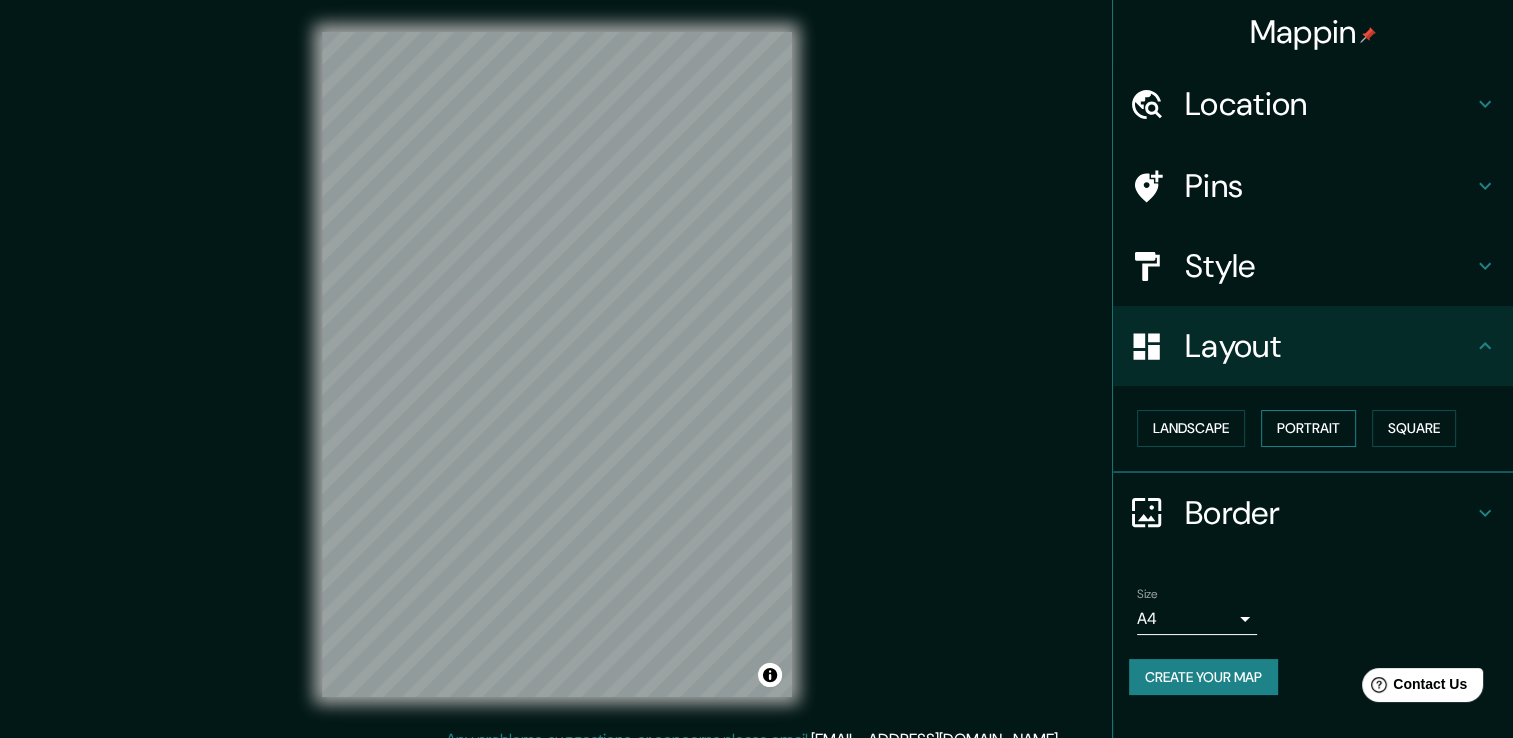 click on "Portrait" at bounding box center (1308, 428) 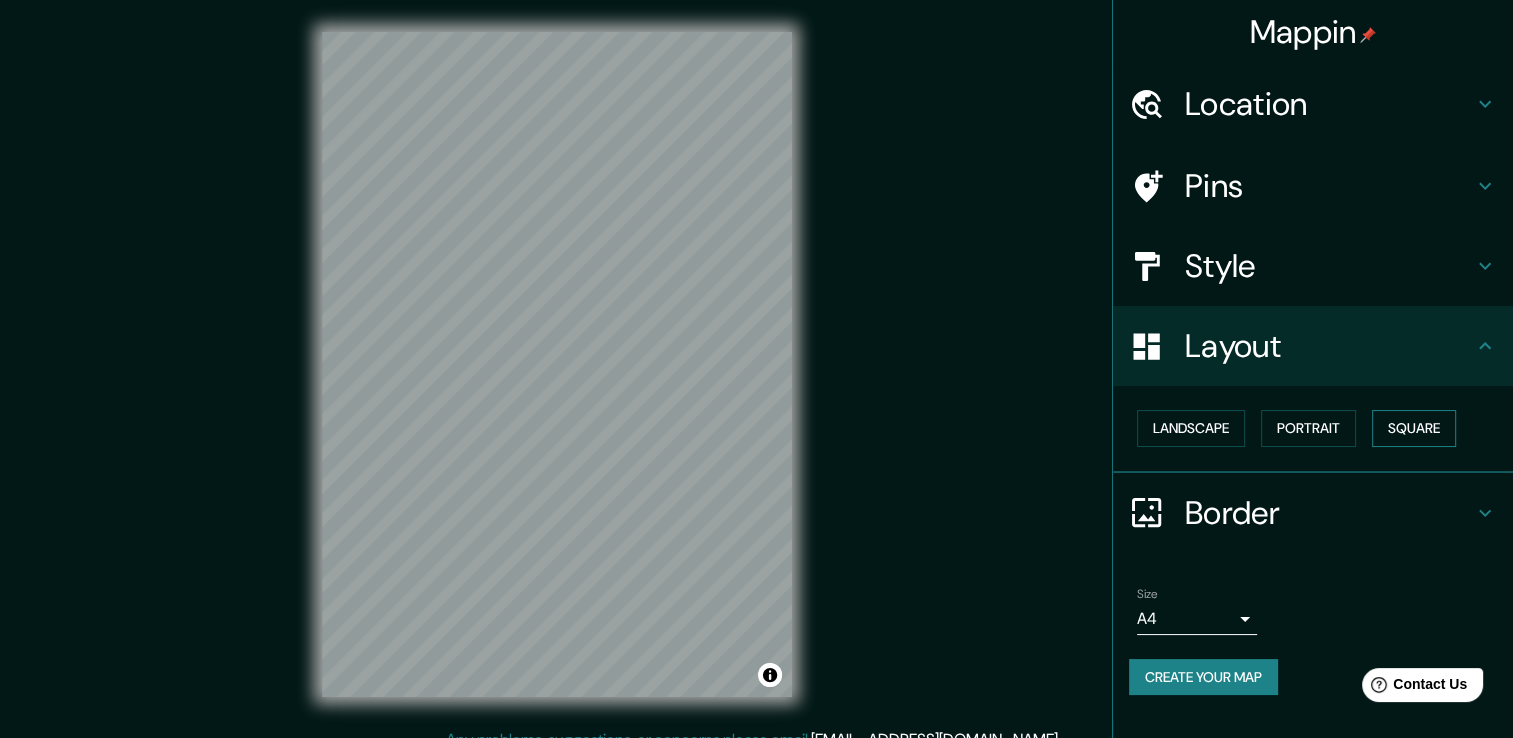 click on "Square" at bounding box center (1414, 428) 